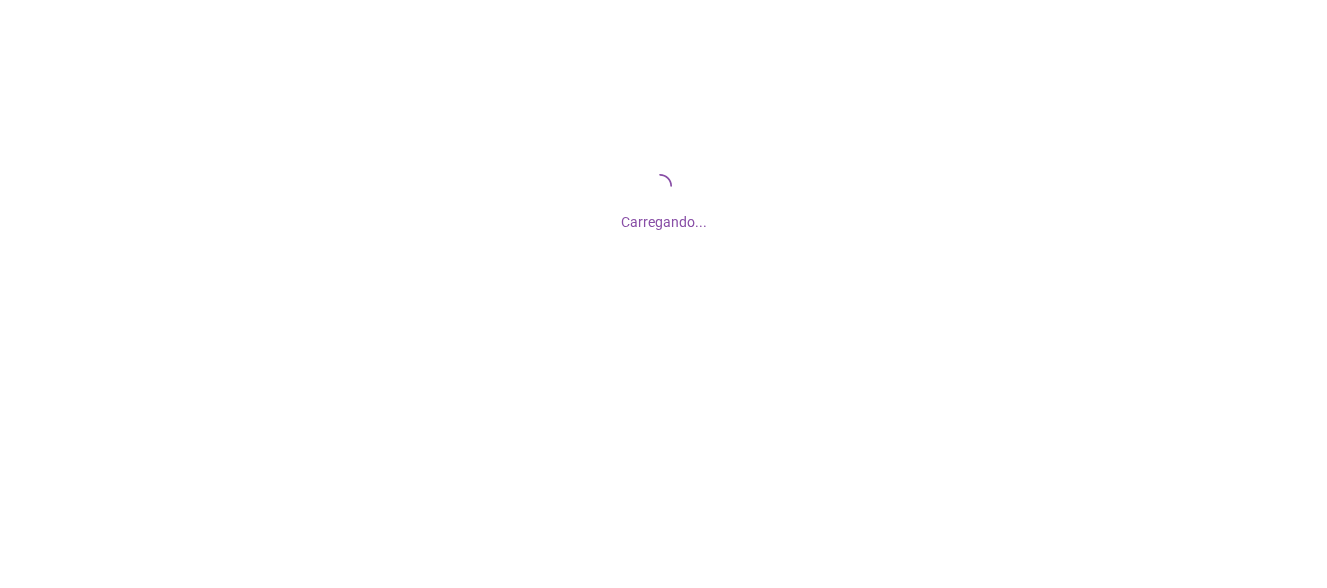scroll, scrollTop: 0, scrollLeft: 0, axis: both 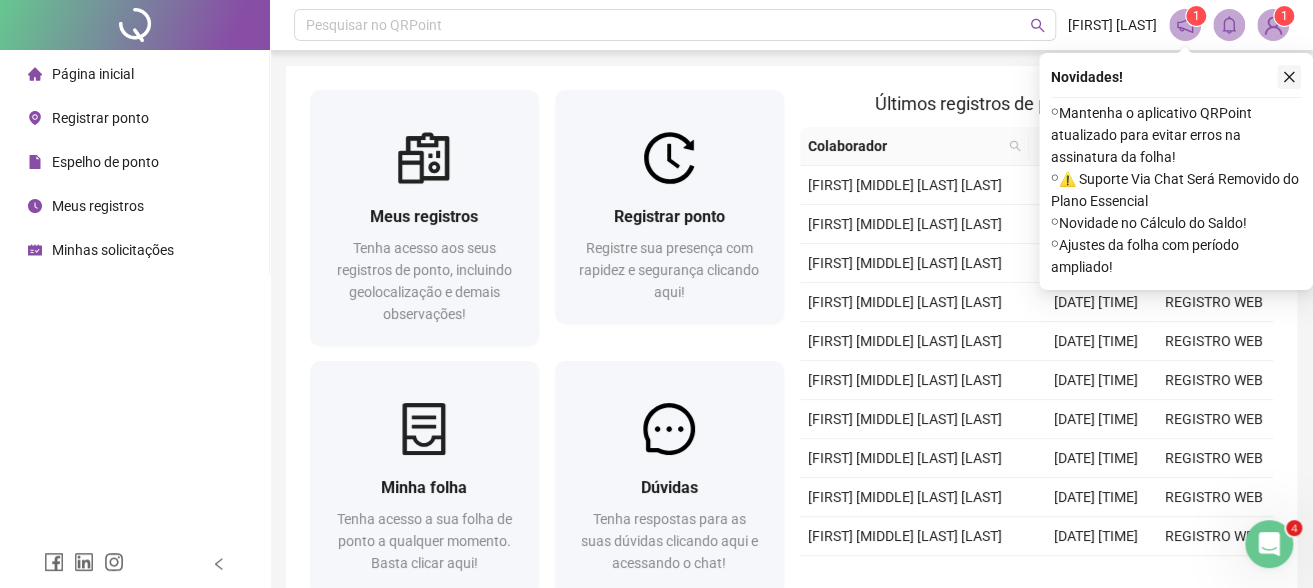 click 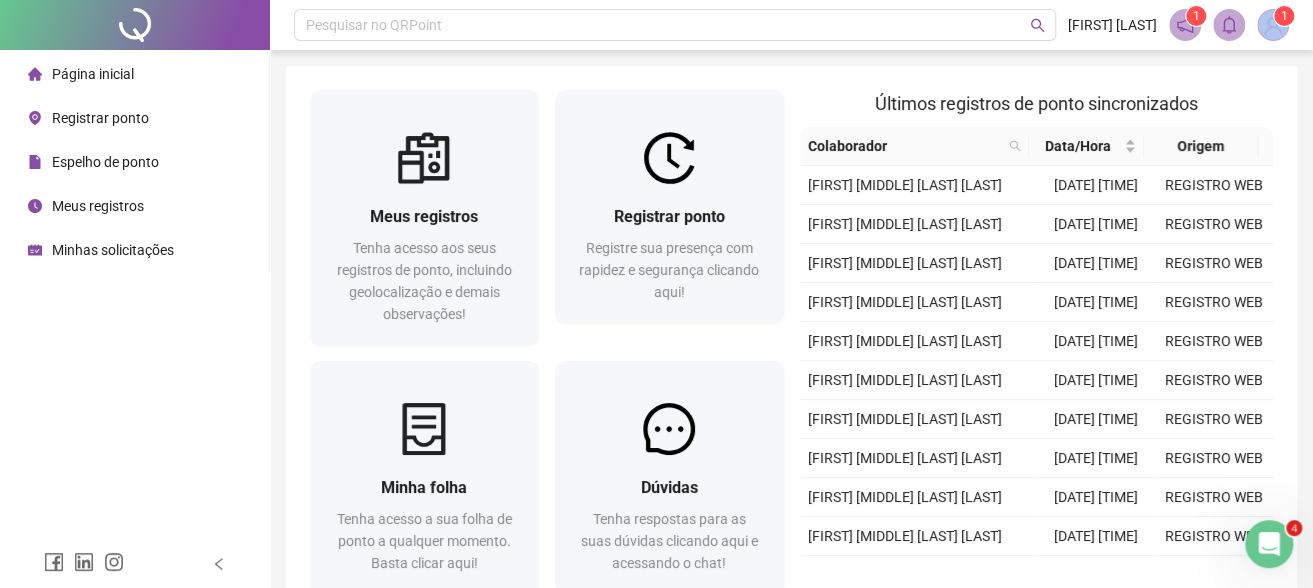 click on "1" at bounding box center [1273, 25] 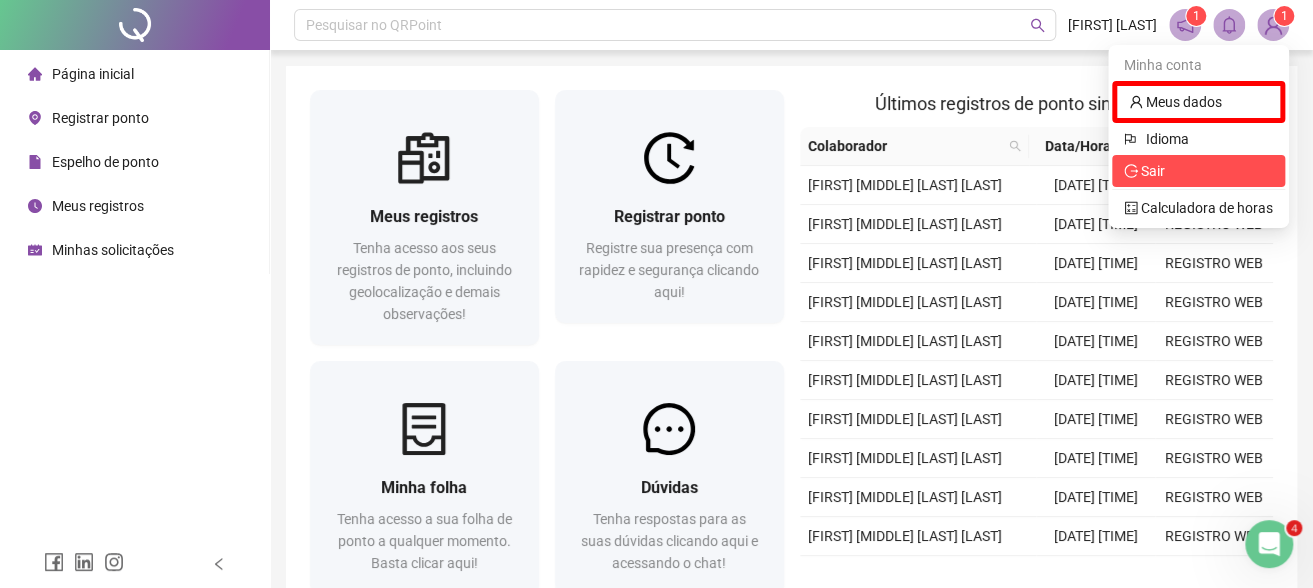 click on "Sair" at bounding box center [1198, 171] 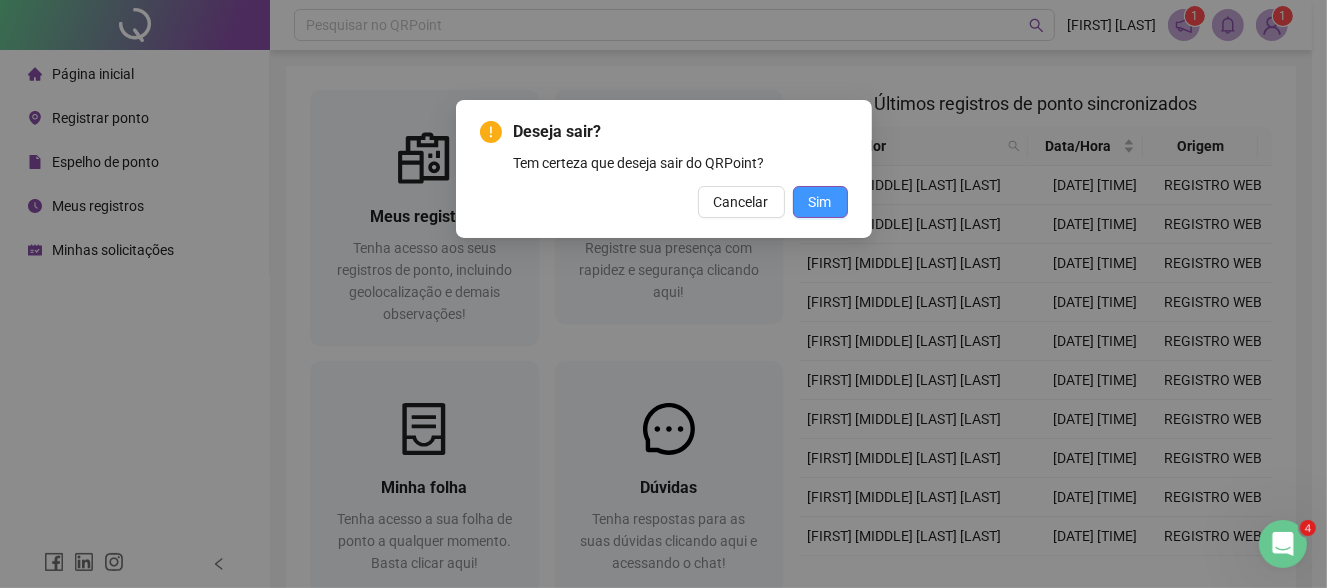 click on "Sim" at bounding box center [820, 202] 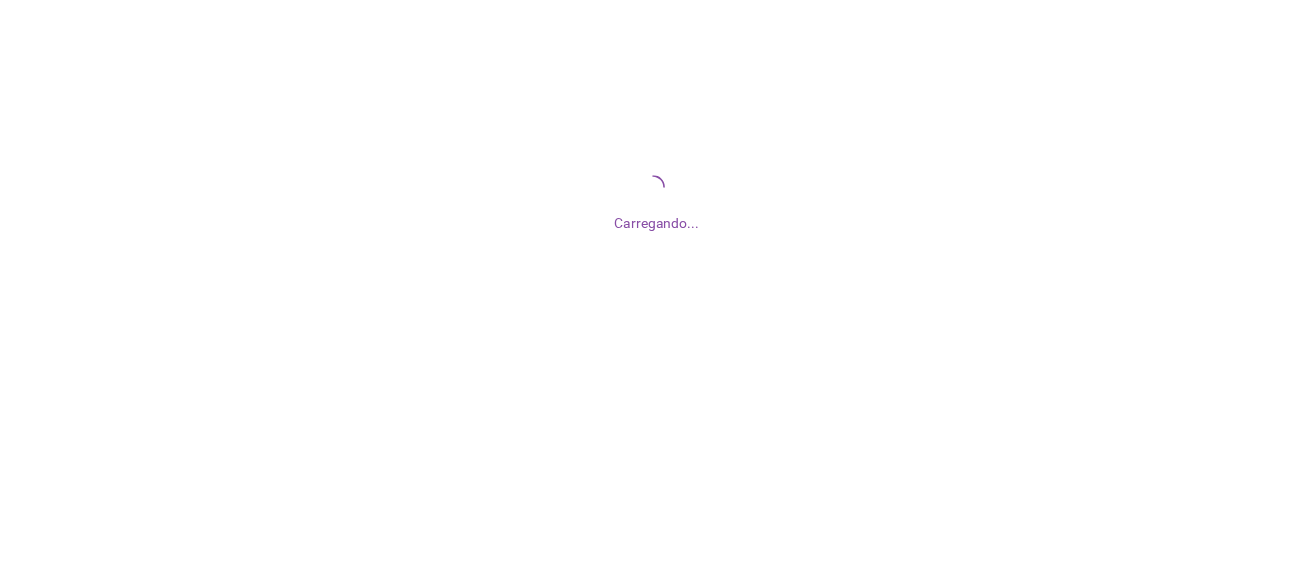 scroll, scrollTop: 0, scrollLeft: 0, axis: both 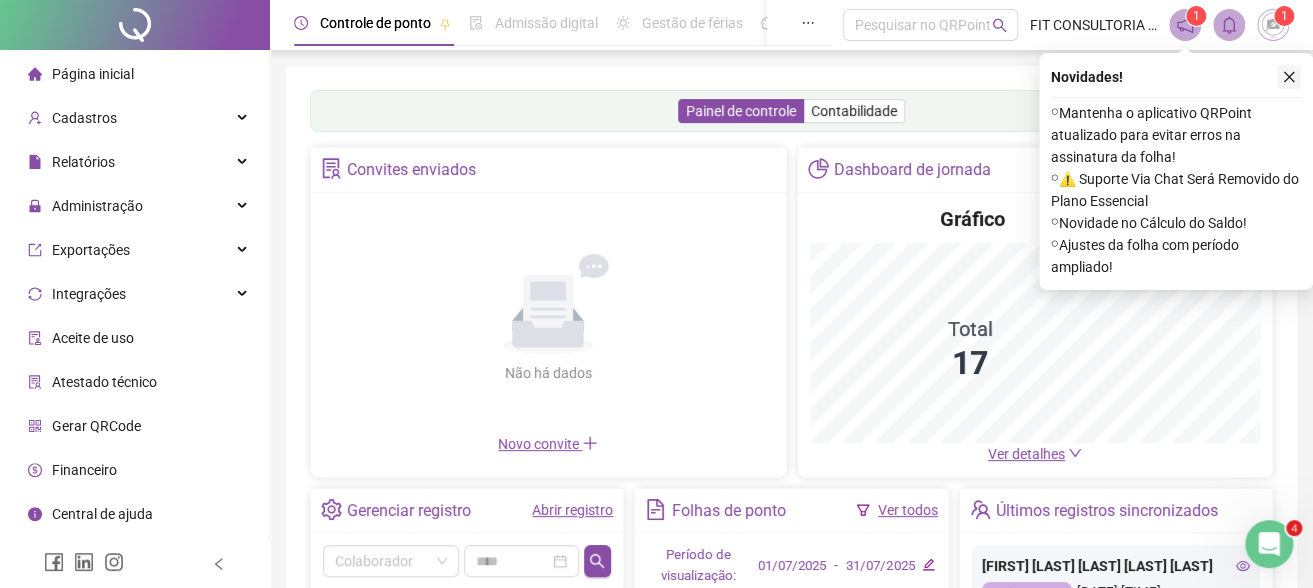 click 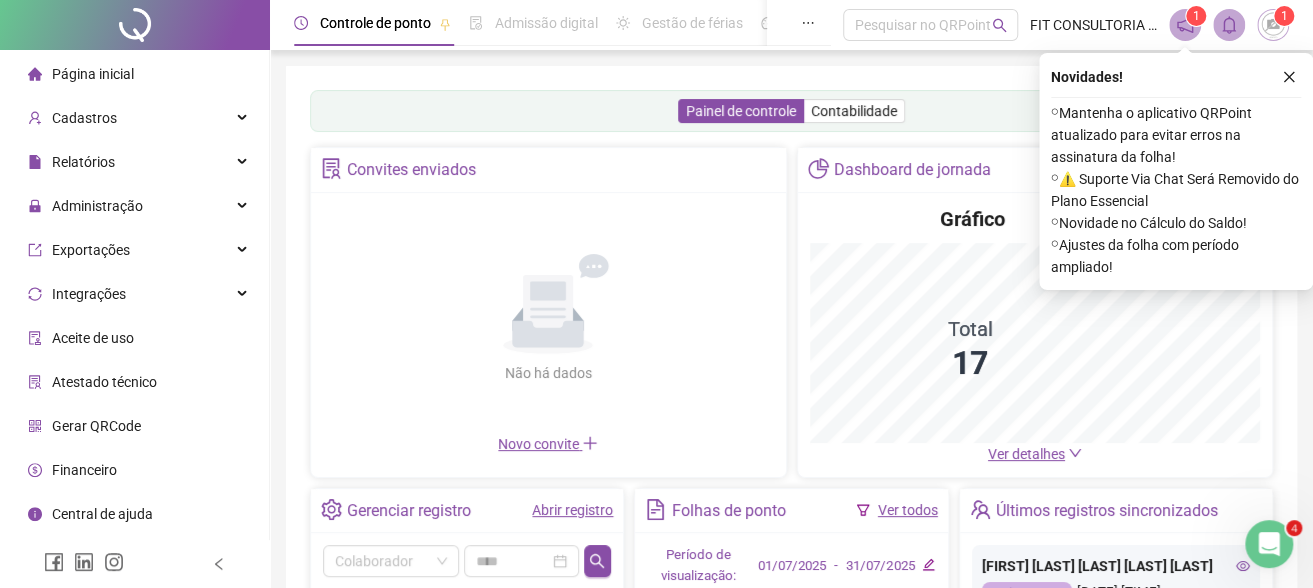 click on "Painel de controle Contabilidade Convites enviados Não há dados Não há dados Novo convite
Dashboard de jornada Gráfico Total 17 Ver detalhes
Gerenciar registro Abrir registro Colaborador Últimos registros sincronizados [FIRST] [LAST] [LAST] [LAST] [LAST] Registro WEB 02/08/2025 09:58:06 [FIRST] [LAST] [LAST] [LAST] [LAST] Registro WEB 01/08/2025 18:38:06 [FIRST] [LAST] [LAST] Registro WEB 01/08/2025 18:38:03 [FIRST] [LAST] [LAST] Registro WEB 01/08/2025 18:37:55 [FIRST] [LAST] [LAST] [LAST] Registro WEB 01/08/2025 18:22:13 [FIRST] [LAST] [LAST] Registro WEB 01/08/2025 18:17:17 [FIRST] [LAST] [LAST] [LAST] Registro WEB 01/08/2025 18:17:01 [FIRST] [LAST] [LAST] [LAST] Registro WEB 01/08/2025 18:12:02 [FIRST] [LAST] [LAST] Registro WEB 01/08/2025 18:08:53 [FIRST] [LAST] [LAST] Registro WEB 01/08/2025 18:08:53 [FIRST] [LAST] [LAST] [LAST] Registro WEB 01/08/2025 18:08:15 [FIRST] [LAST] [LAST] [LAST] [LAST] Registro WEB 01/08/2025 18:07:12 [FIRST] [LAST] [LAST] [LAST] App online 01/08/2025 18:06:26 Registro WEB" at bounding box center (791, 482) 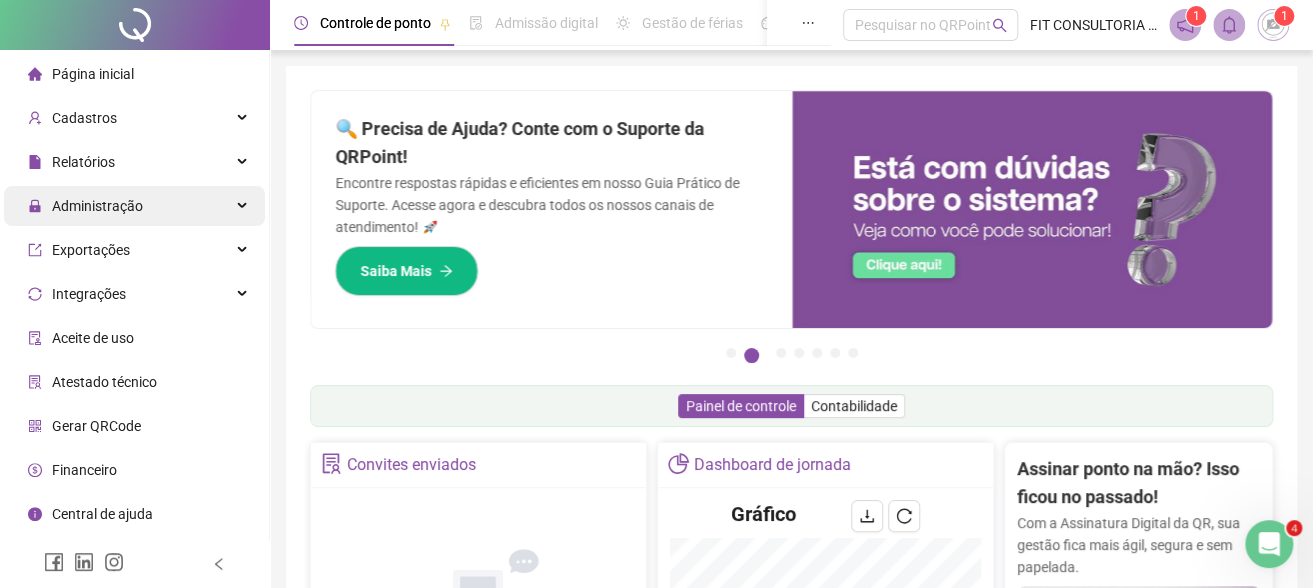 click on "Administração" at bounding box center [134, 206] 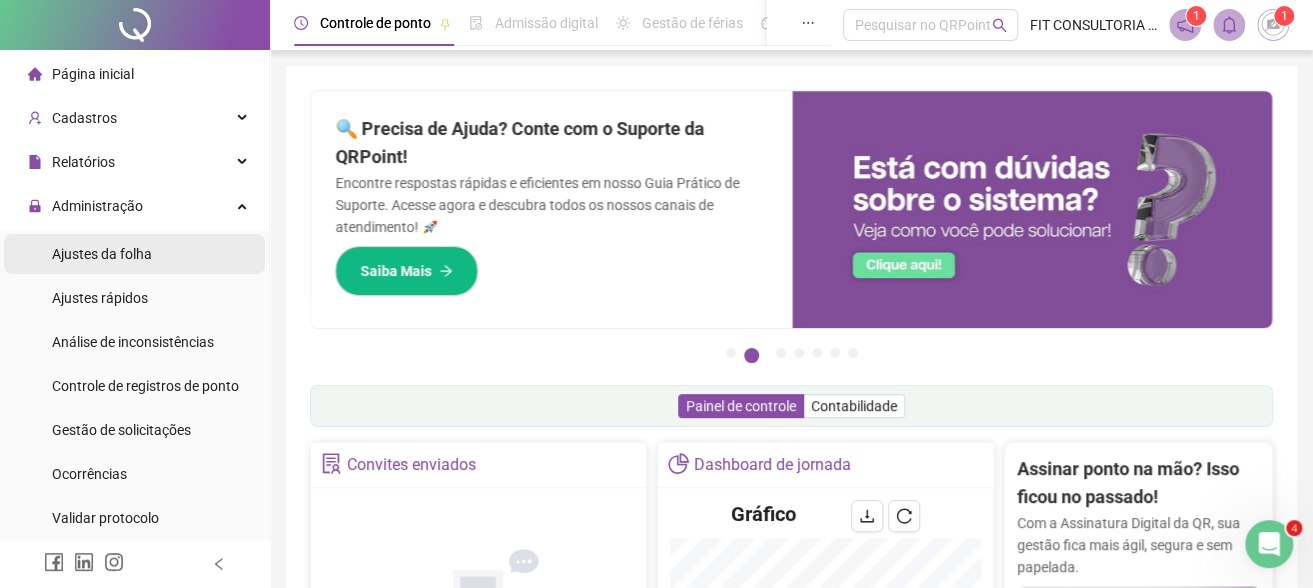 click on "Ajustes da folha" at bounding box center (102, 254) 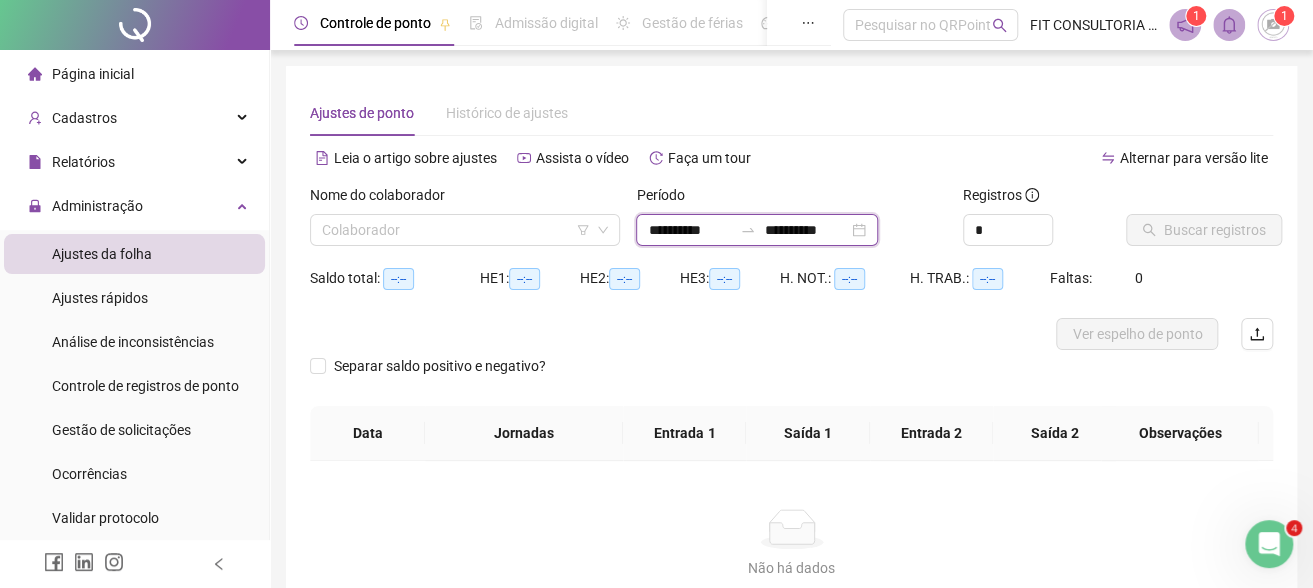 click on "**********" at bounding box center (690, 230) 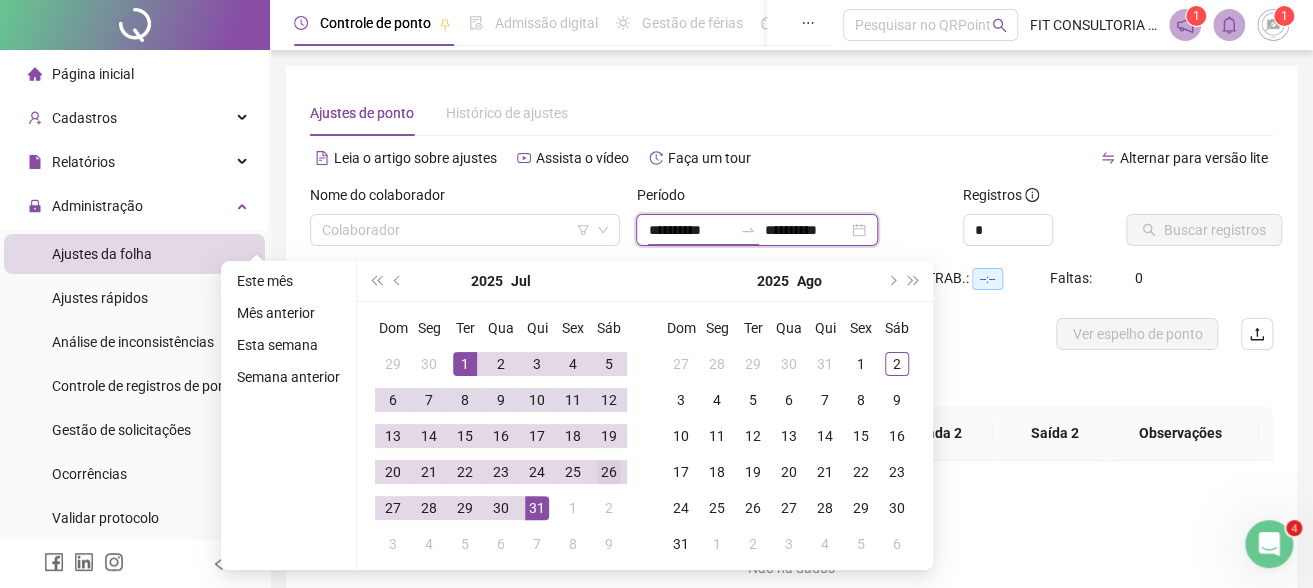 type on "**********" 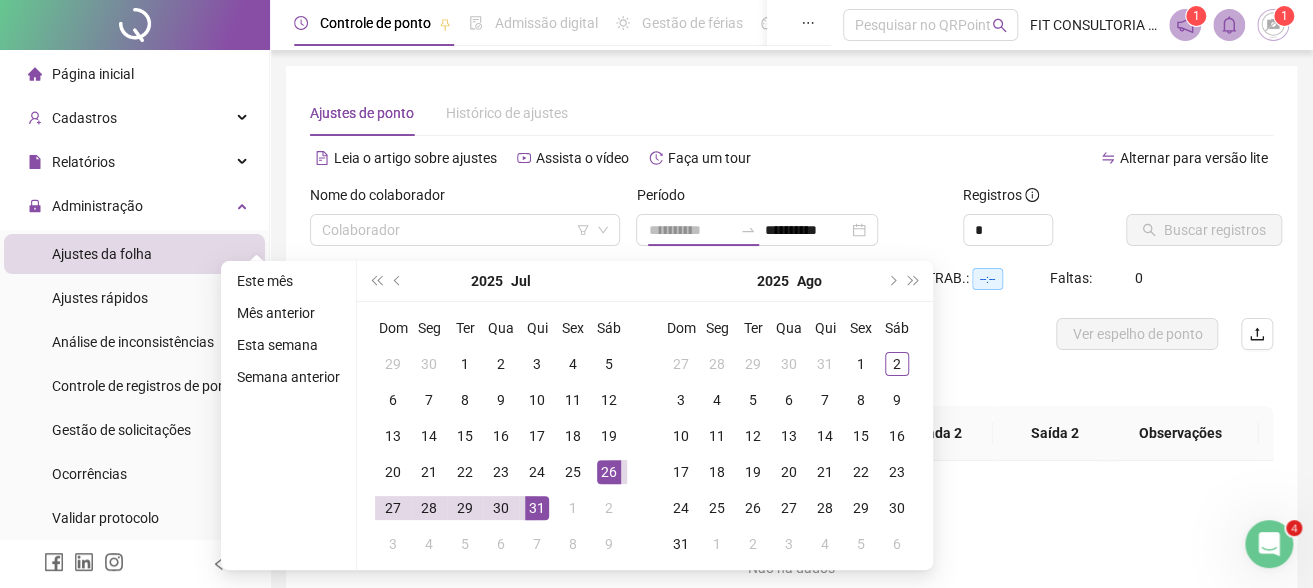 click on "26" at bounding box center [609, 472] 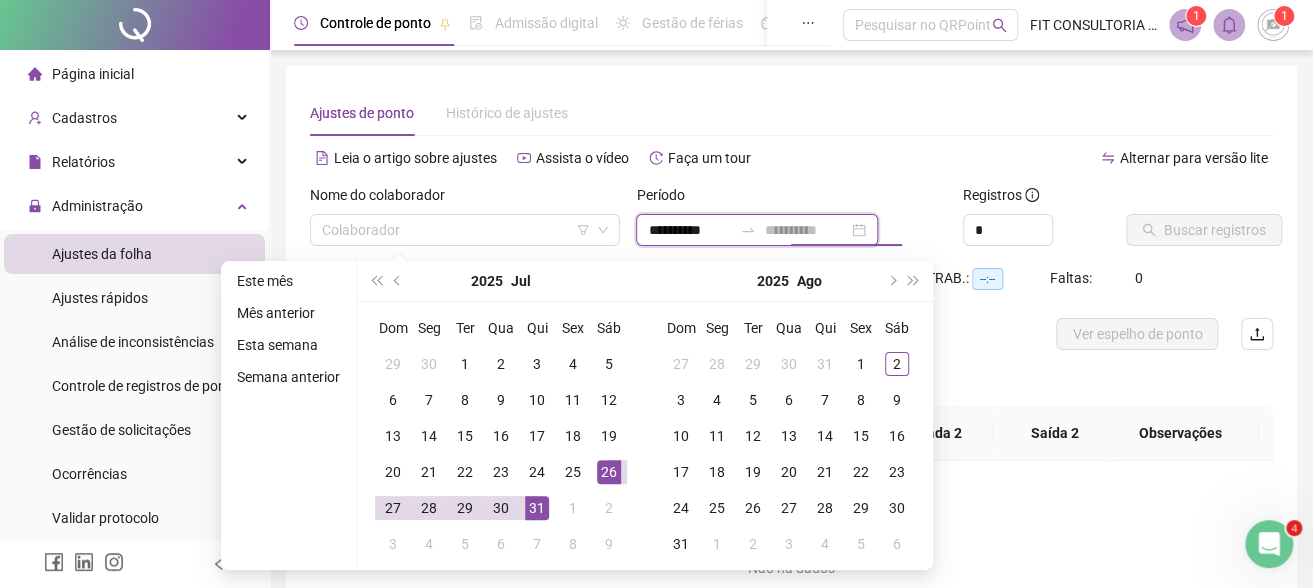 type on "**********" 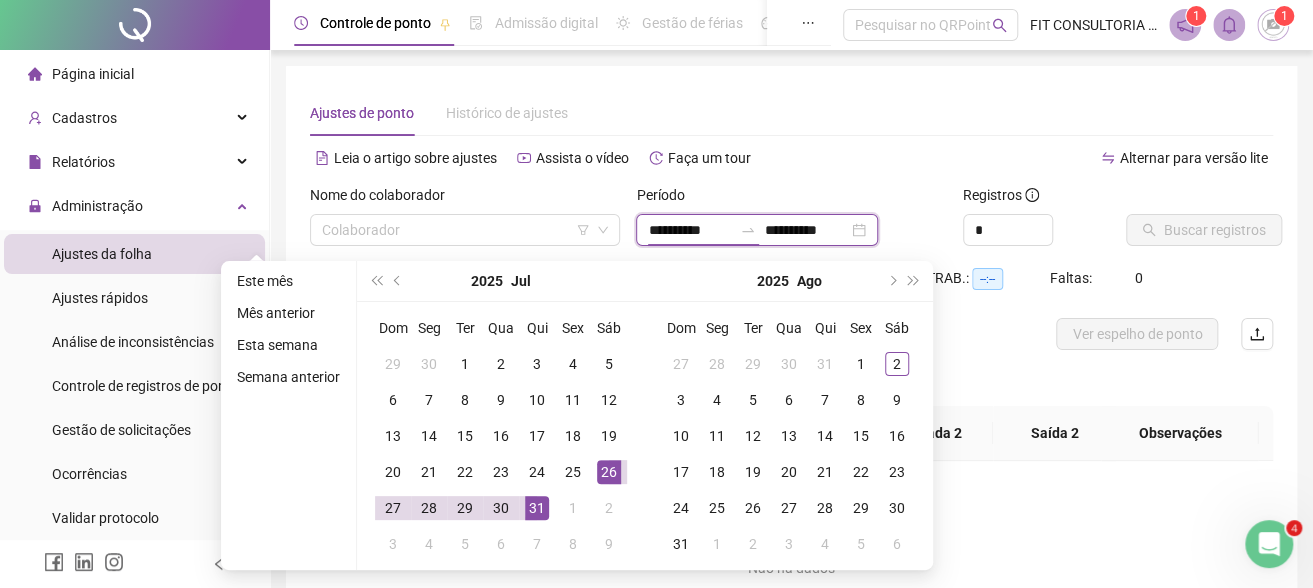 click on "**********" at bounding box center (690, 230) 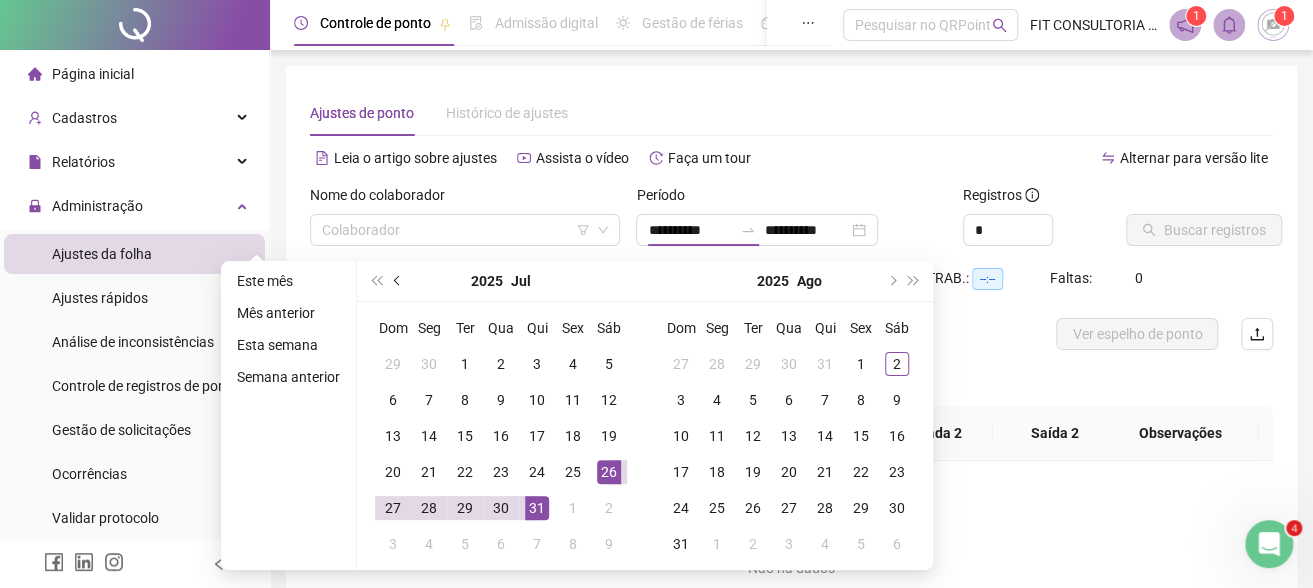 drag, startPoint x: 385, startPoint y: 293, endPoint x: 395, endPoint y: 282, distance: 14.866069 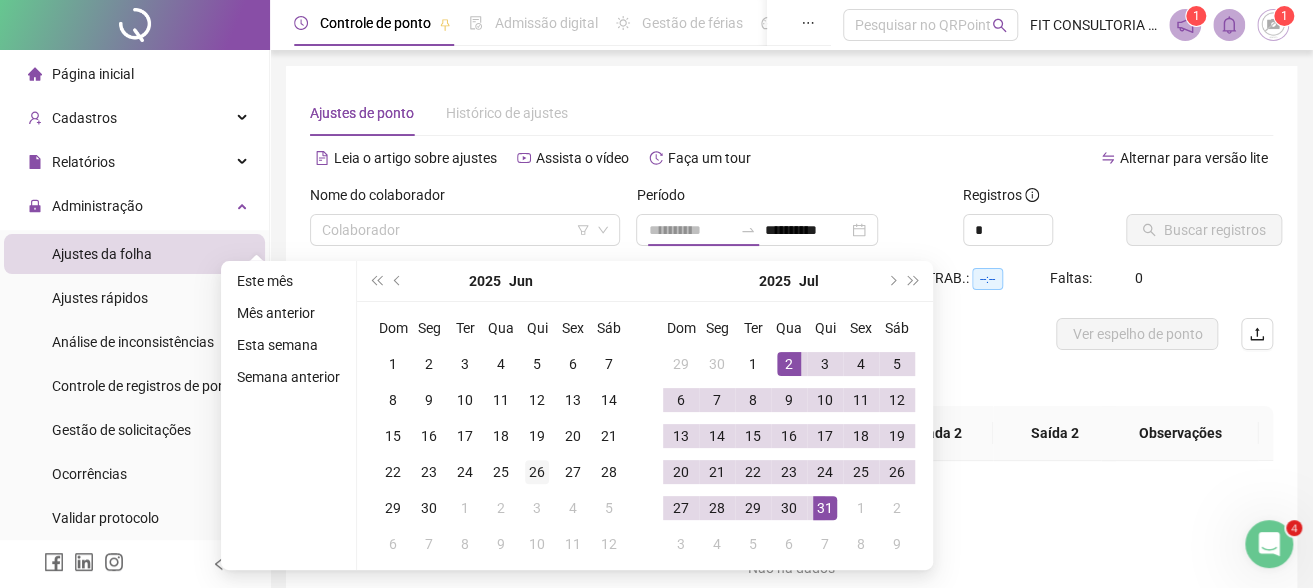 type on "**********" 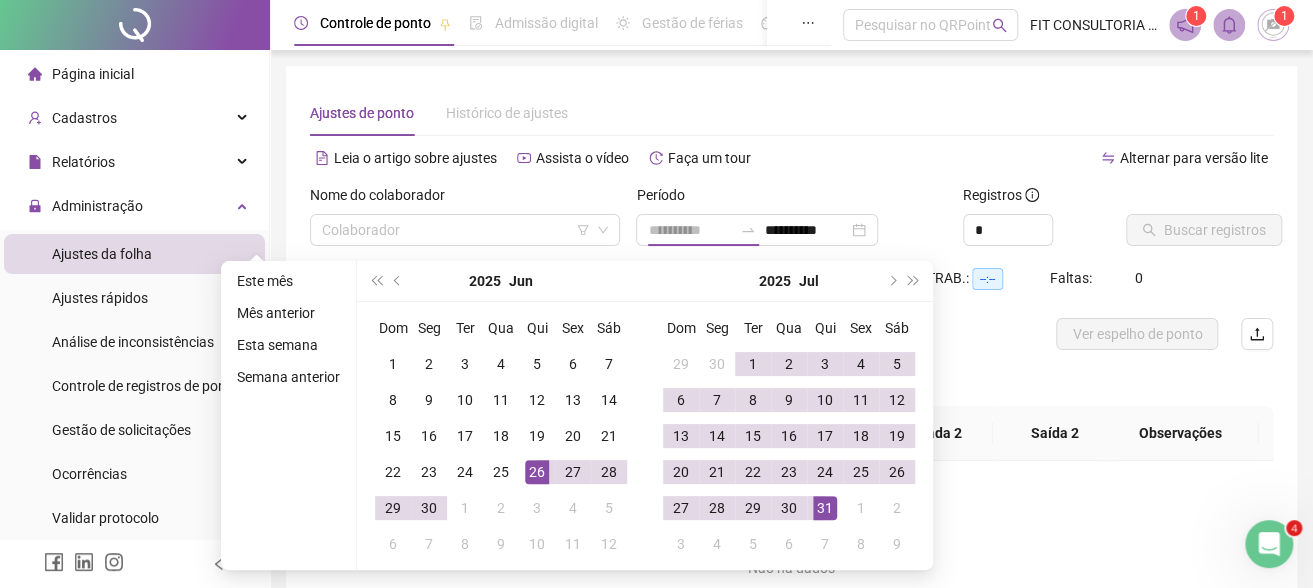 click on "26" at bounding box center [537, 472] 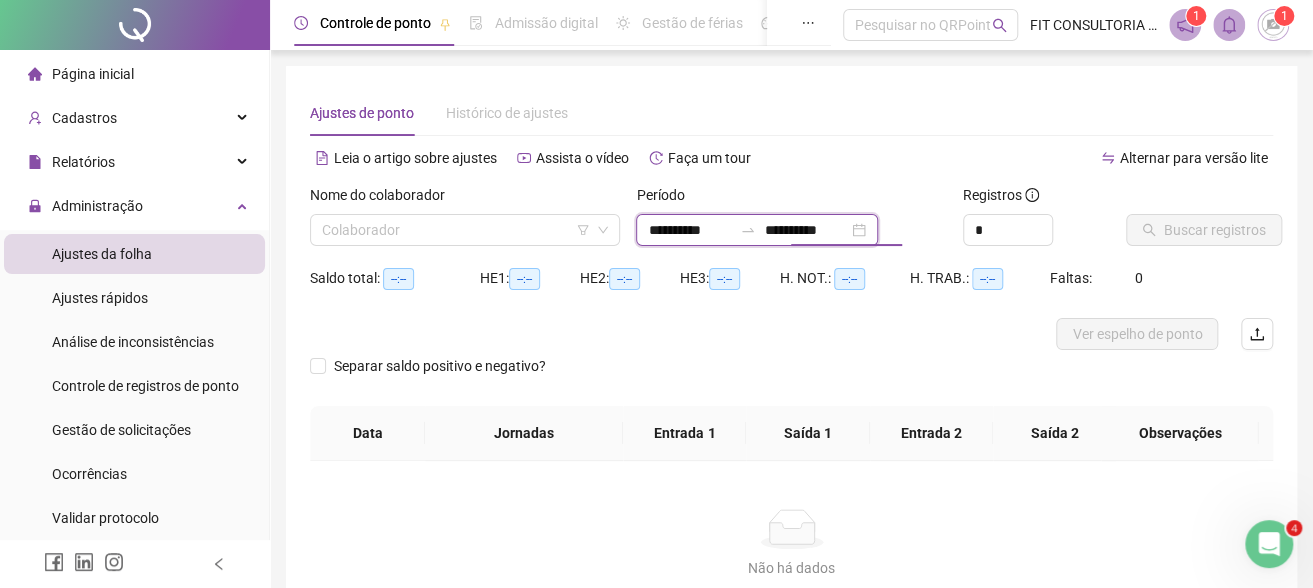 click on "**********" at bounding box center [806, 230] 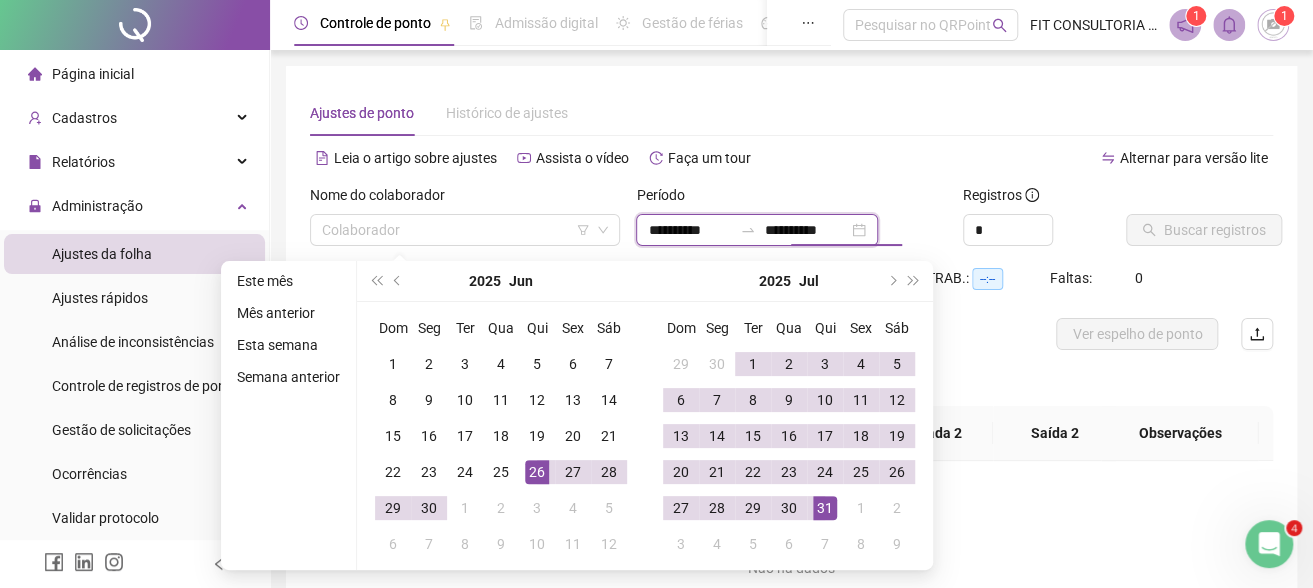 click on "**********" at bounding box center [806, 230] 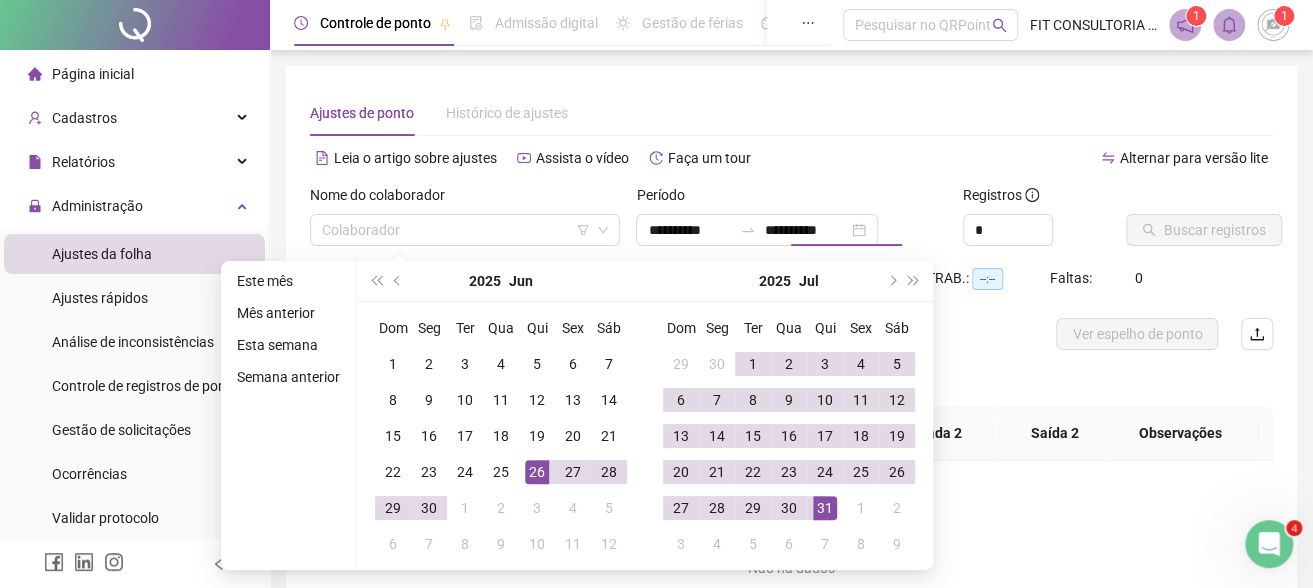 click on "Não há dados Não há dados" at bounding box center (791, 544) 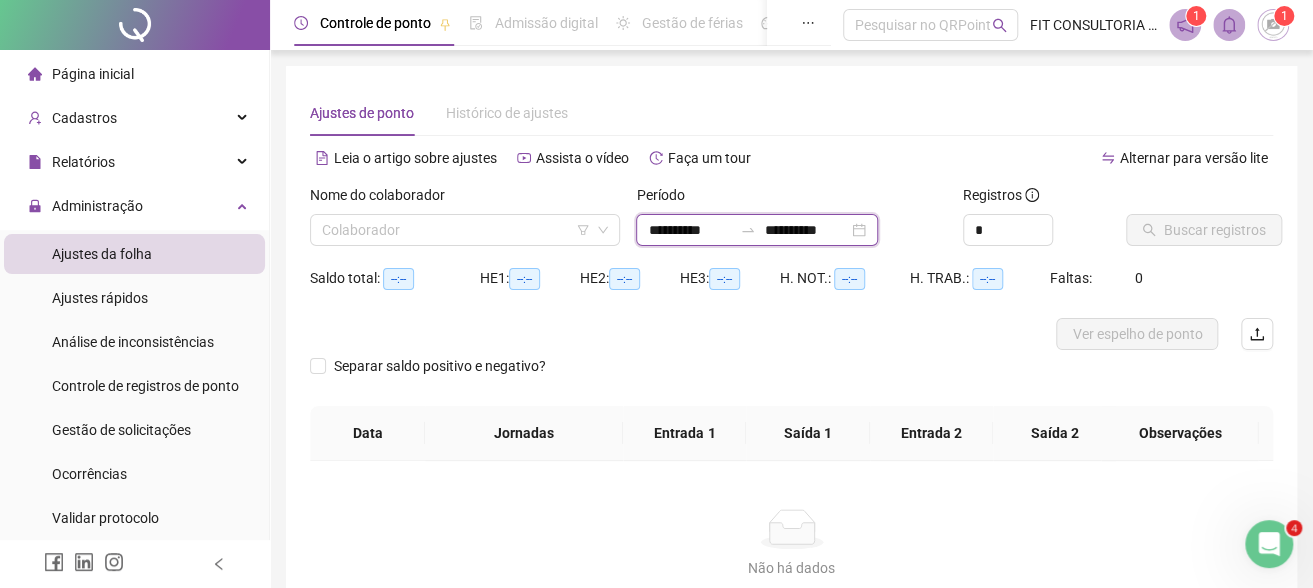 click on "**********" at bounding box center (806, 230) 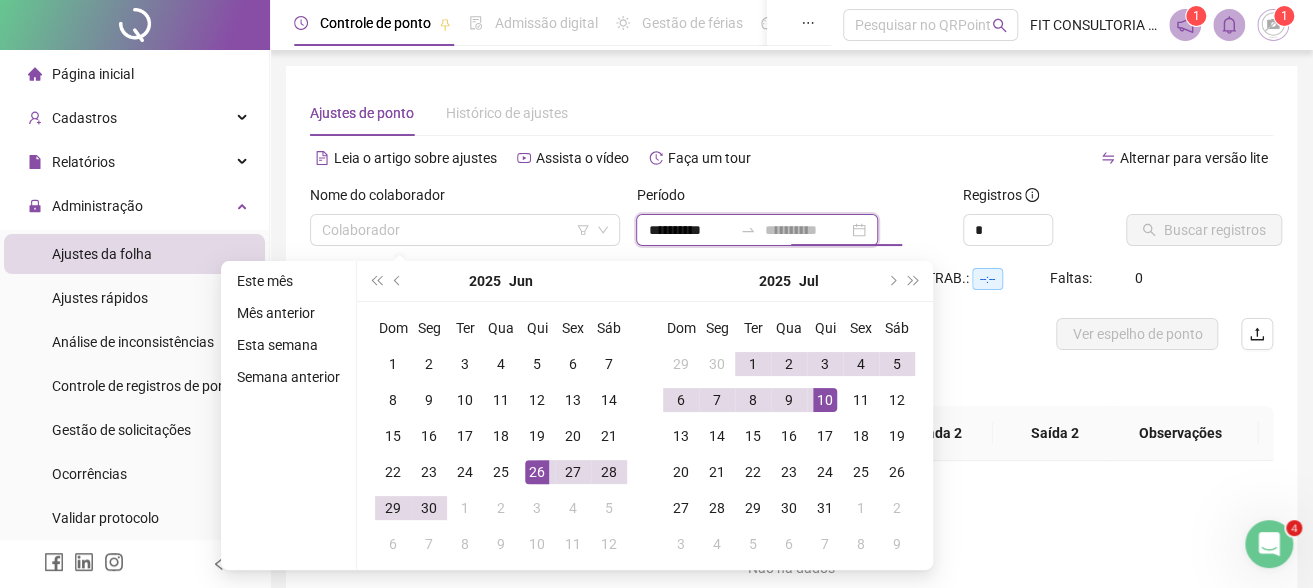 type on "**********" 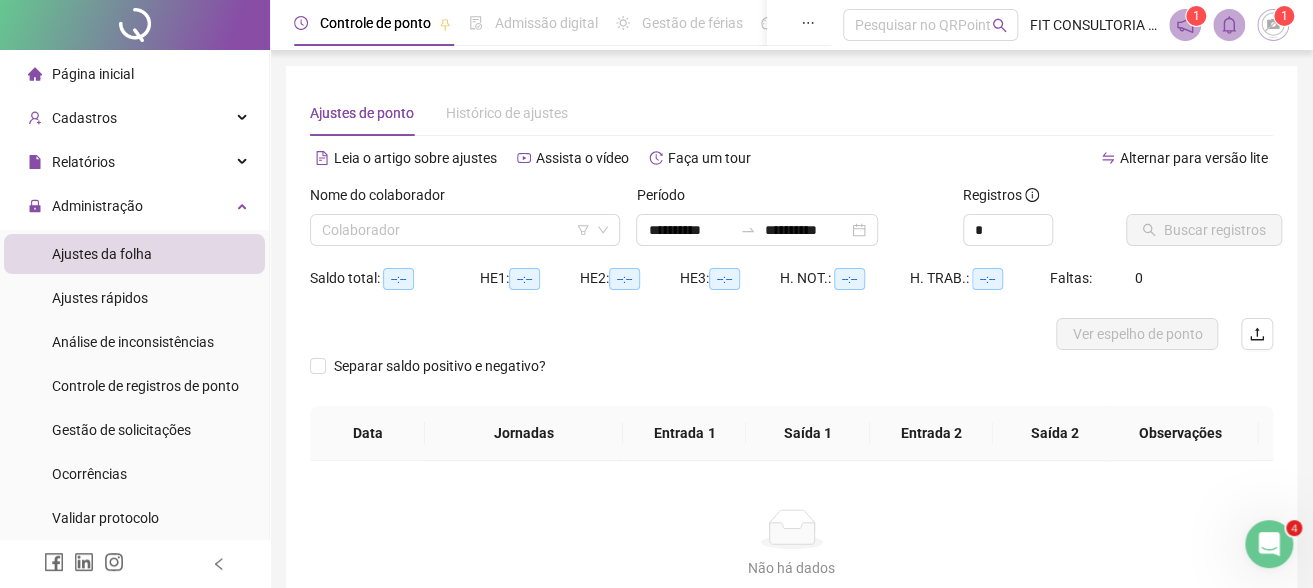 click on "Não há dados Não há dados" at bounding box center [791, 544] 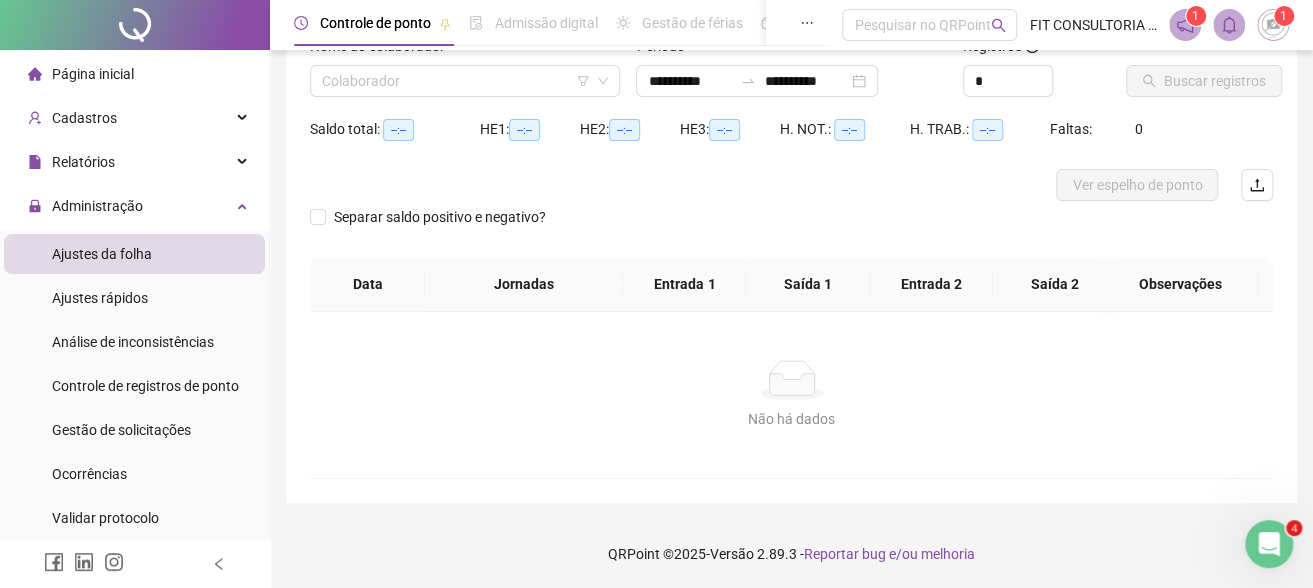 scroll, scrollTop: 0, scrollLeft: 0, axis: both 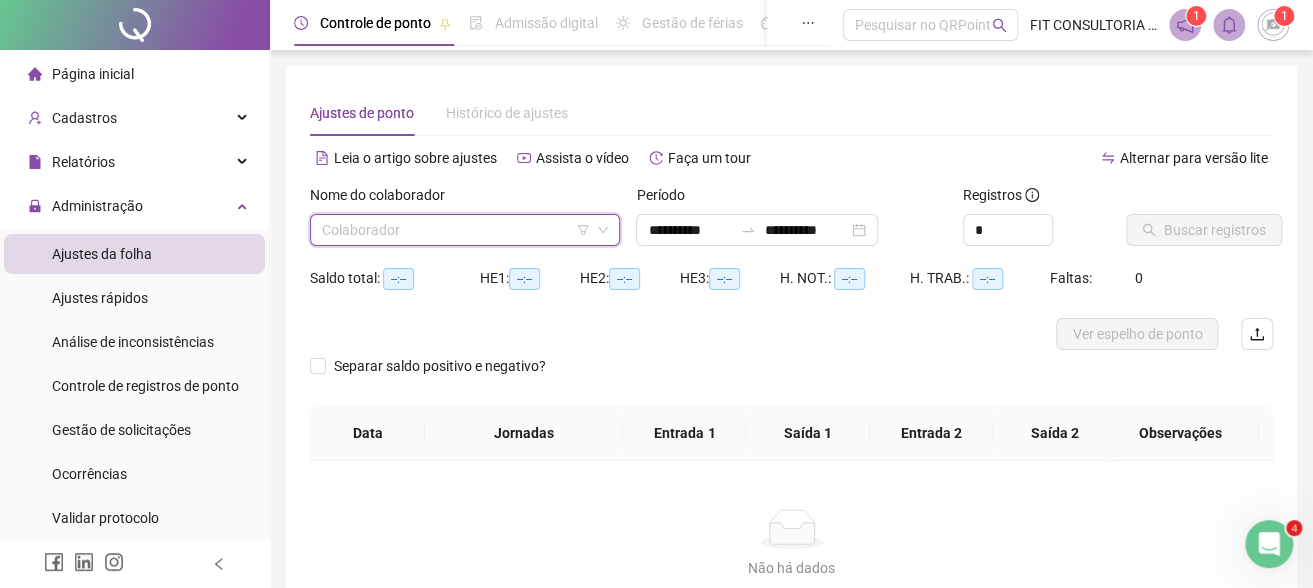 click at bounding box center (456, 230) 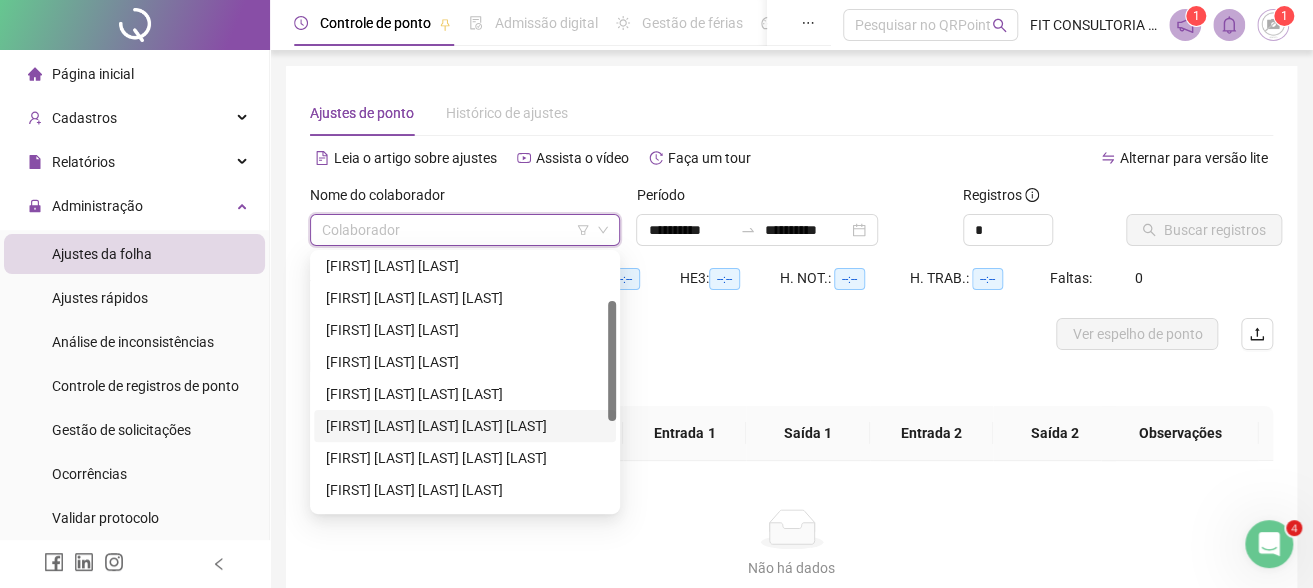 scroll, scrollTop: 200, scrollLeft: 0, axis: vertical 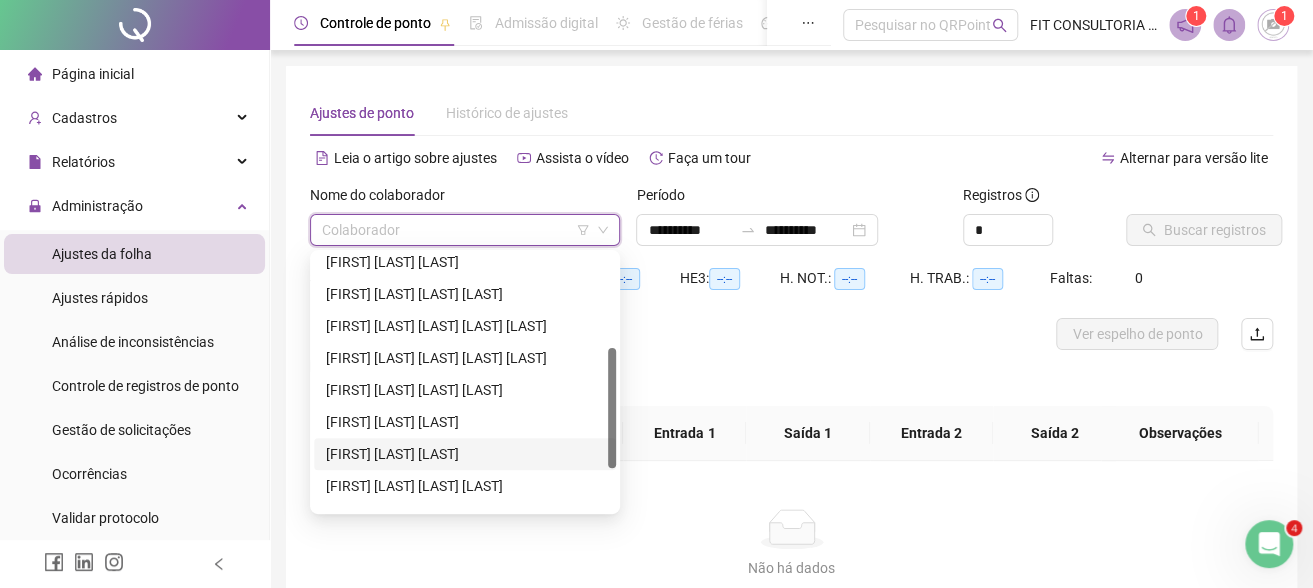 click on "[FIRST] [LAST] [LAST]" at bounding box center [465, 454] 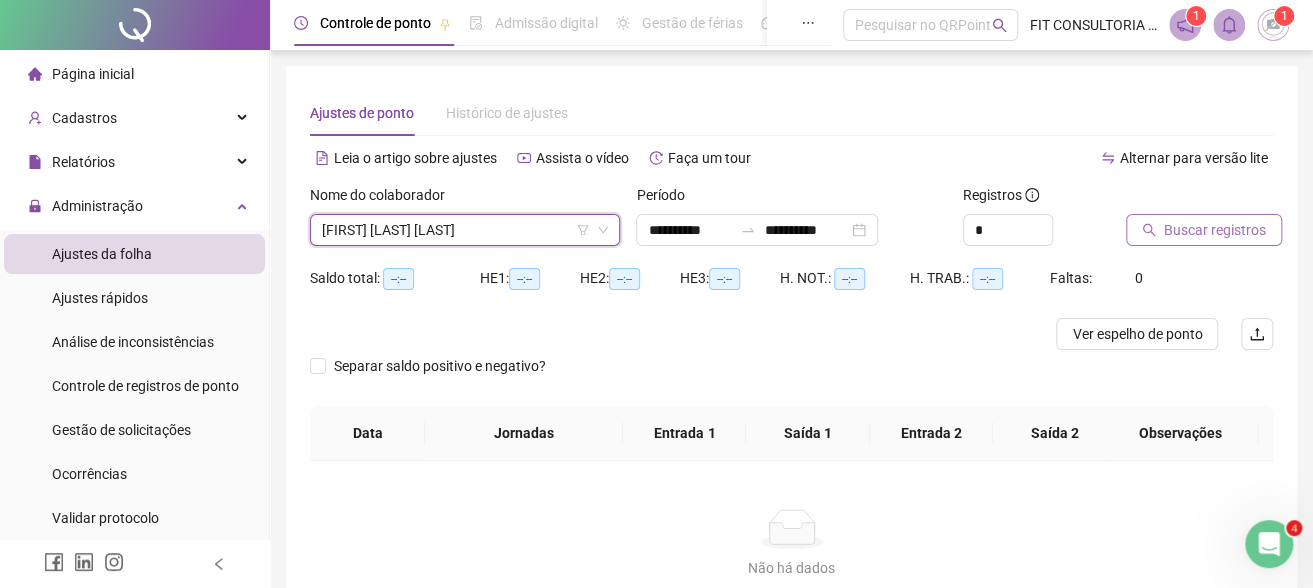 click on "Buscar registros" at bounding box center [1215, 230] 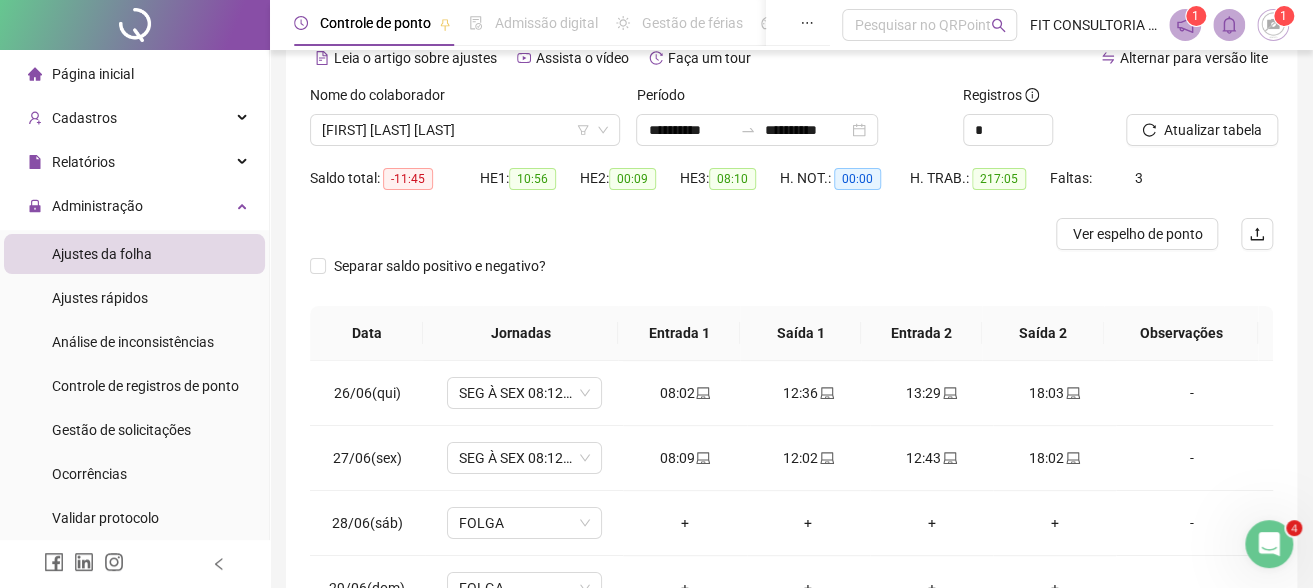 scroll, scrollTop: 200, scrollLeft: 0, axis: vertical 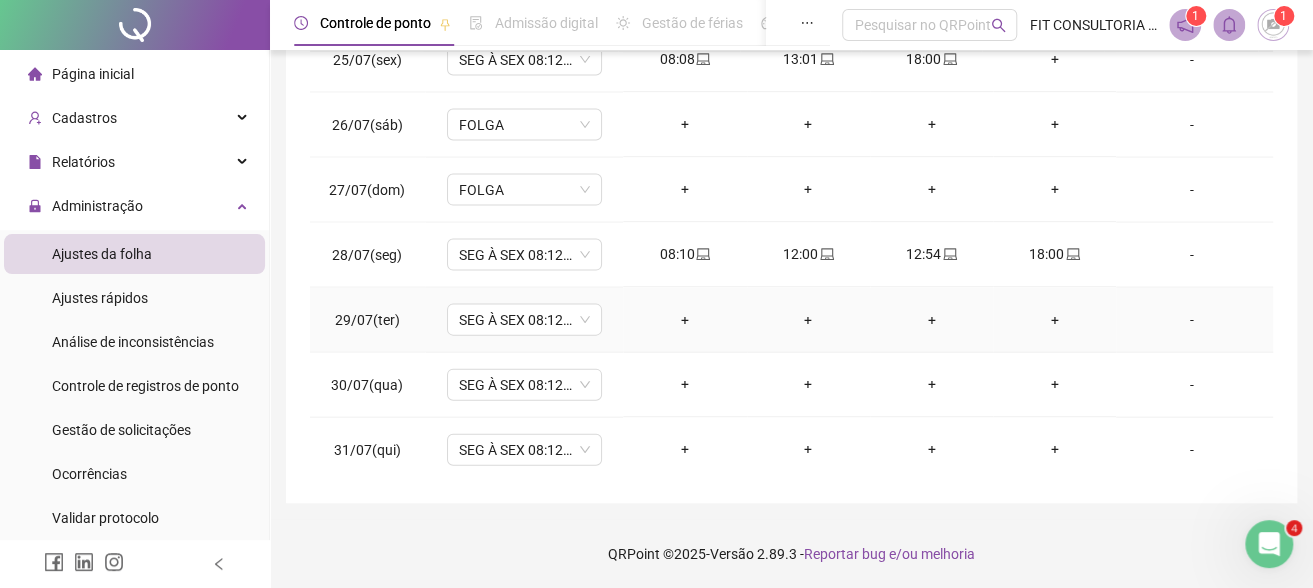 click on "-" at bounding box center (1191, 319) 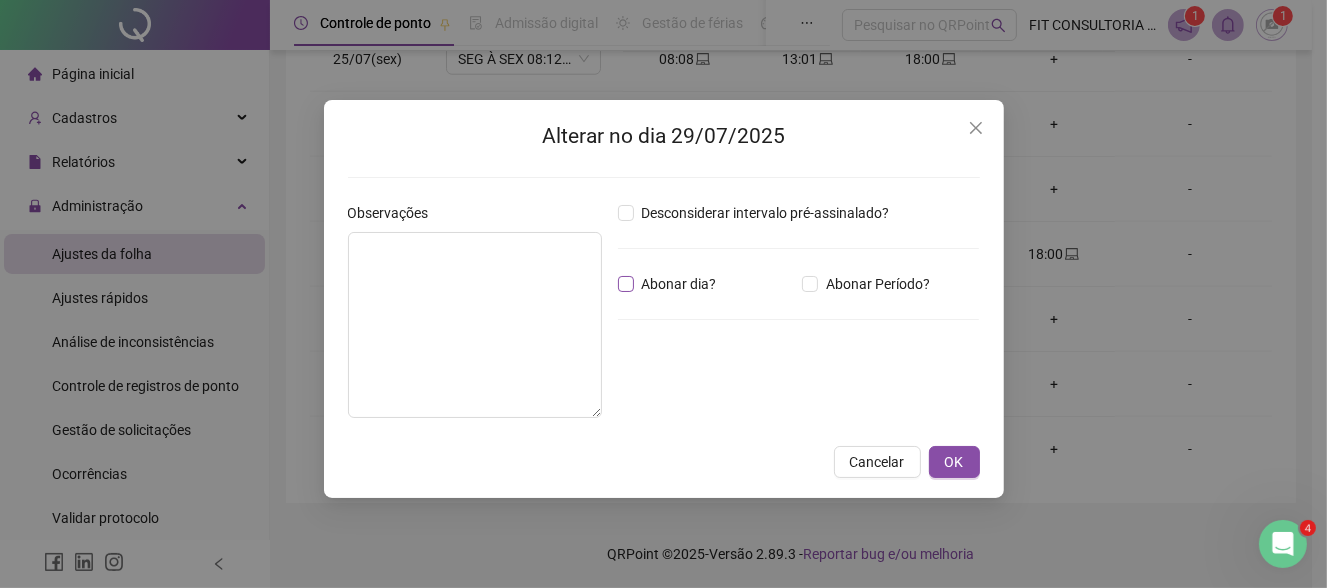 click on "Abonar dia?" at bounding box center [679, 284] 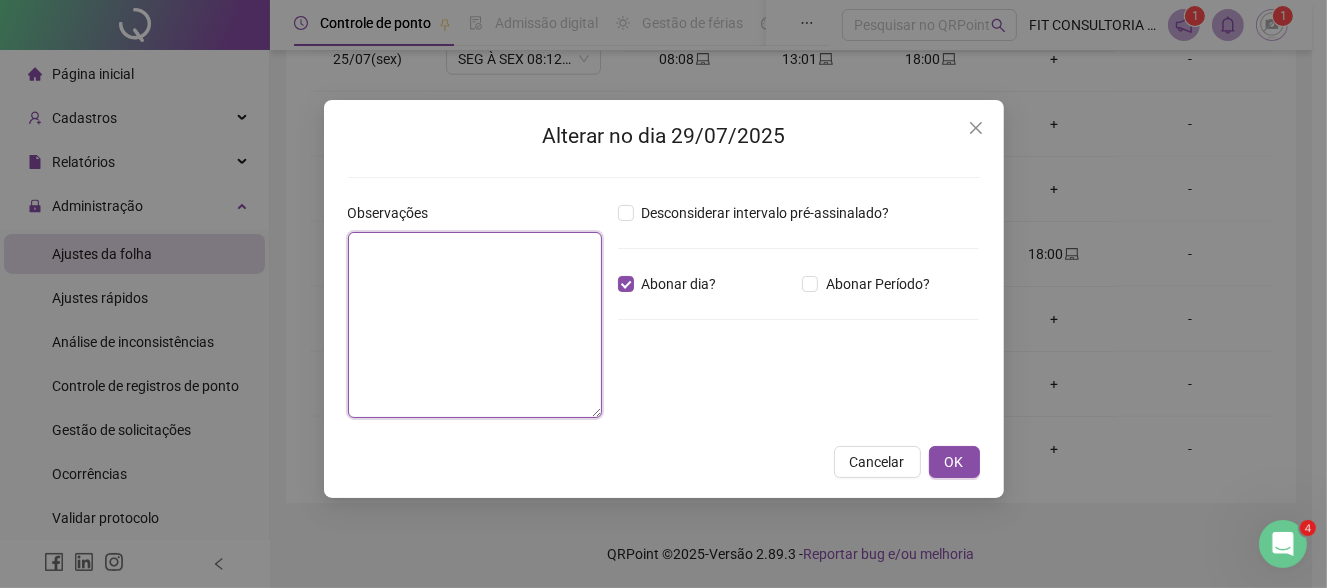 click at bounding box center (475, 325) 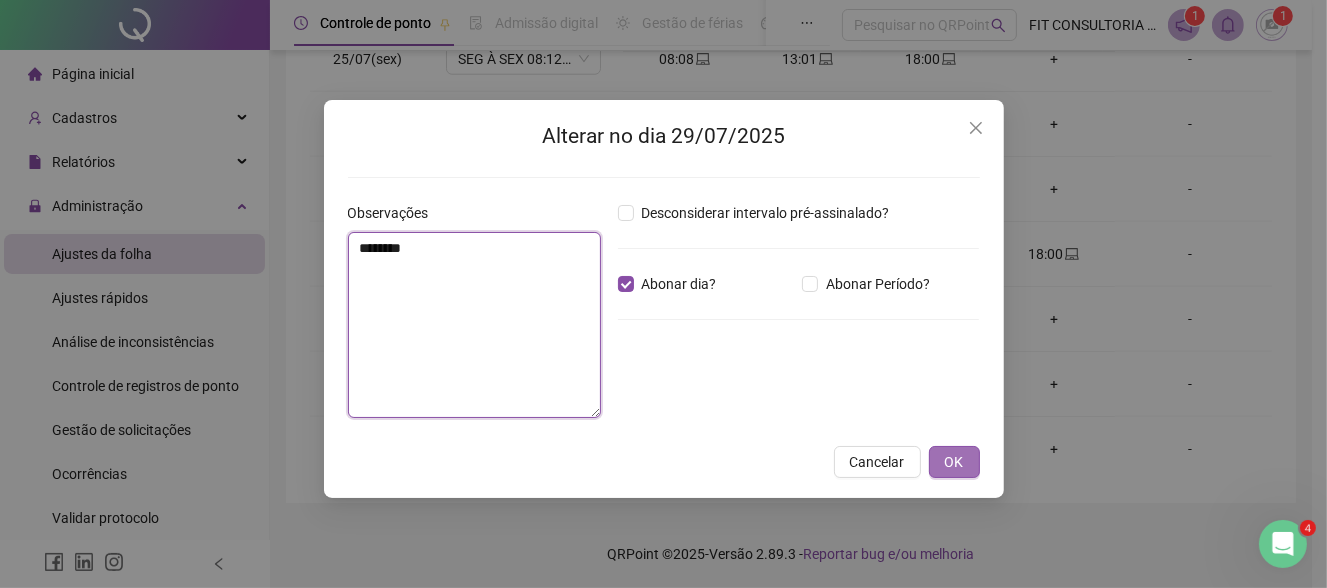 type on "********" 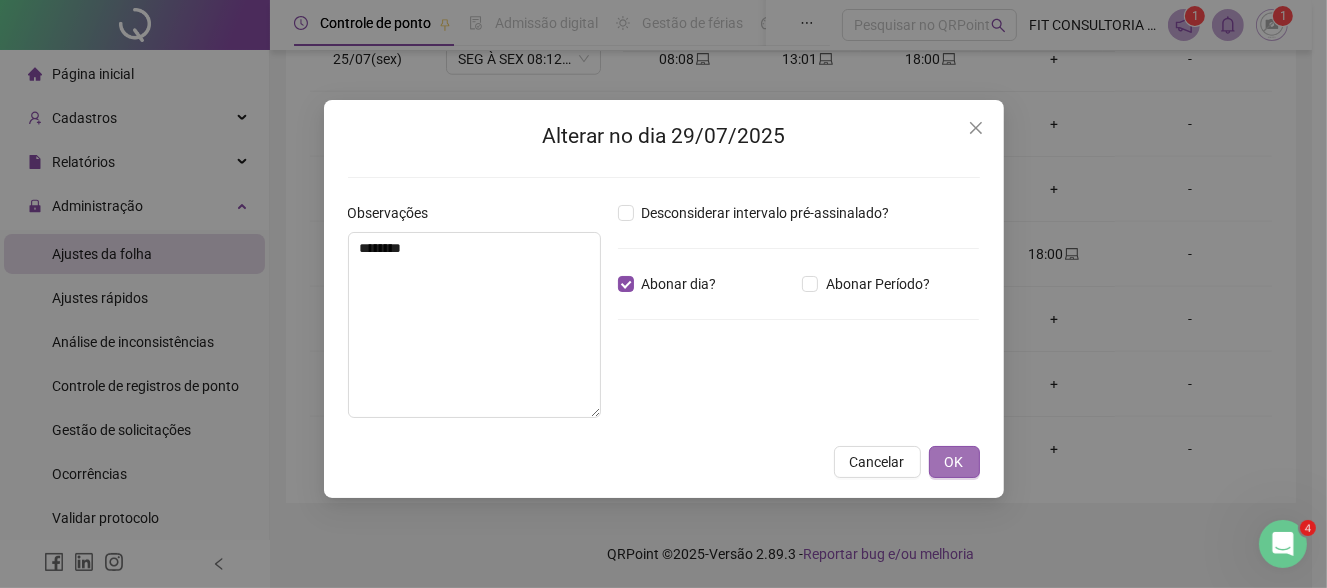 click on "OK" at bounding box center (954, 462) 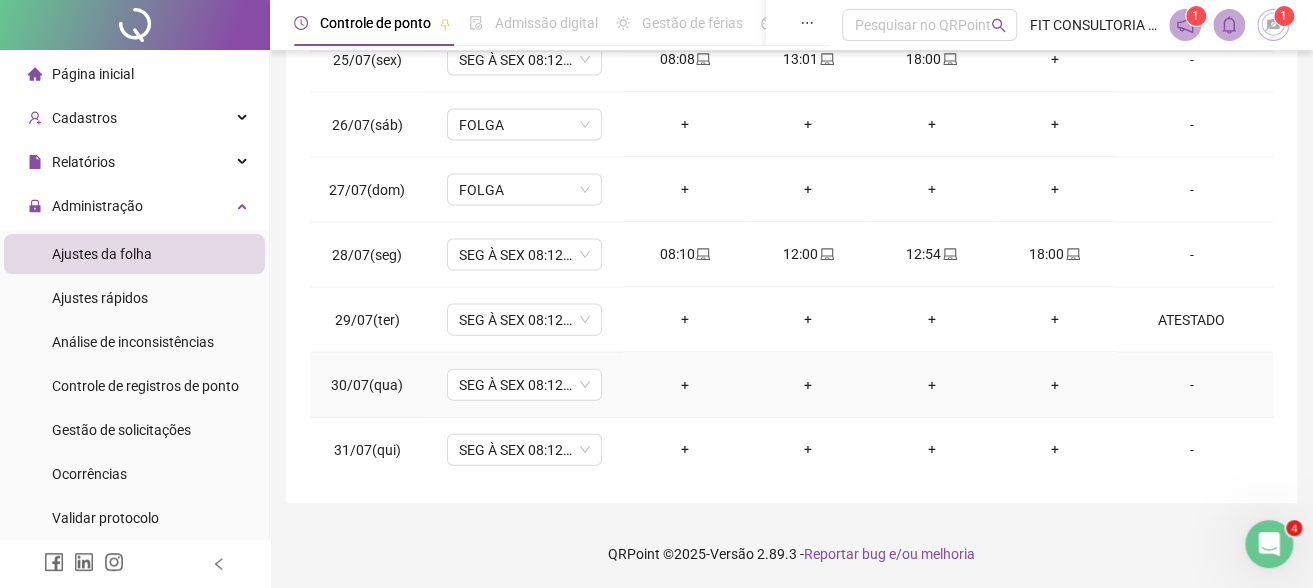 click on "-" at bounding box center [1191, 384] 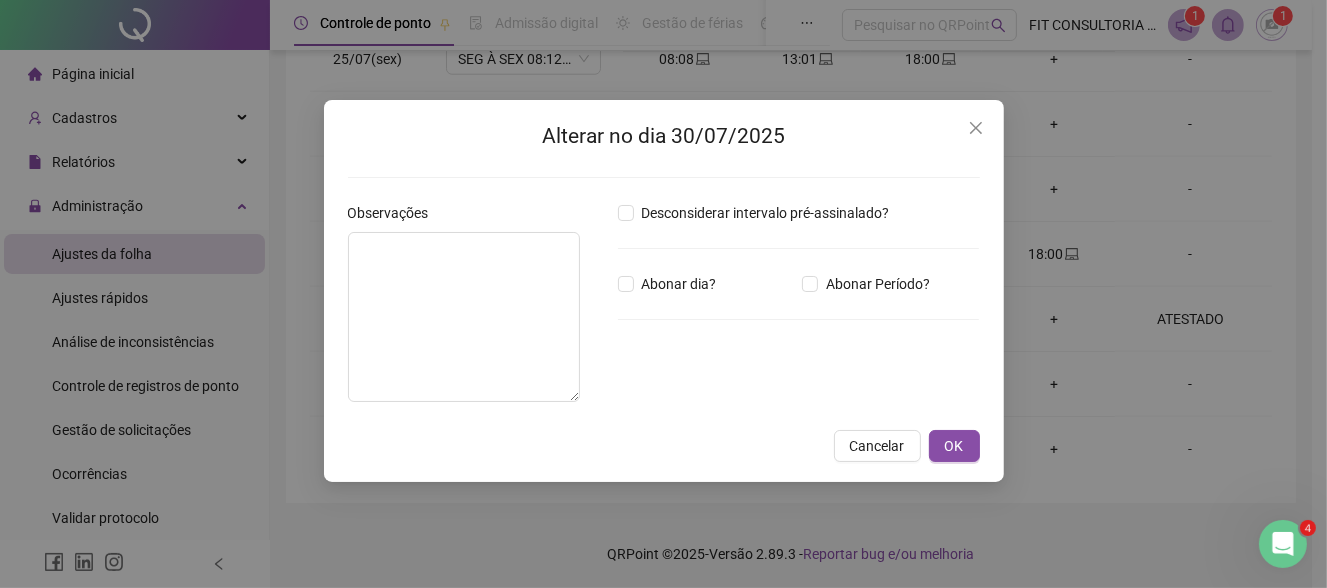 click on "Abonar dia?" at bounding box center (706, 284) 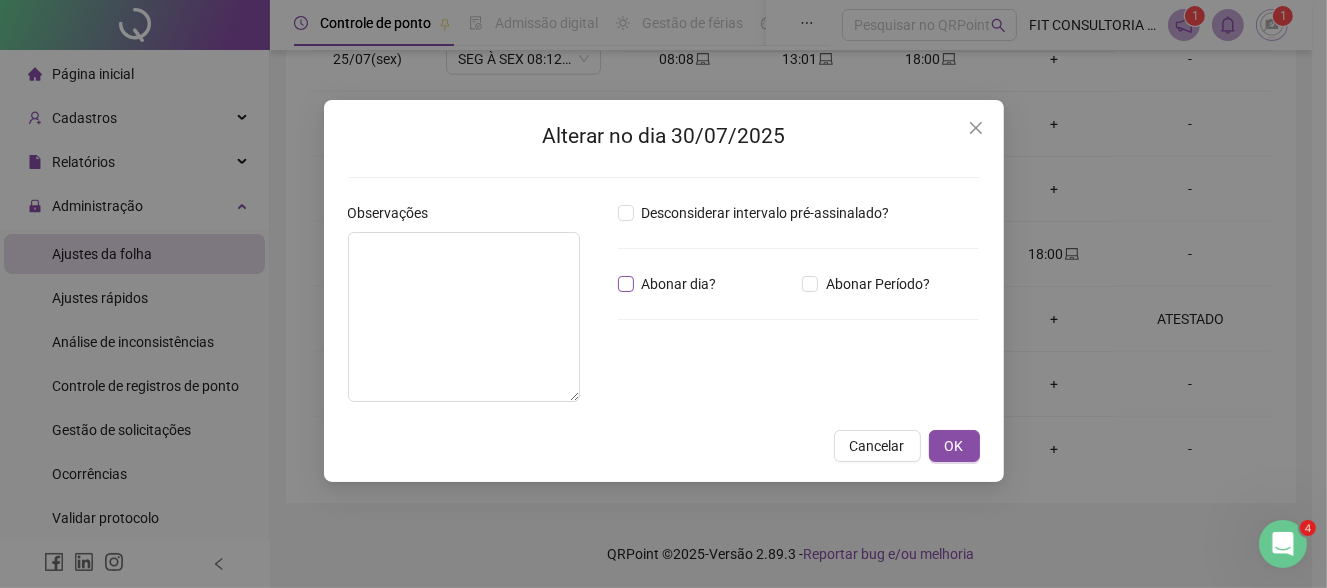 click on "Abonar dia?" at bounding box center [679, 284] 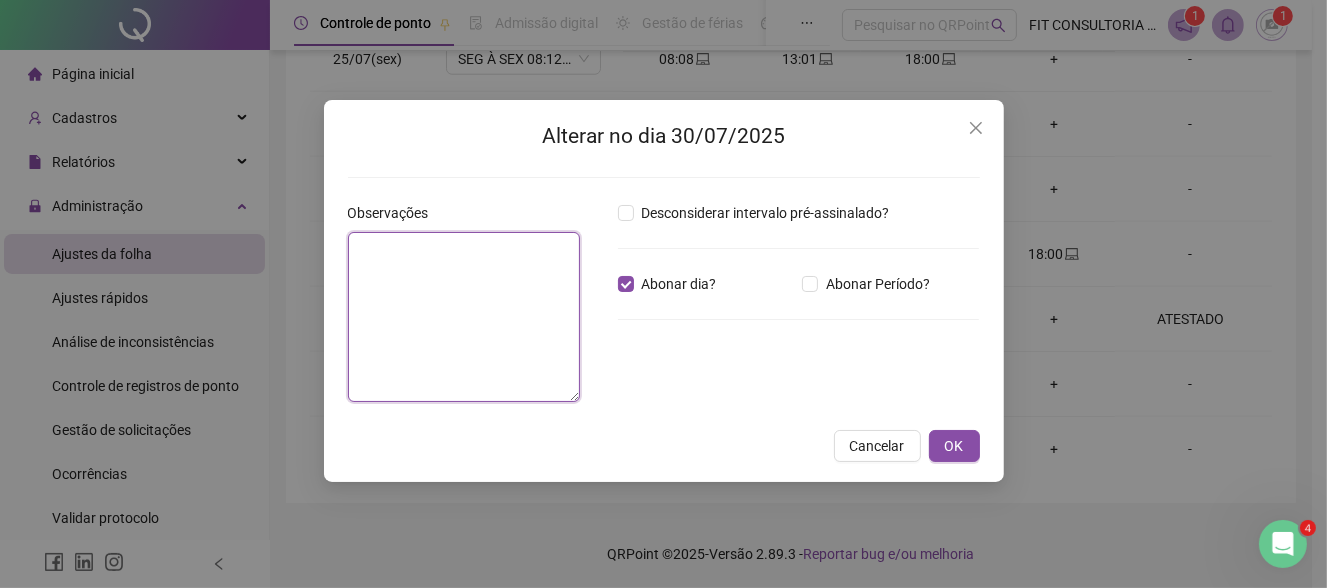 drag, startPoint x: 559, startPoint y: 267, endPoint x: 544, endPoint y: 270, distance: 15.297058 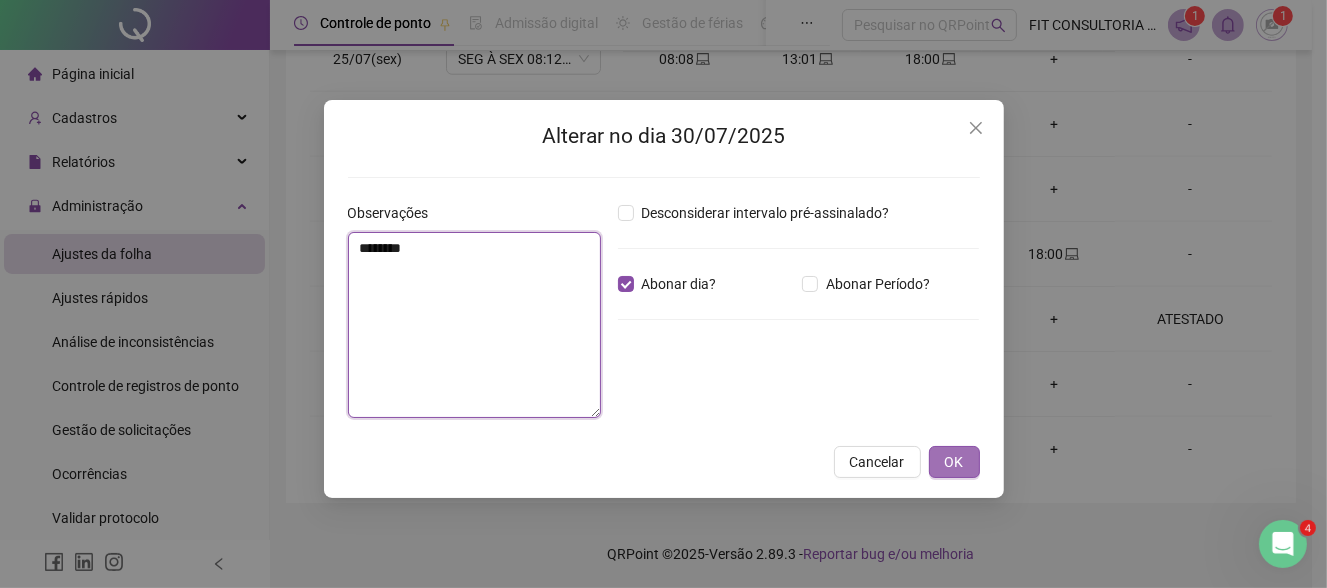 type on "********" 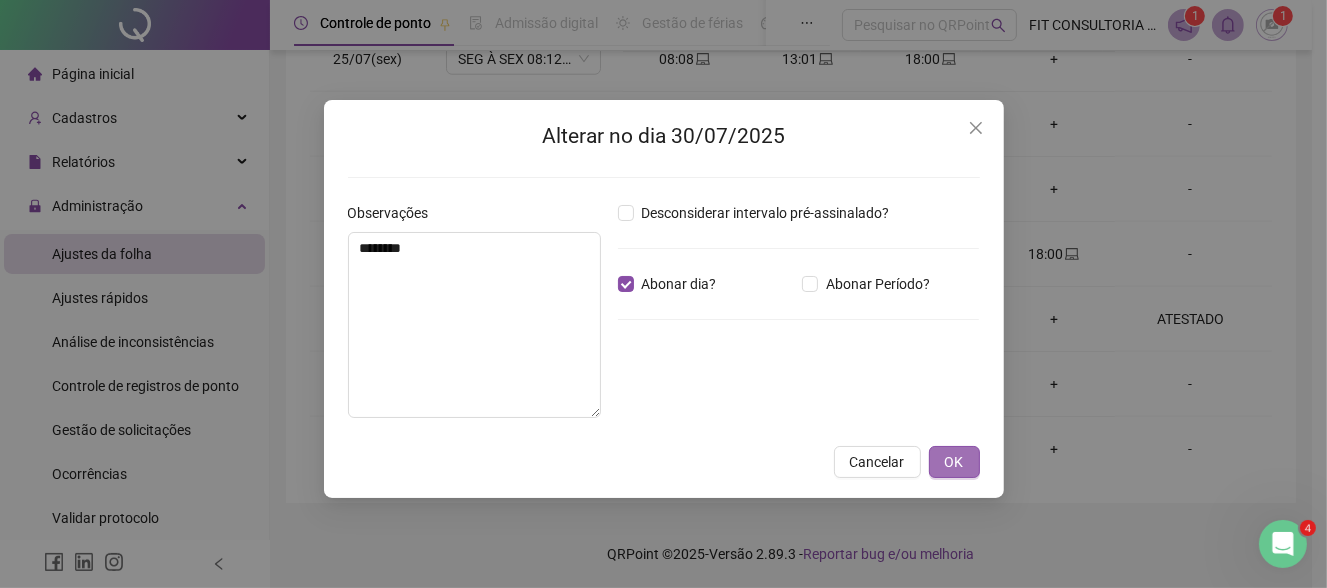 click on "OK" at bounding box center [954, 462] 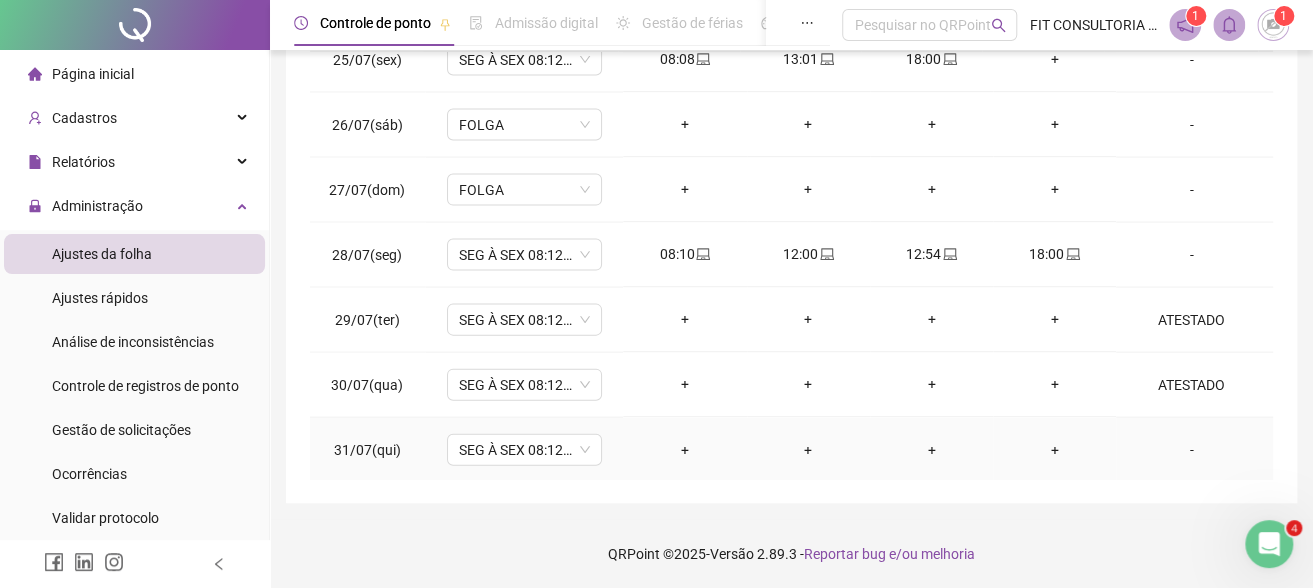 click on "-" at bounding box center (1191, 449) 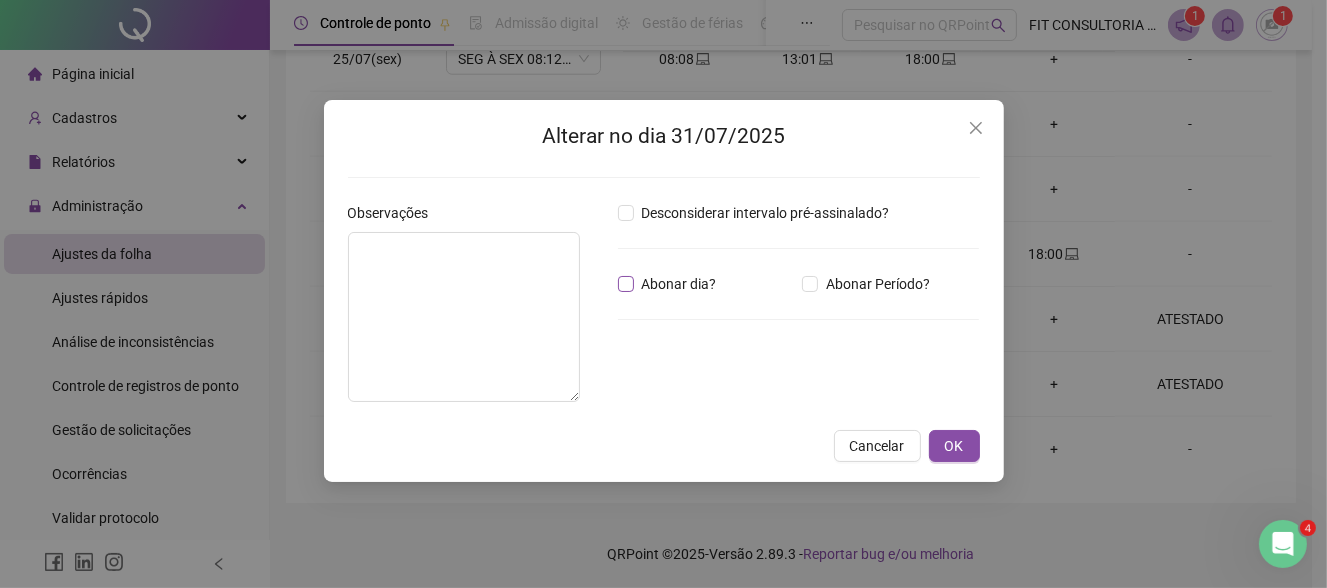 drag, startPoint x: 663, startPoint y: 291, endPoint x: 640, endPoint y: 287, distance: 23.345236 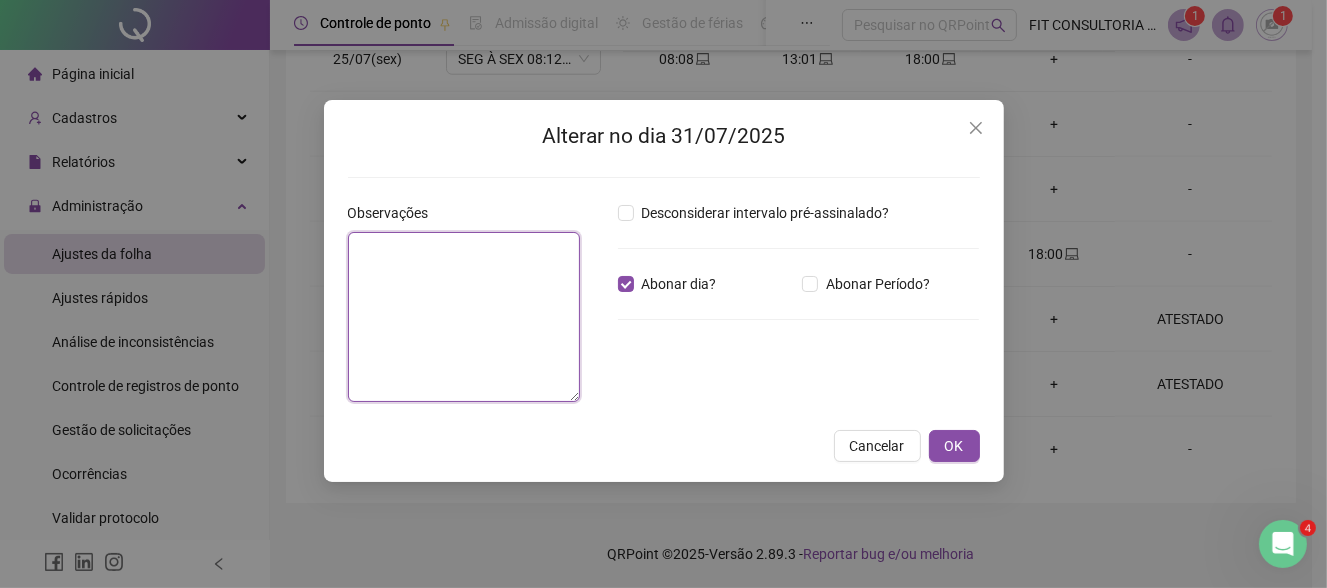 click at bounding box center [464, 317] 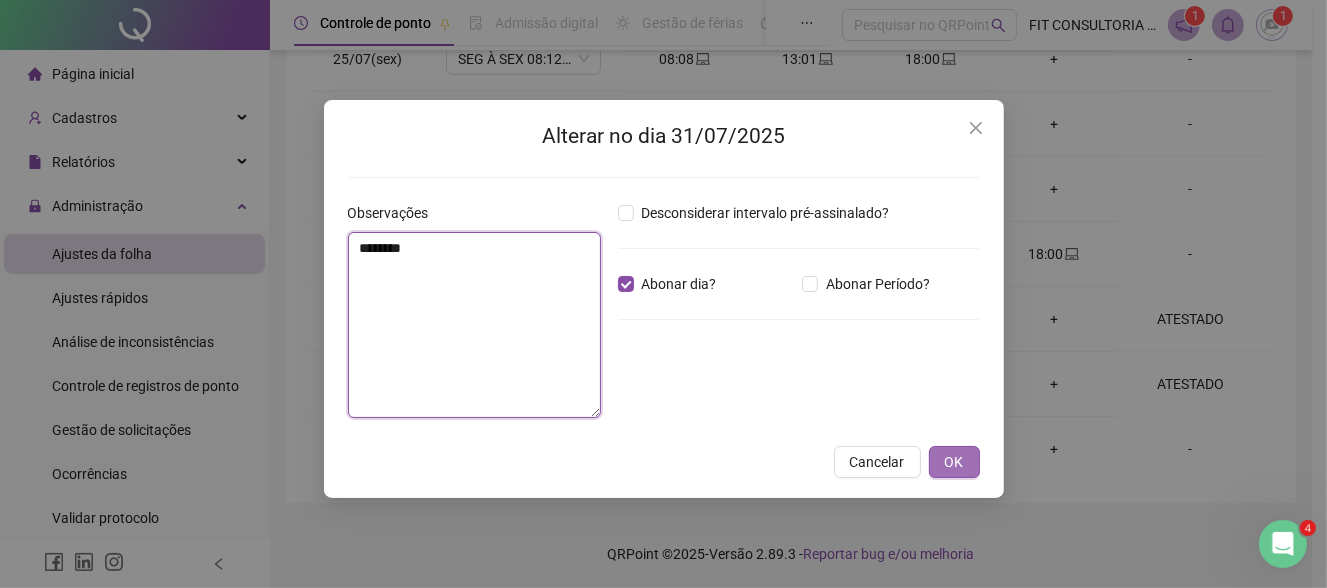 type on "********" 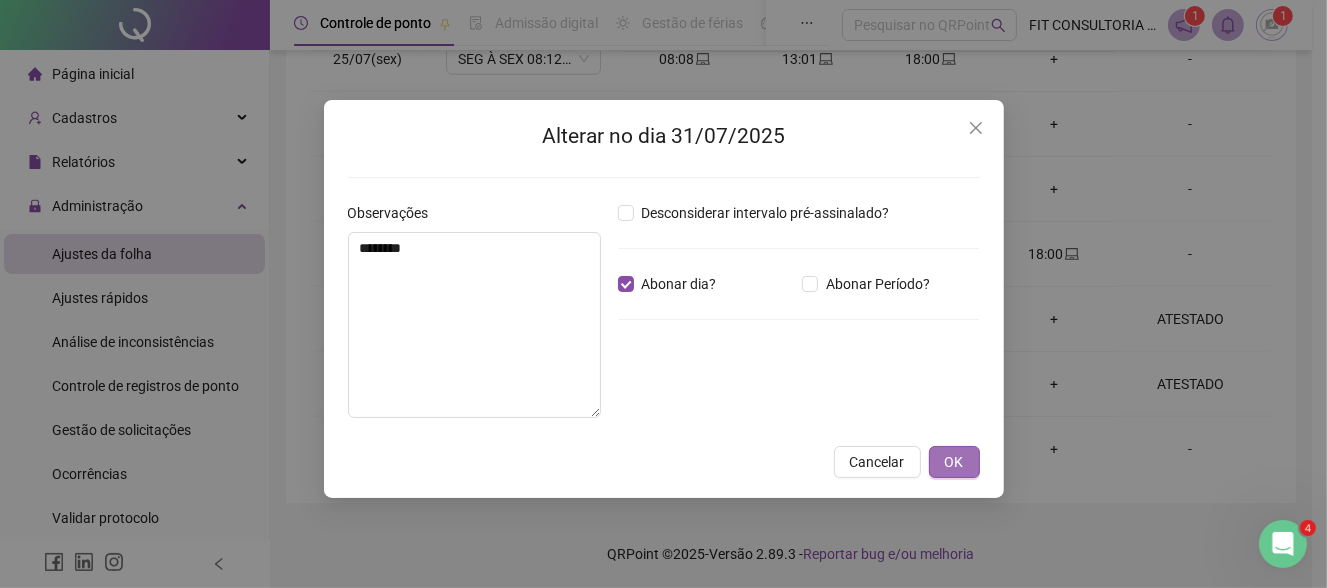 click on "OK" at bounding box center [954, 462] 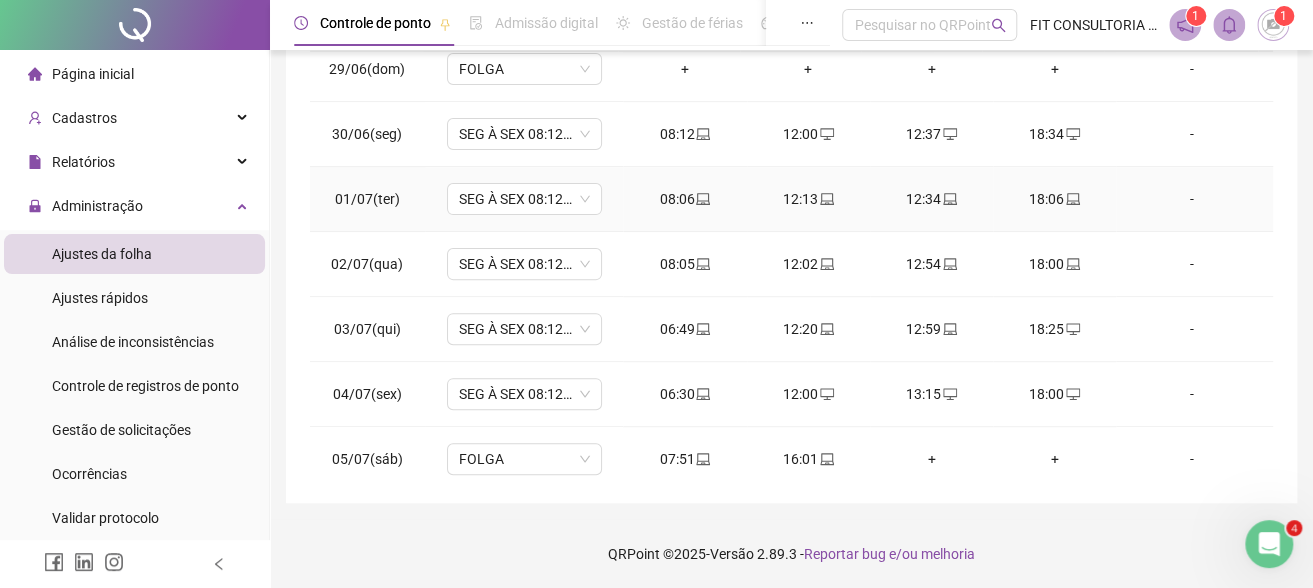 scroll, scrollTop: 0, scrollLeft: 0, axis: both 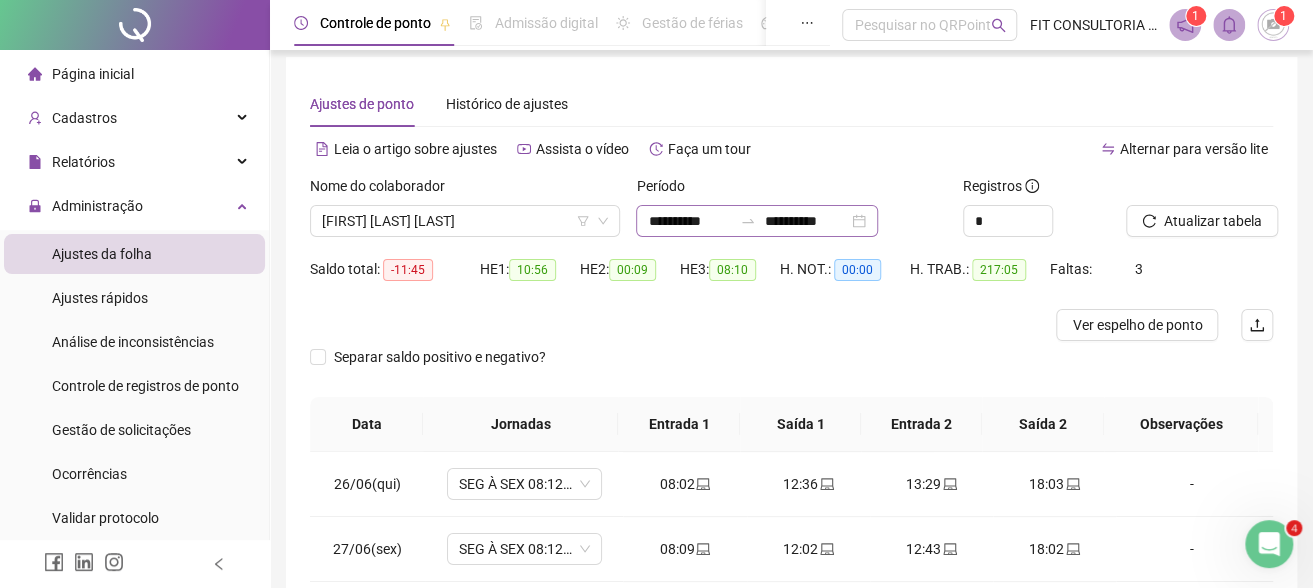 click on "**********" at bounding box center (757, 221) 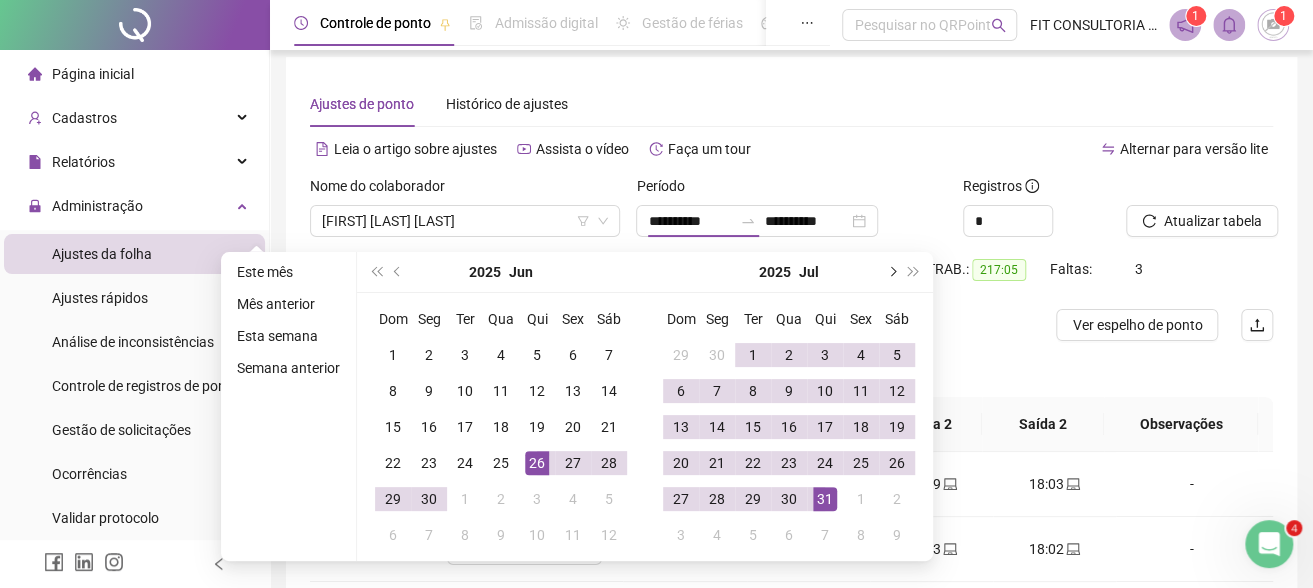 click at bounding box center [891, 272] 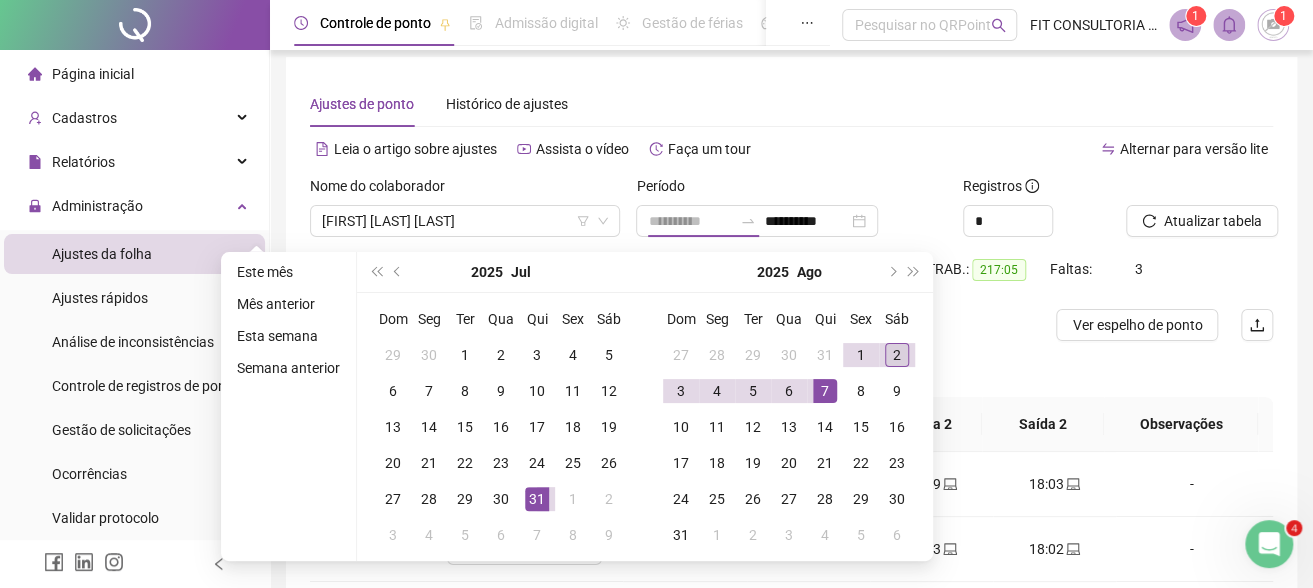 type on "**********" 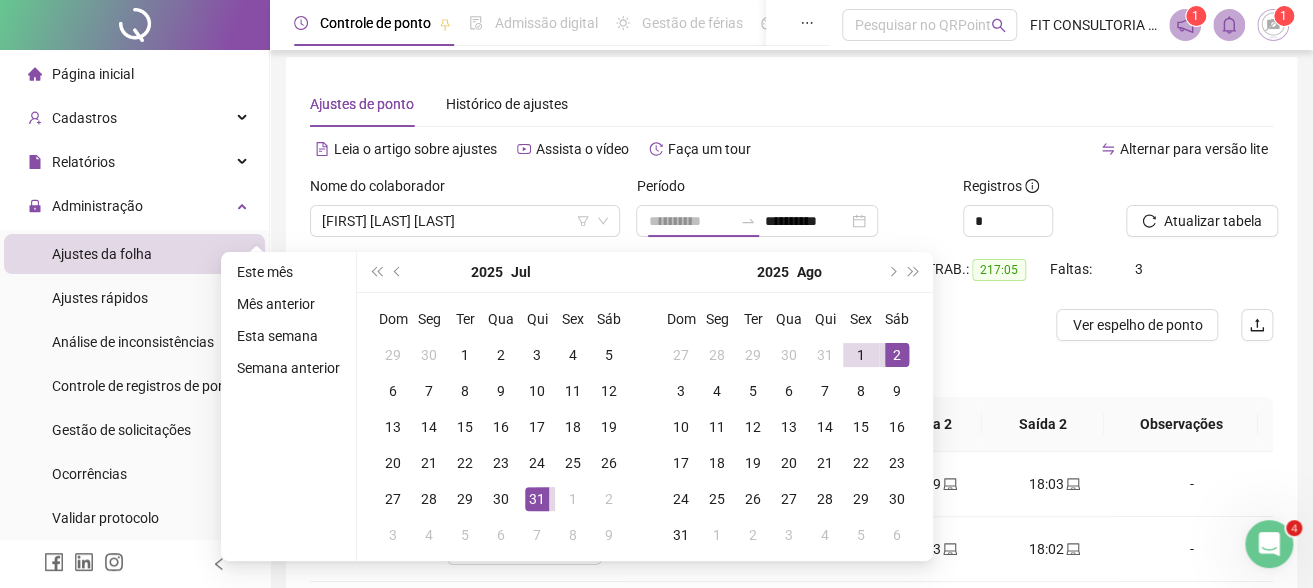 click on "2" at bounding box center [897, 355] 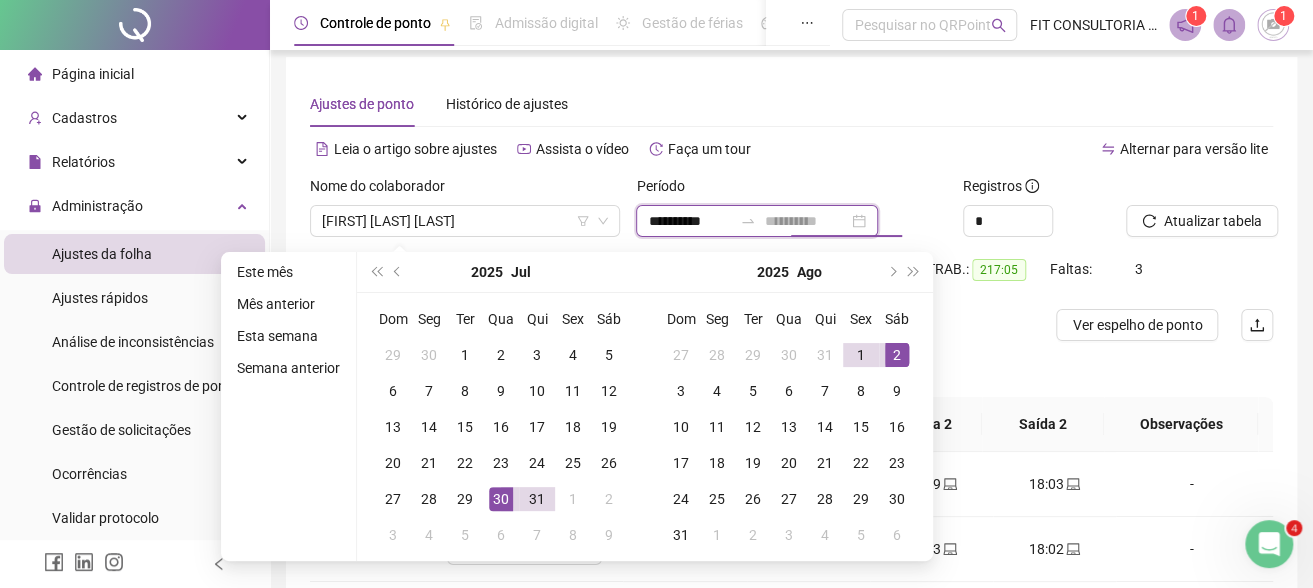 type on "**********" 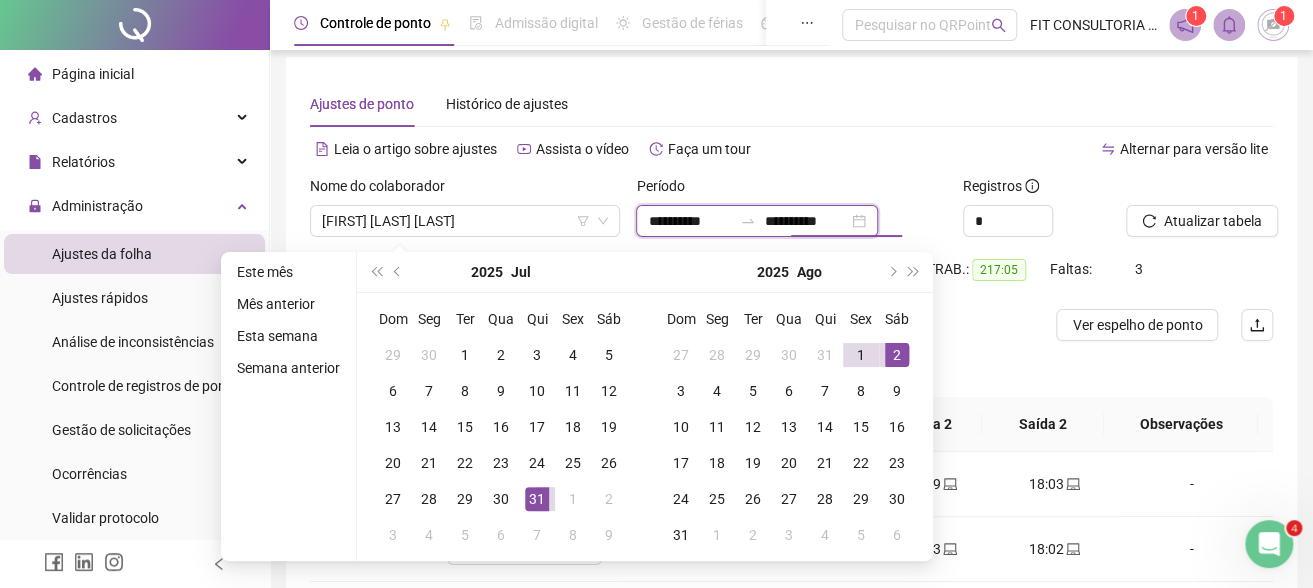 click on "**********" at bounding box center [690, 221] 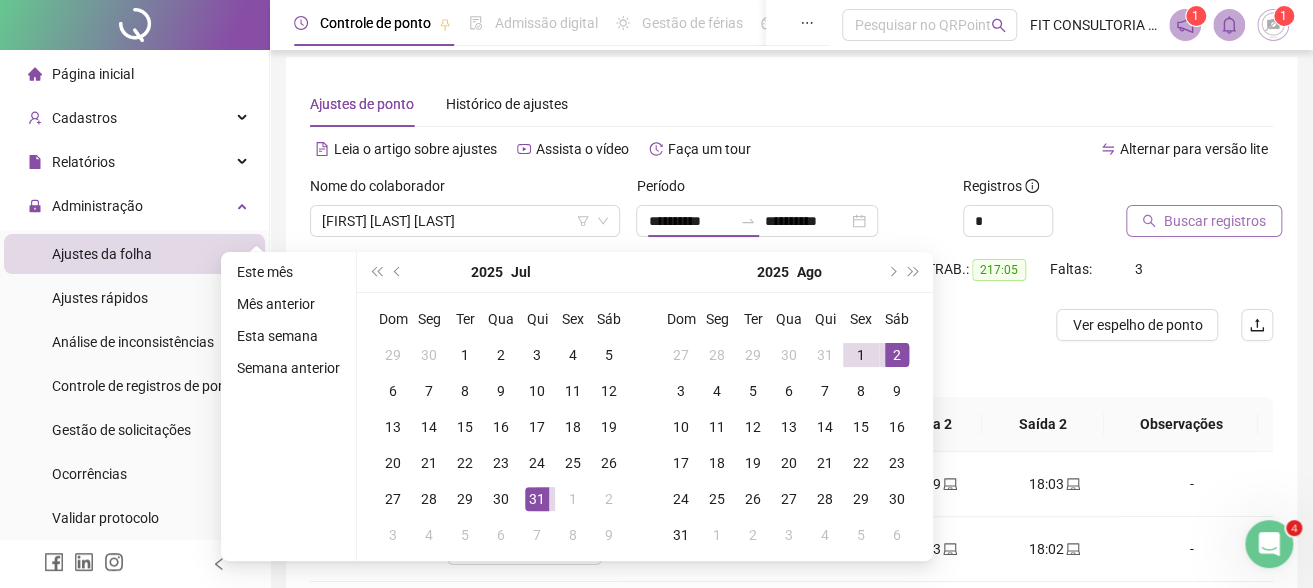 click on "Buscar registros" at bounding box center [1215, 221] 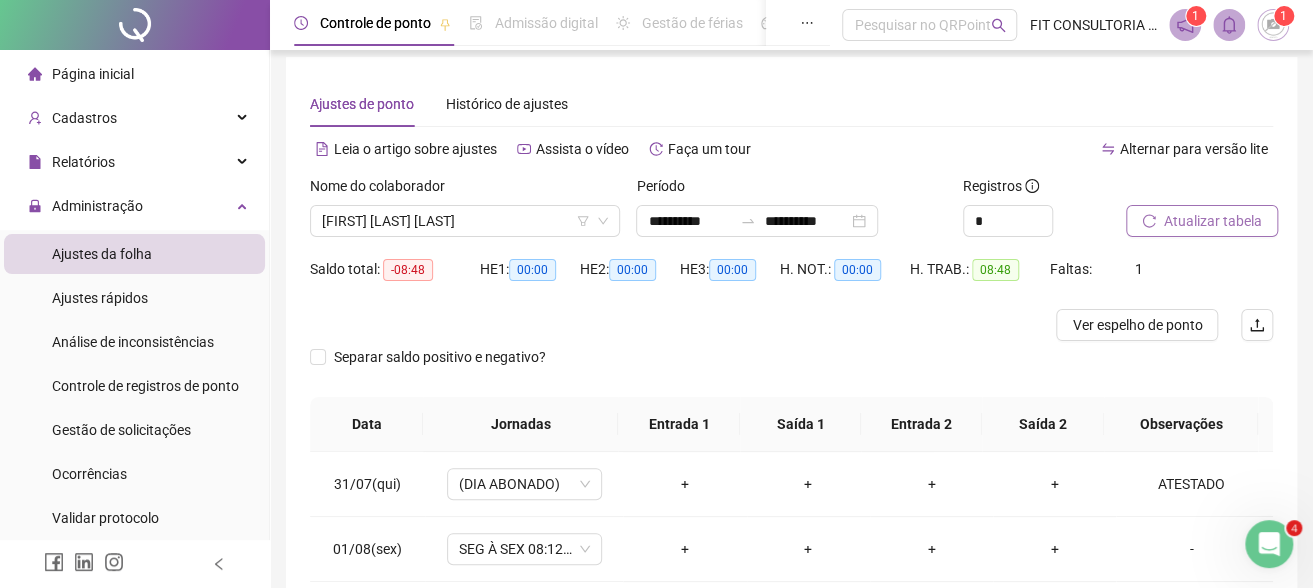 scroll, scrollTop: 177, scrollLeft: 0, axis: vertical 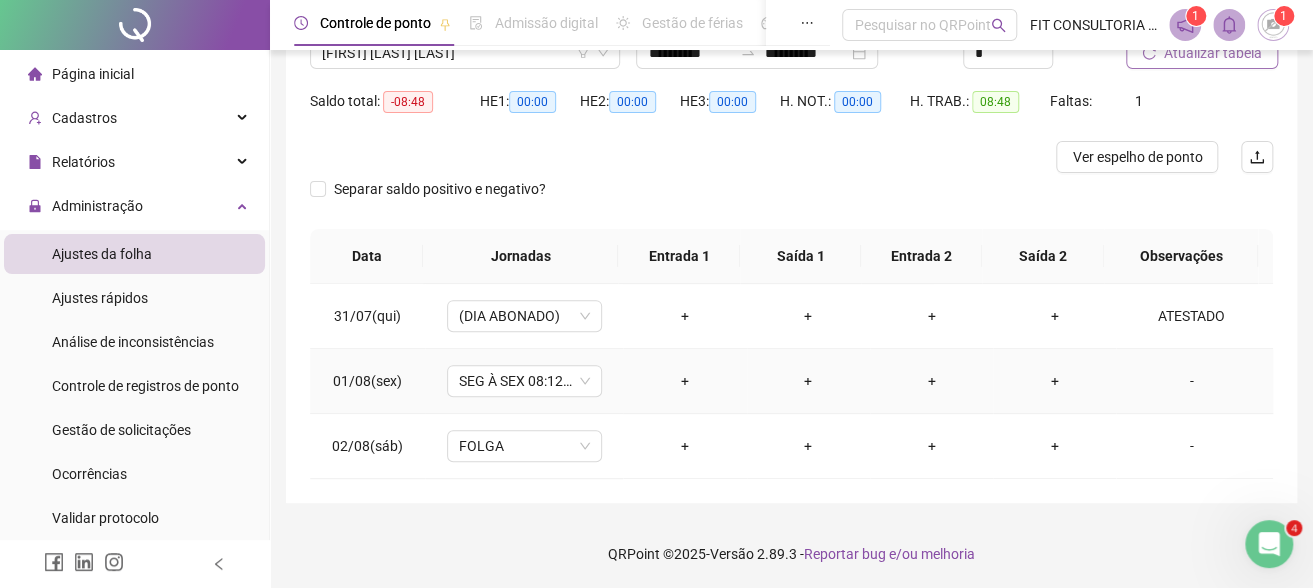 click on "-" at bounding box center (1191, 381) 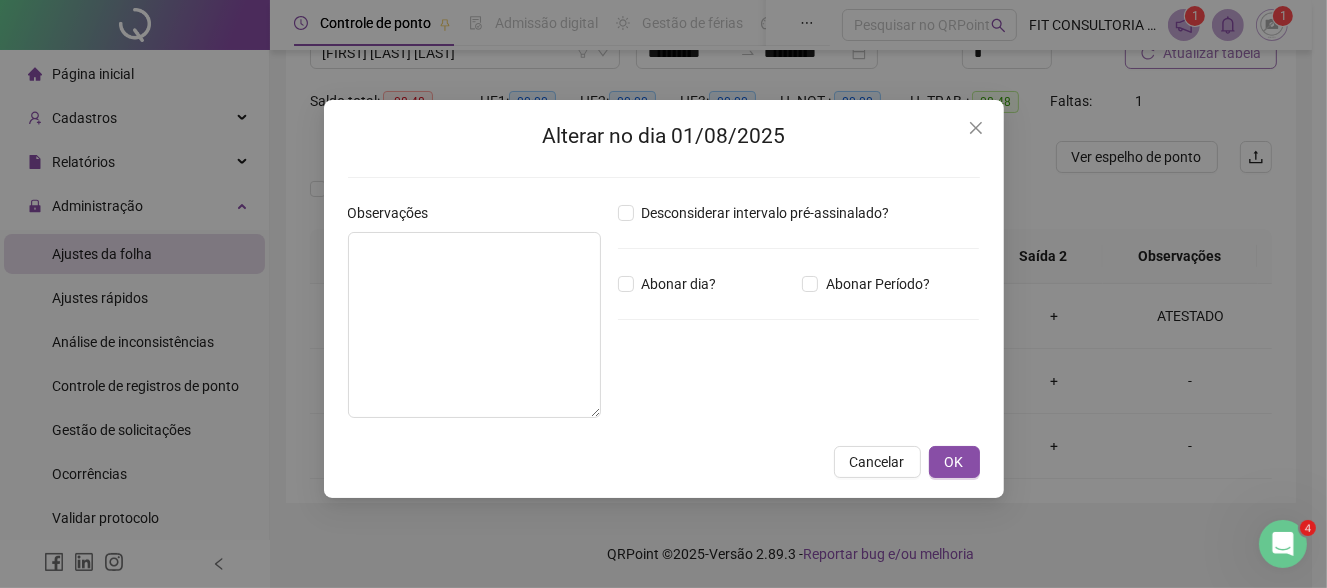 drag, startPoint x: 706, startPoint y: 282, endPoint x: 663, endPoint y: 310, distance: 51.312767 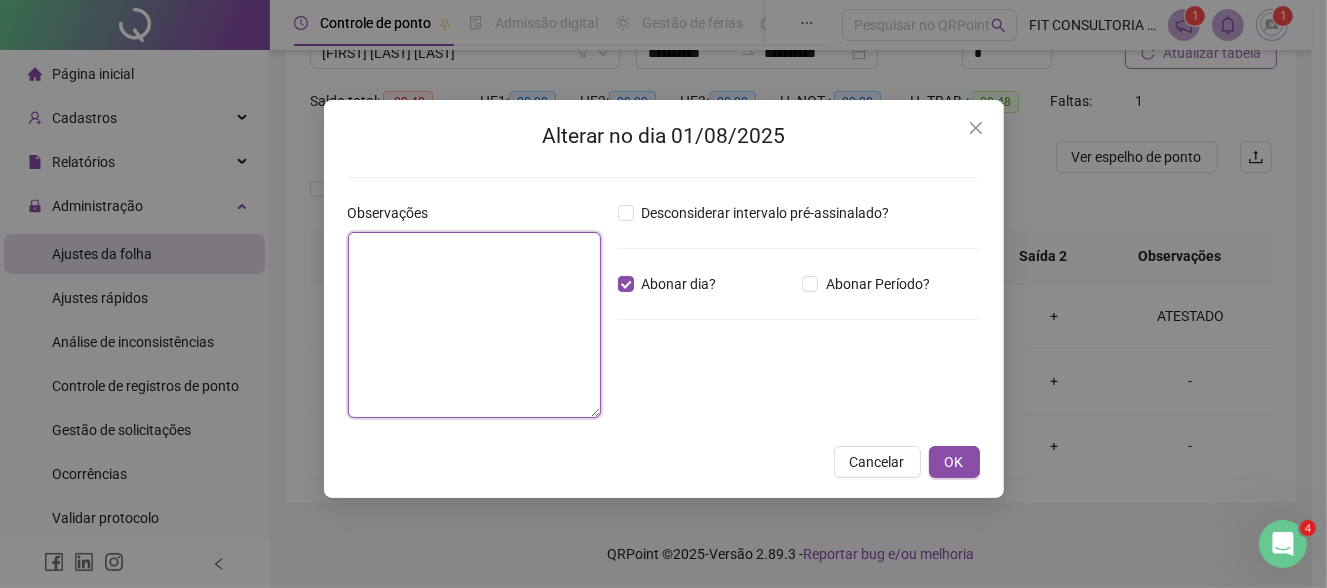 click at bounding box center [475, 325] 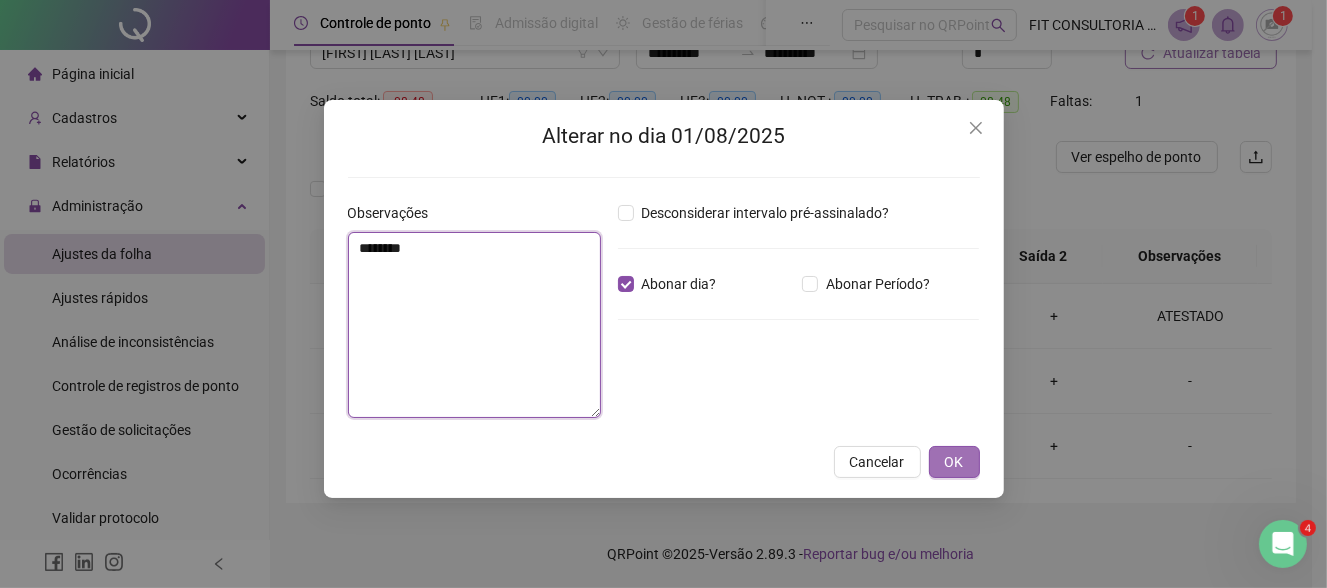 type on "********" 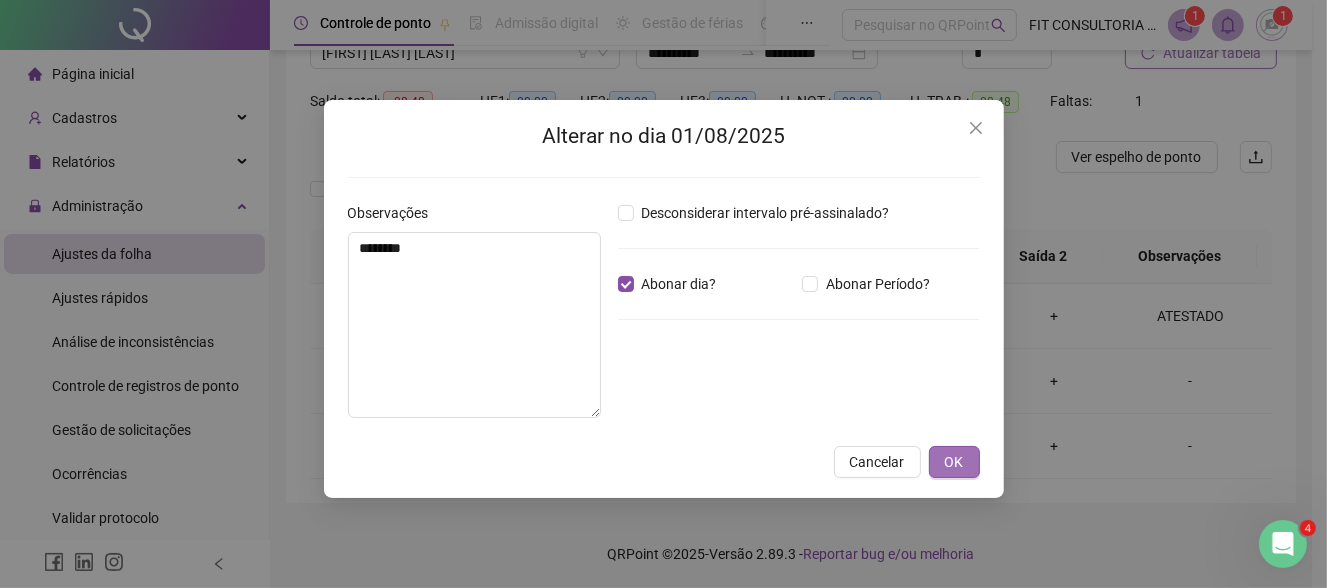 click on "OK" at bounding box center [954, 462] 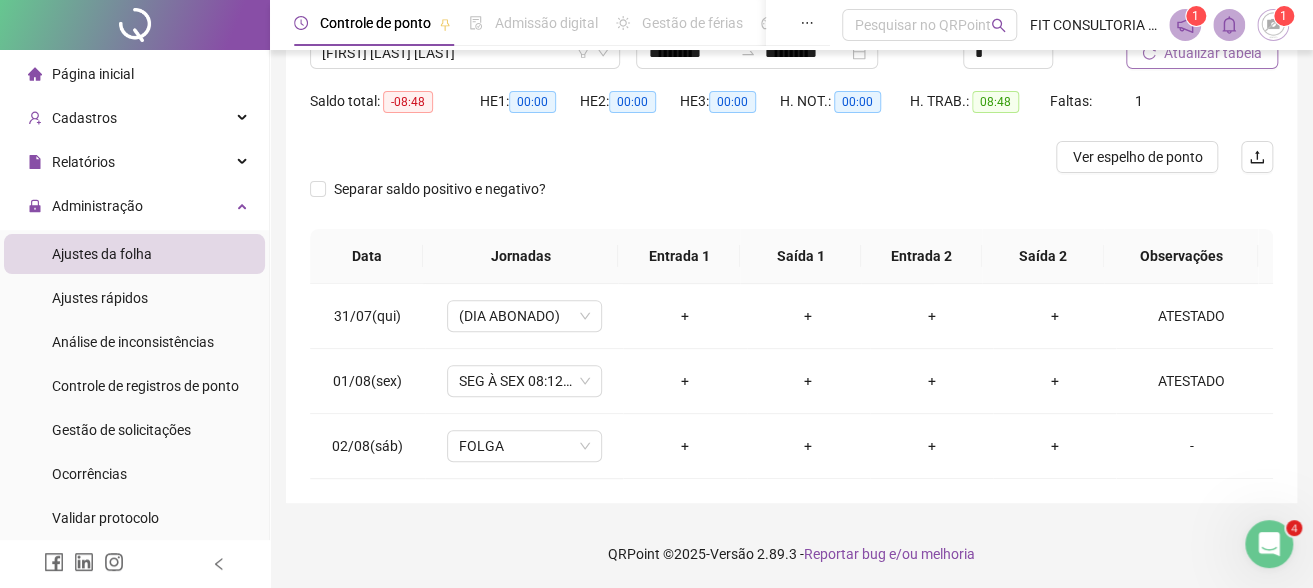 click on "**********" at bounding box center (791, 206) 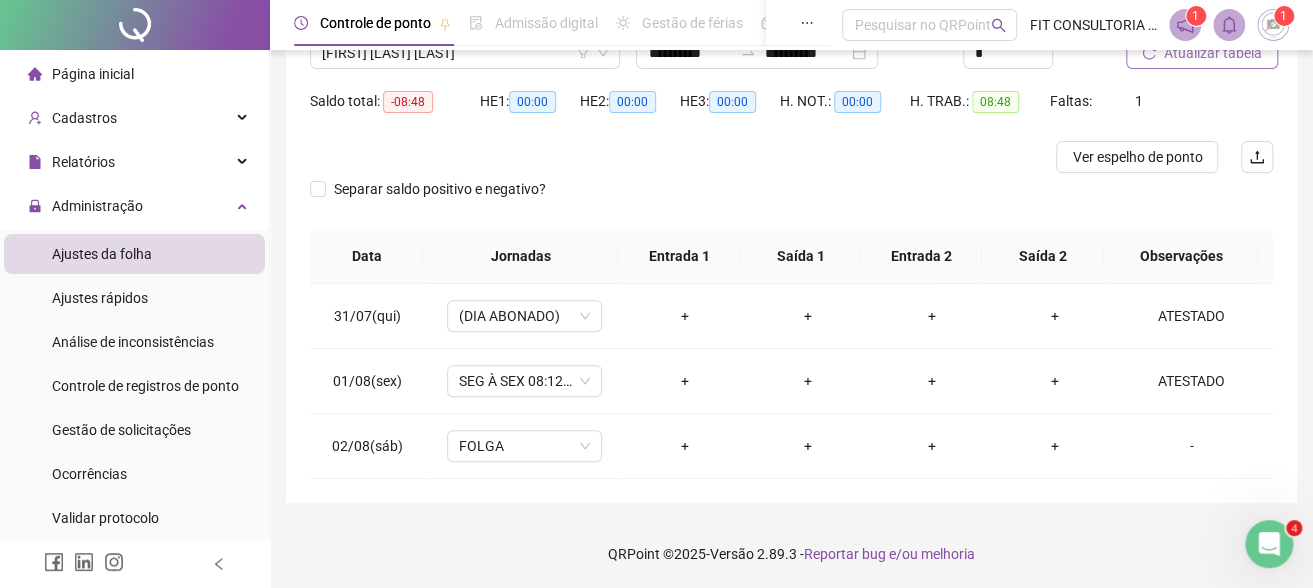 scroll, scrollTop: 0, scrollLeft: 0, axis: both 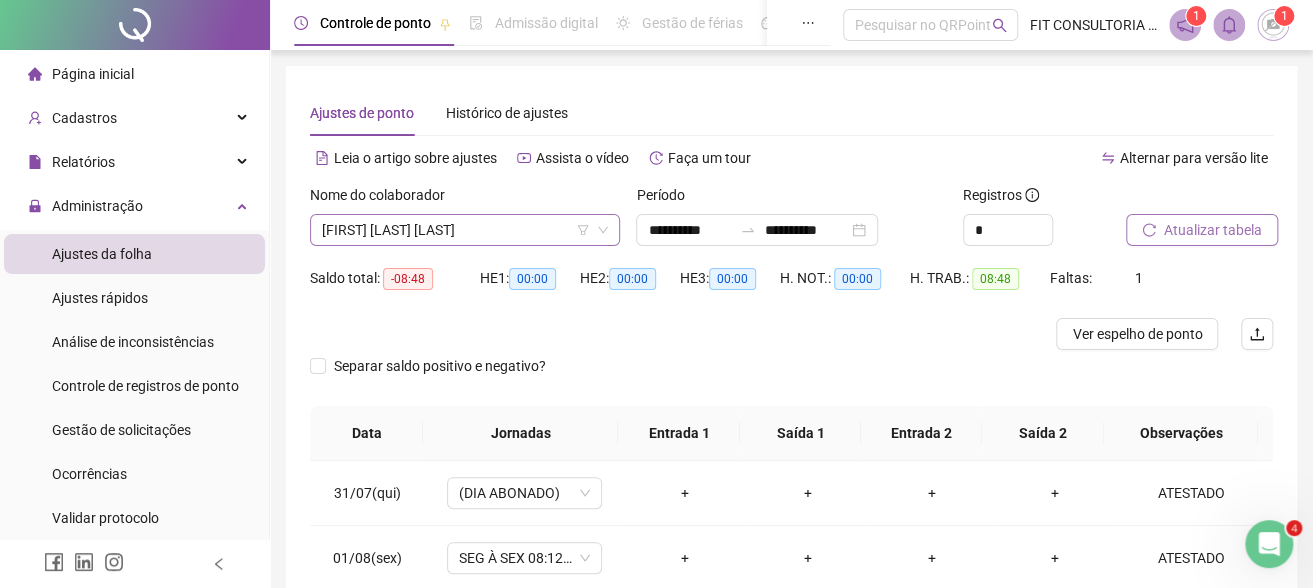 click on "[FIRST] [LAST] [LAST]" at bounding box center (465, 230) 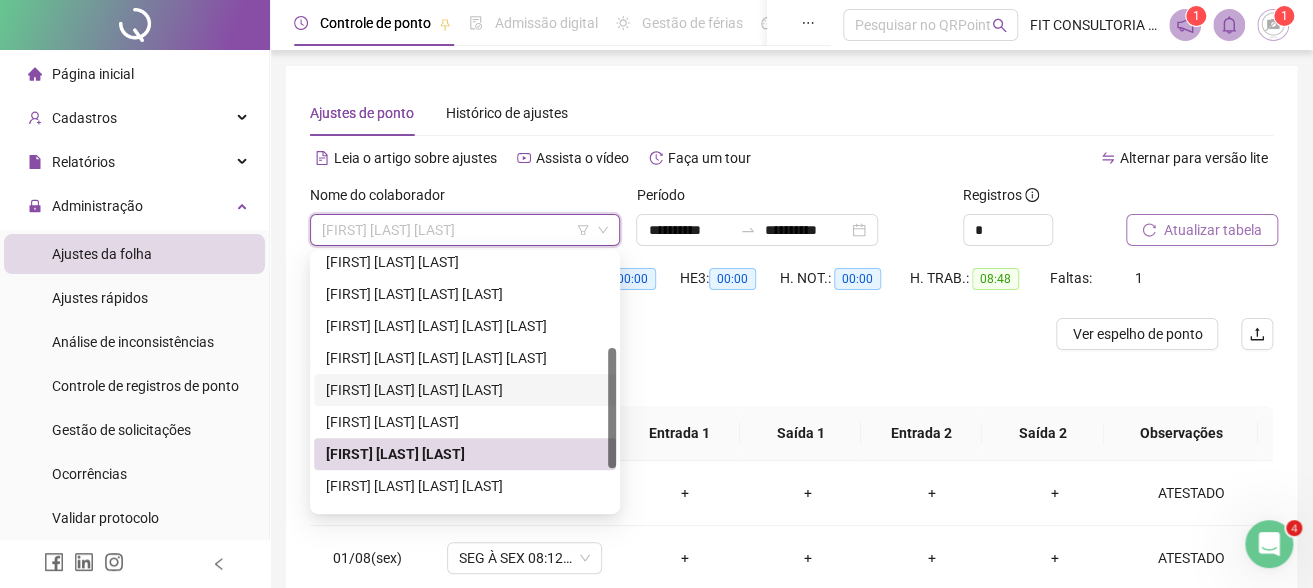 click on "[FIRST] [LAST] [LAST] [LAST]" at bounding box center [465, 390] 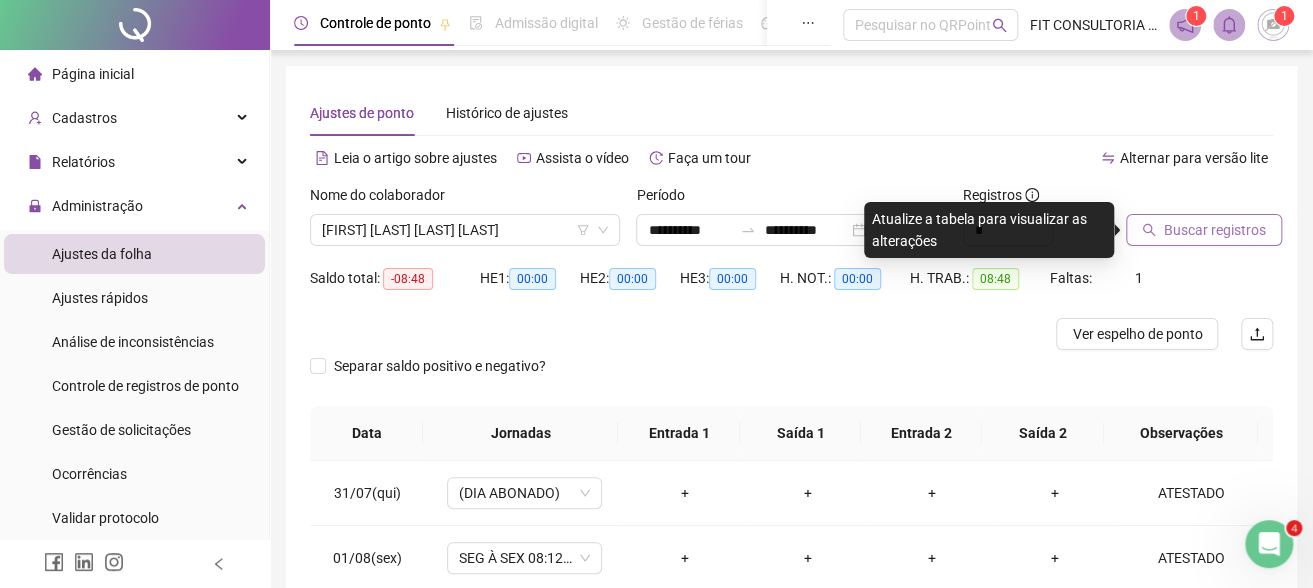 click on "Buscar registros" at bounding box center (1215, 230) 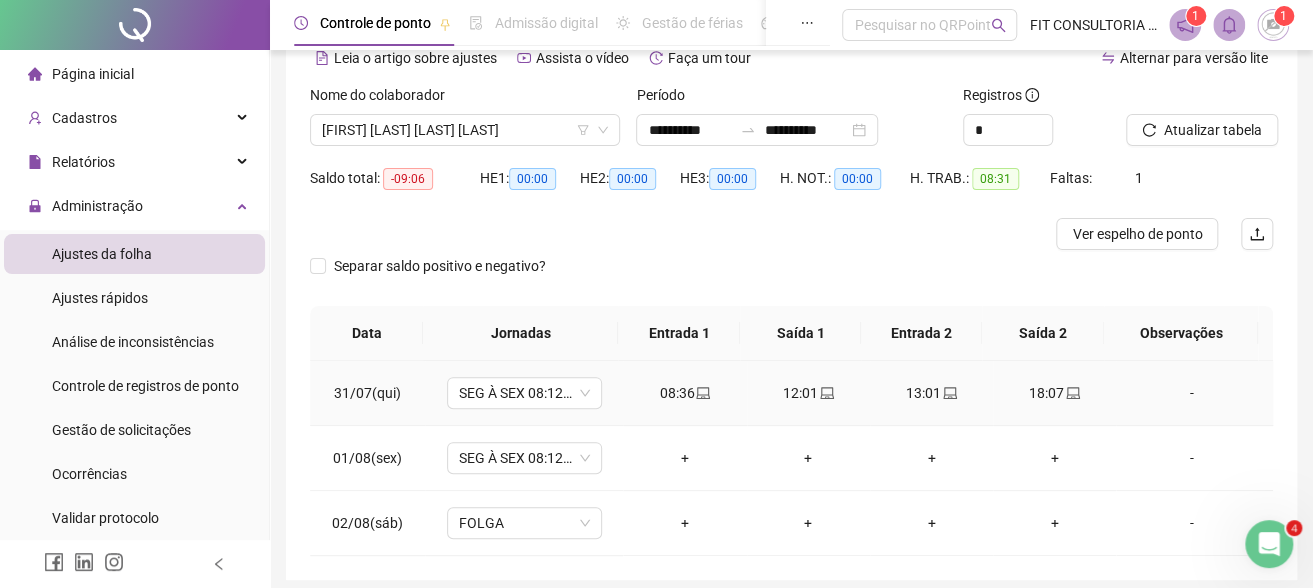 scroll, scrollTop: 177, scrollLeft: 0, axis: vertical 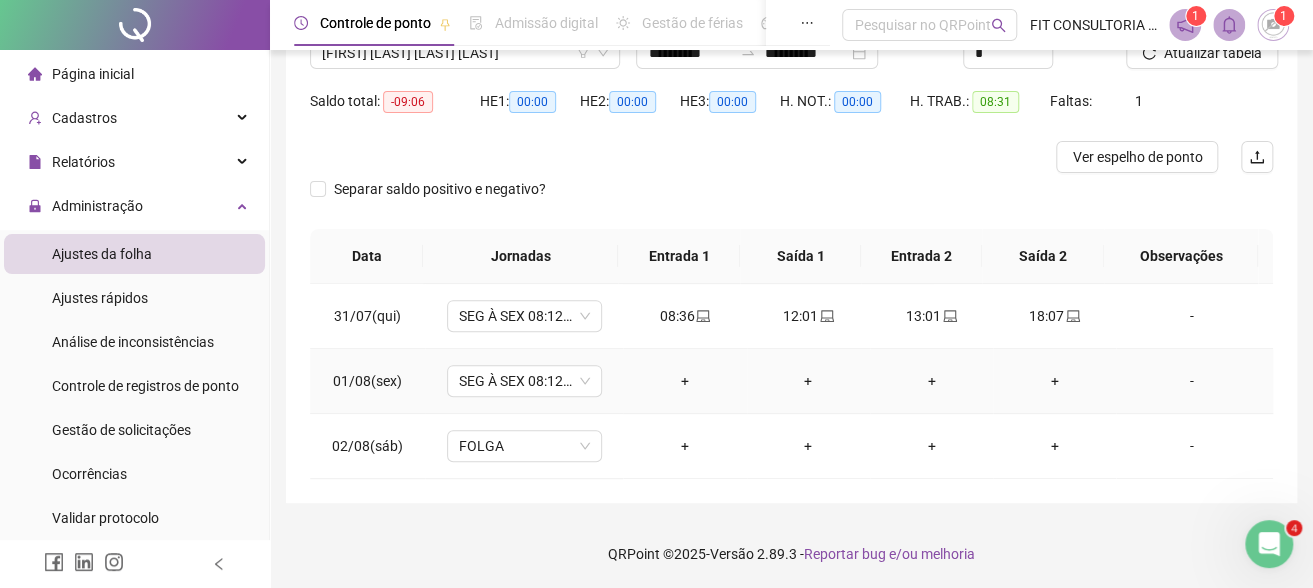 click on "-" at bounding box center [1191, 381] 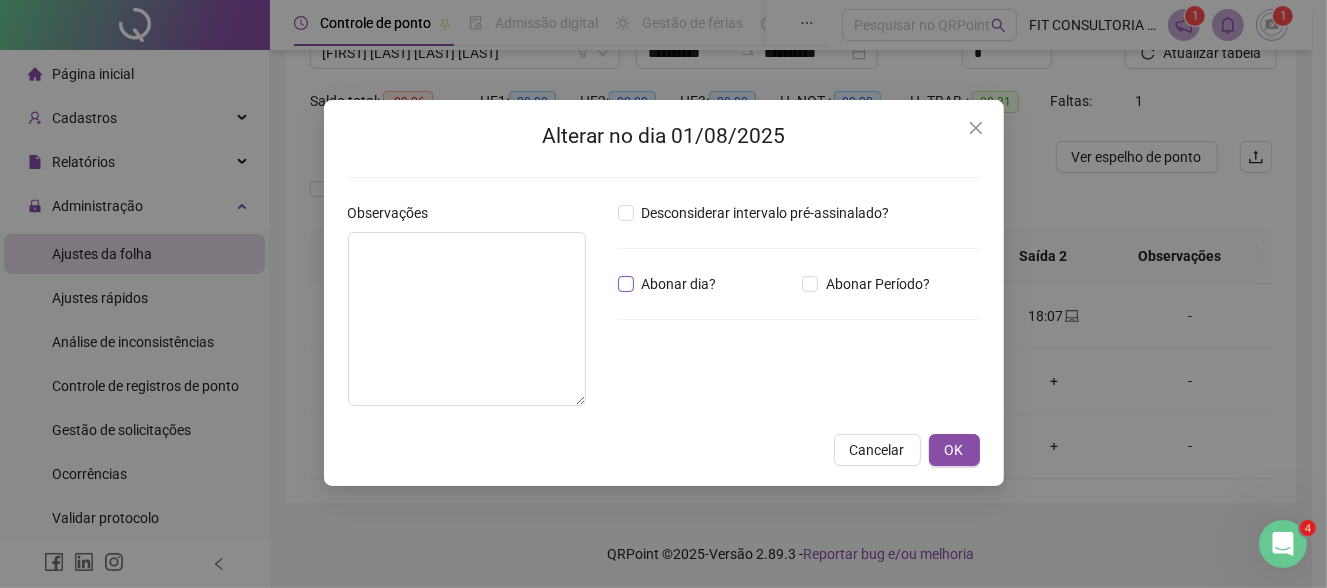 click on "Abonar dia?" at bounding box center [679, 284] 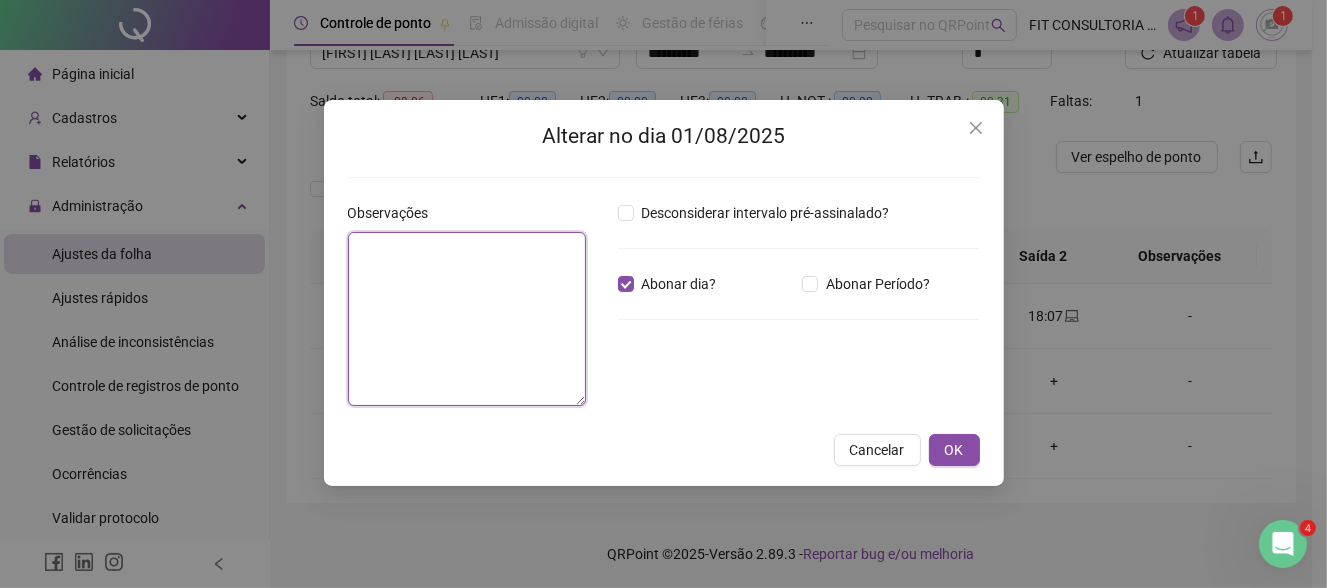 click at bounding box center [467, 319] 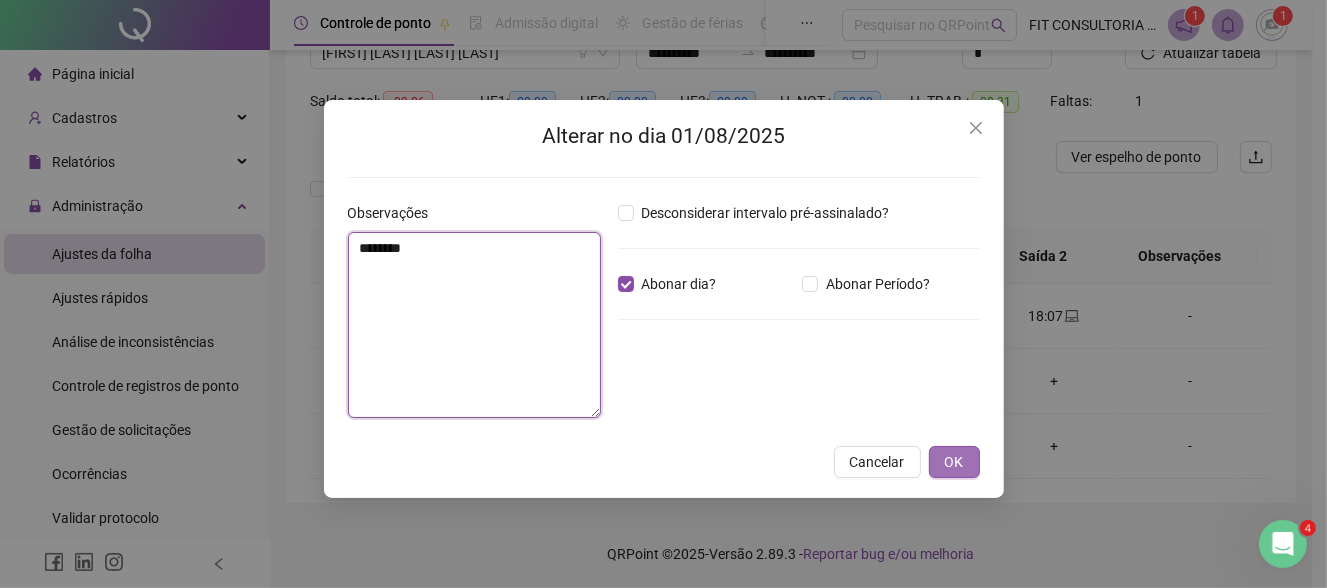 type on "********" 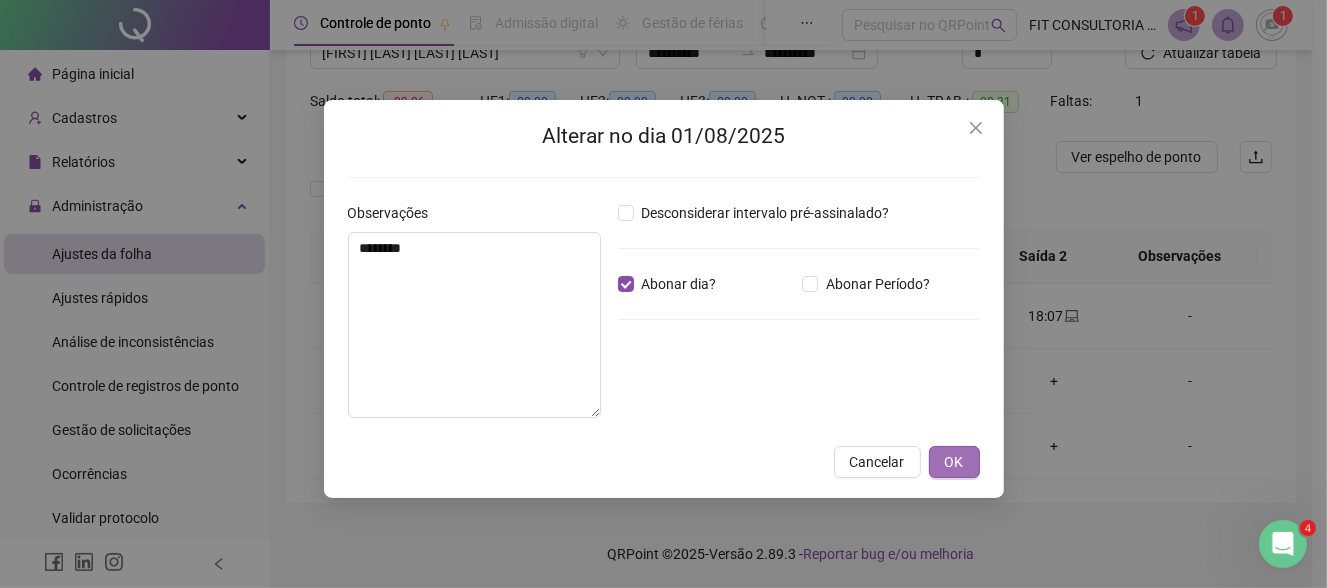 click on "OK" at bounding box center [954, 462] 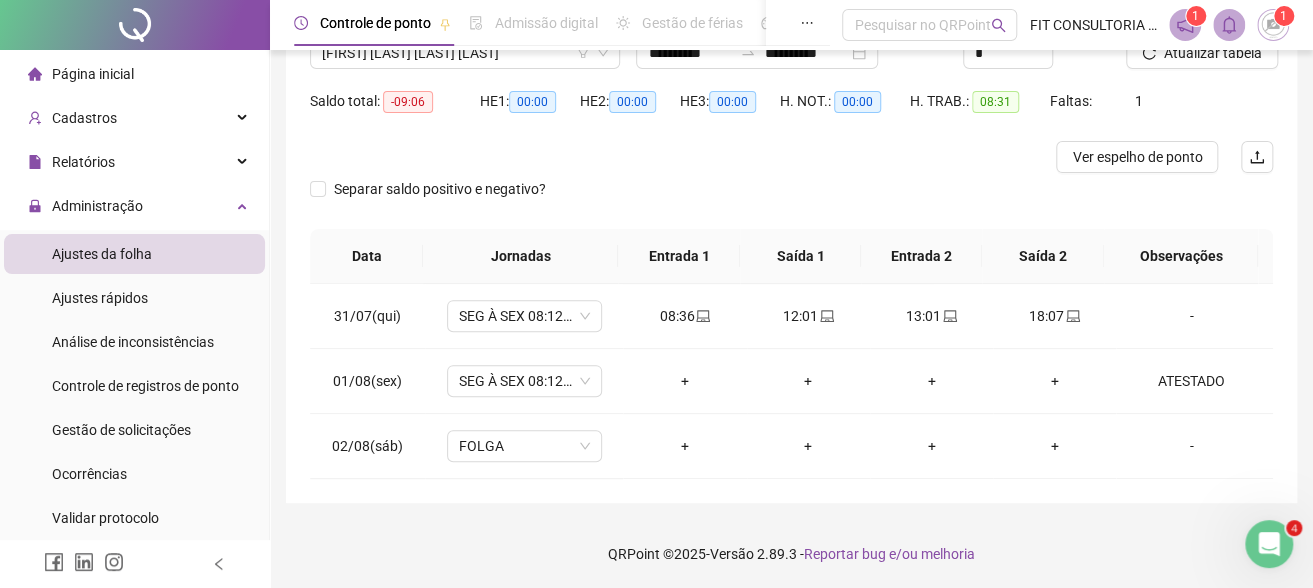 drag, startPoint x: 844, startPoint y: 479, endPoint x: 877, endPoint y: 499, distance: 38.587563 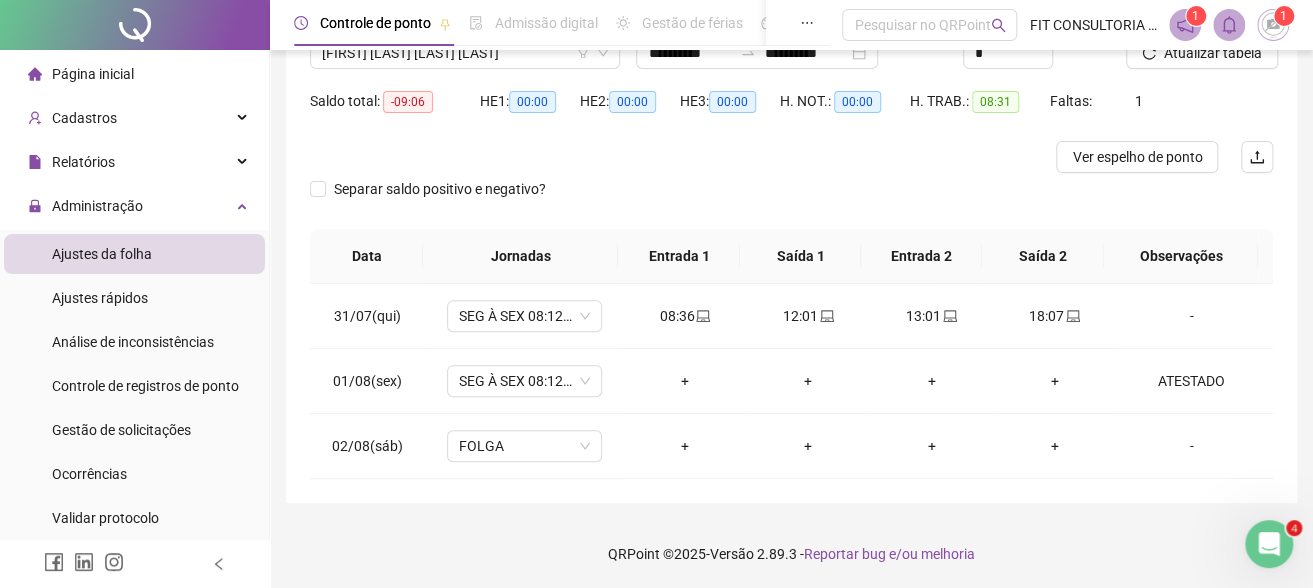 scroll, scrollTop: 0, scrollLeft: 0, axis: both 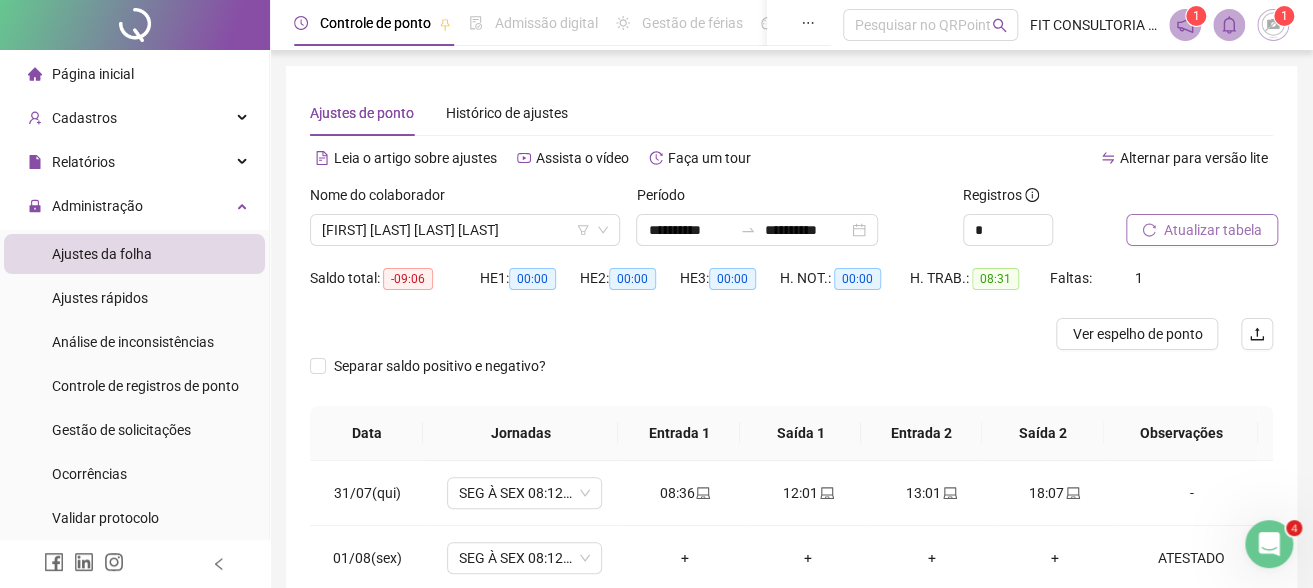 click on "Atualizar tabela" at bounding box center [1213, 230] 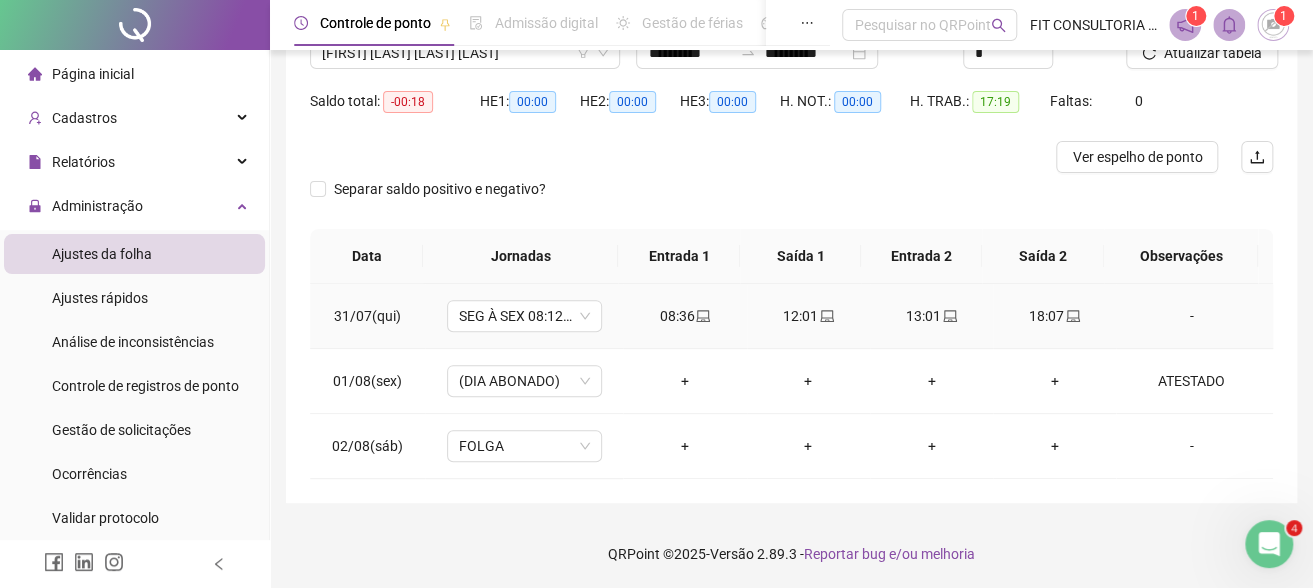 scroll, scrollTop: 0, scrollLeft: 0, axis: both 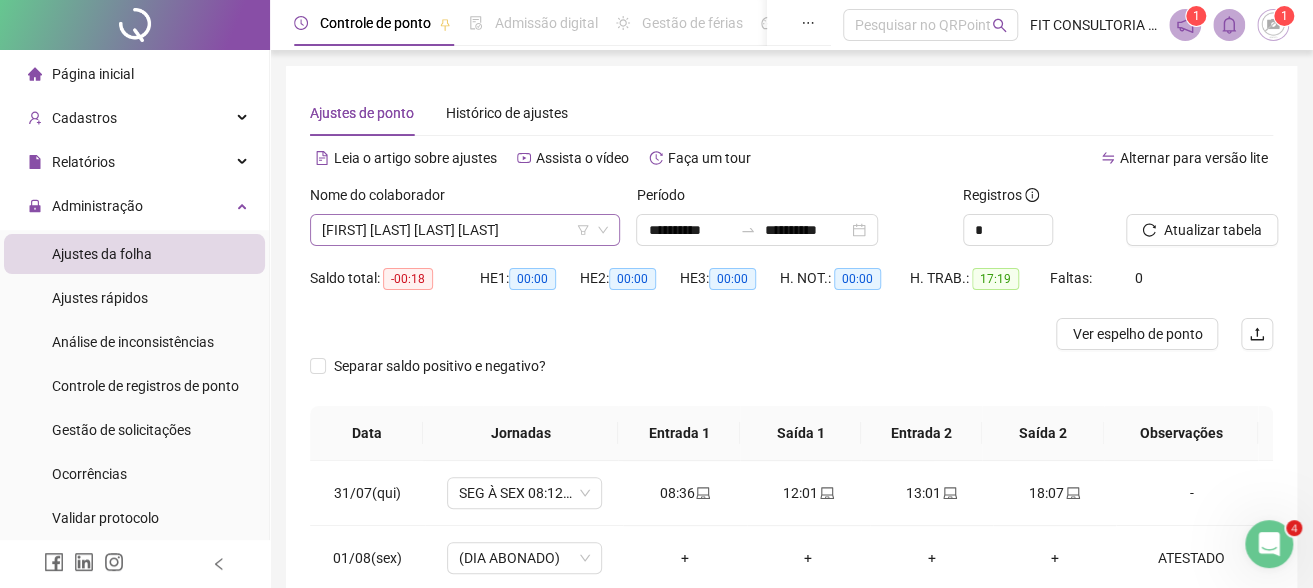 click on "[FIRST] [LAST] [LAST] [LAST]" at bounding box center [465, 230] 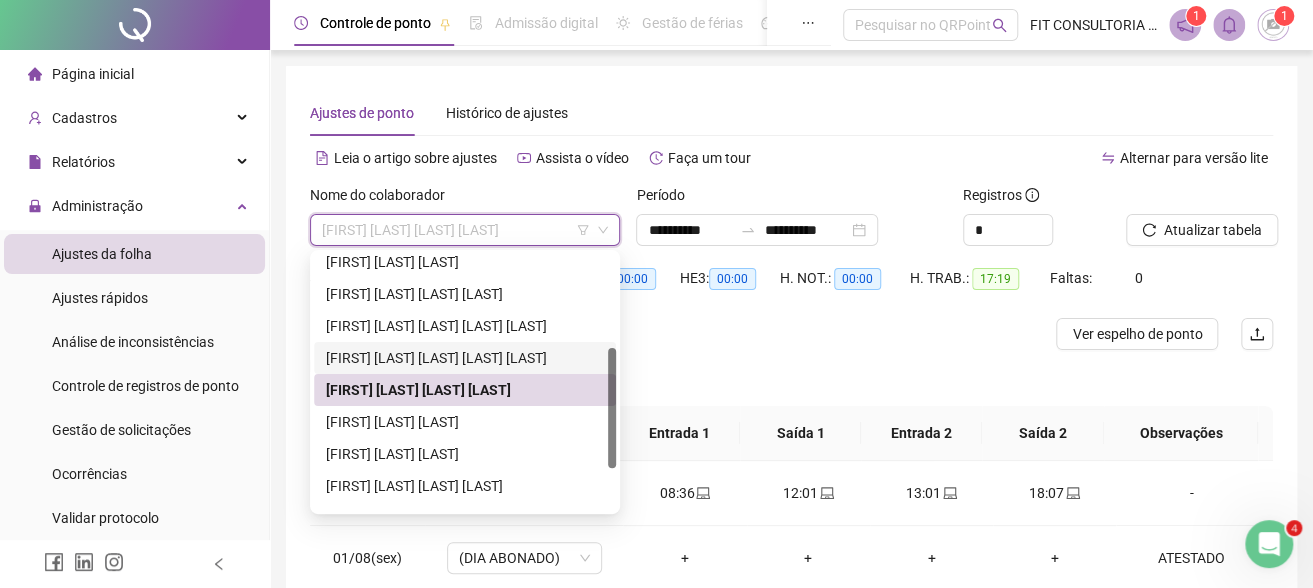 scroll, scrollTop: 287, scrollLeft: 0, axis: vertical 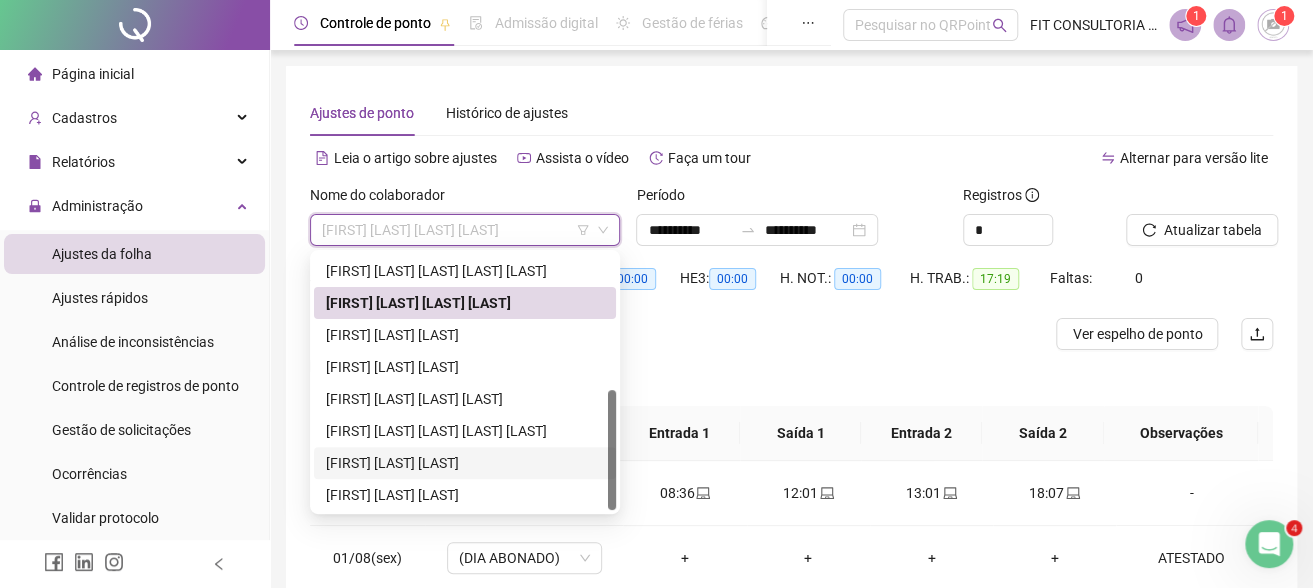 drag, startPoint x: 475, startPoint y: 471, endPoint x: 490, endPoint y: 471, distance: 15 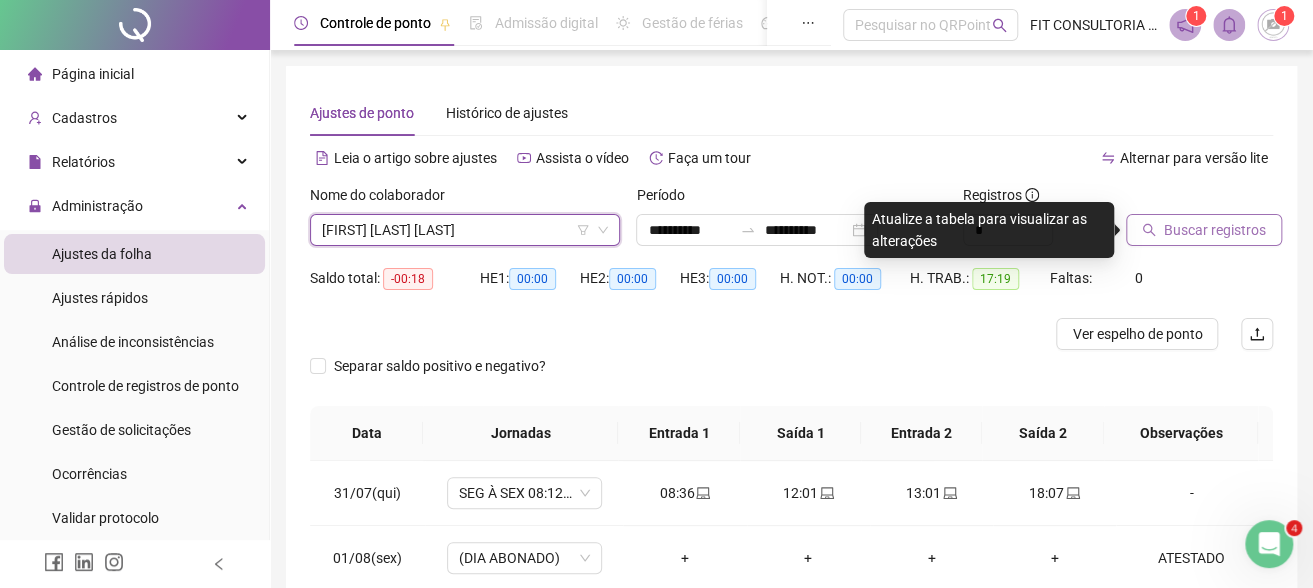 click on "Buscar registros" at bounding box center [1215, 230] 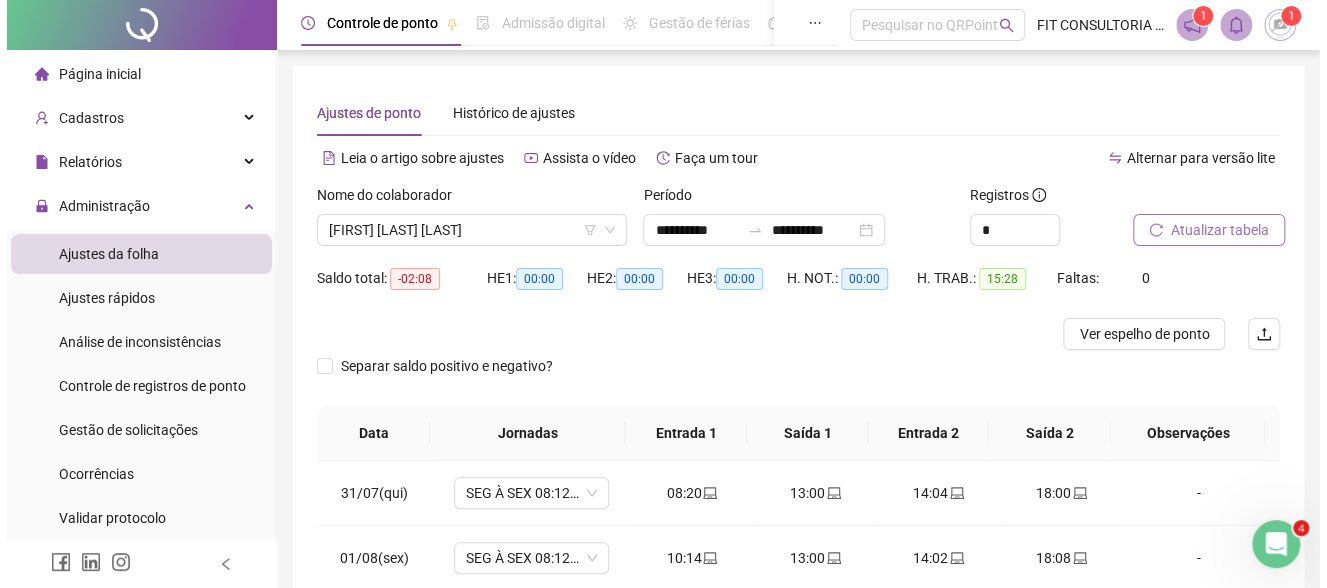 scroll, scrollTop: 177, scrollLeft: 0, axis: vertical 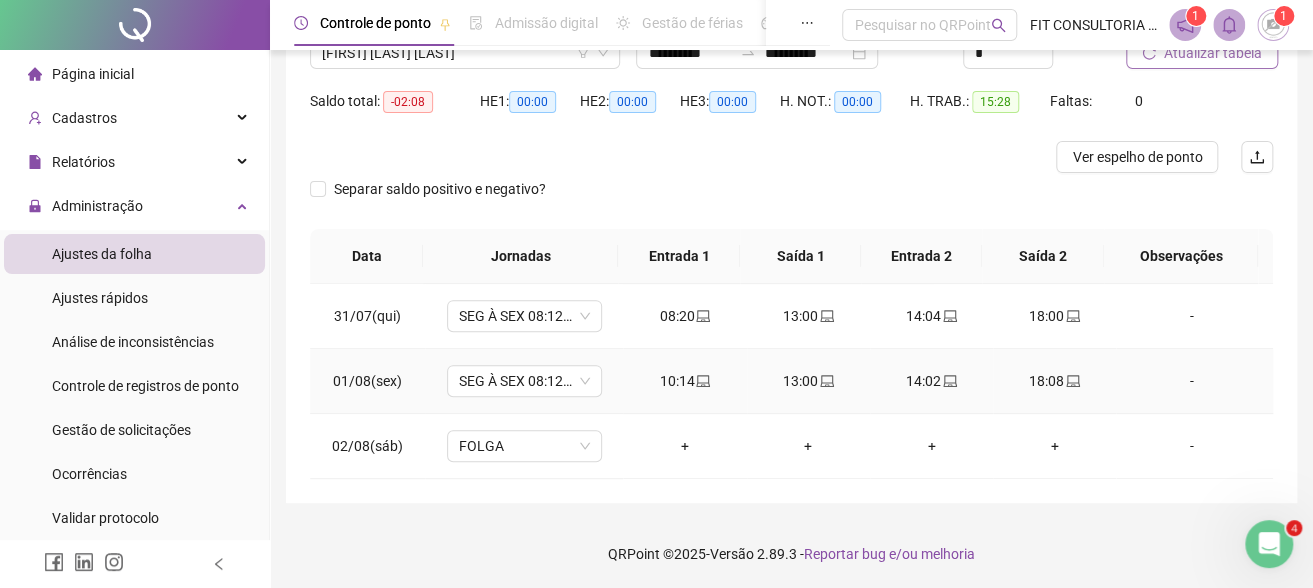 click on "-" at bounding box center [1191, 381] 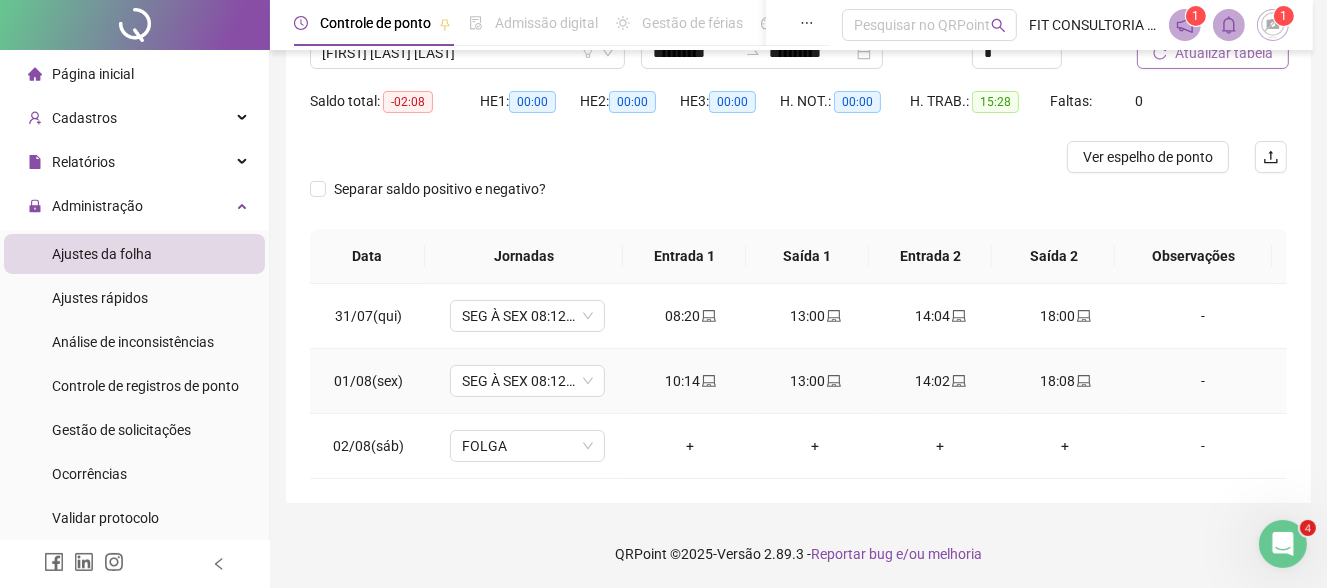 type 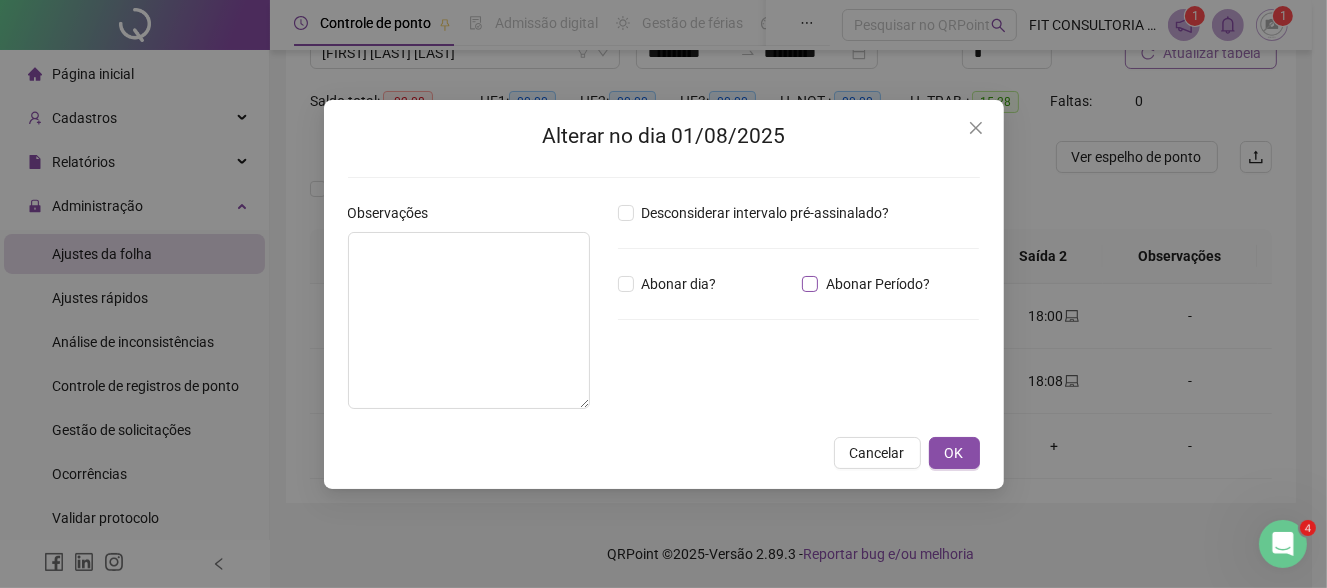 click on "Abonar Período?" at bounding box center [878, 284] 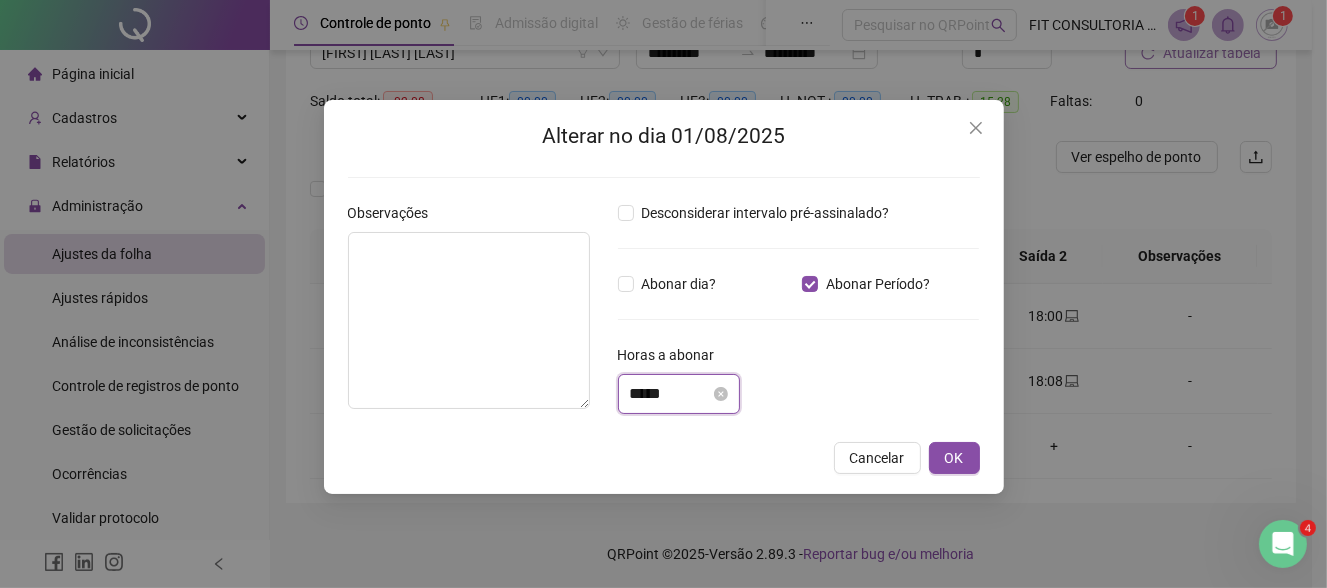 click on "*****" at bounding box center [670, 394] 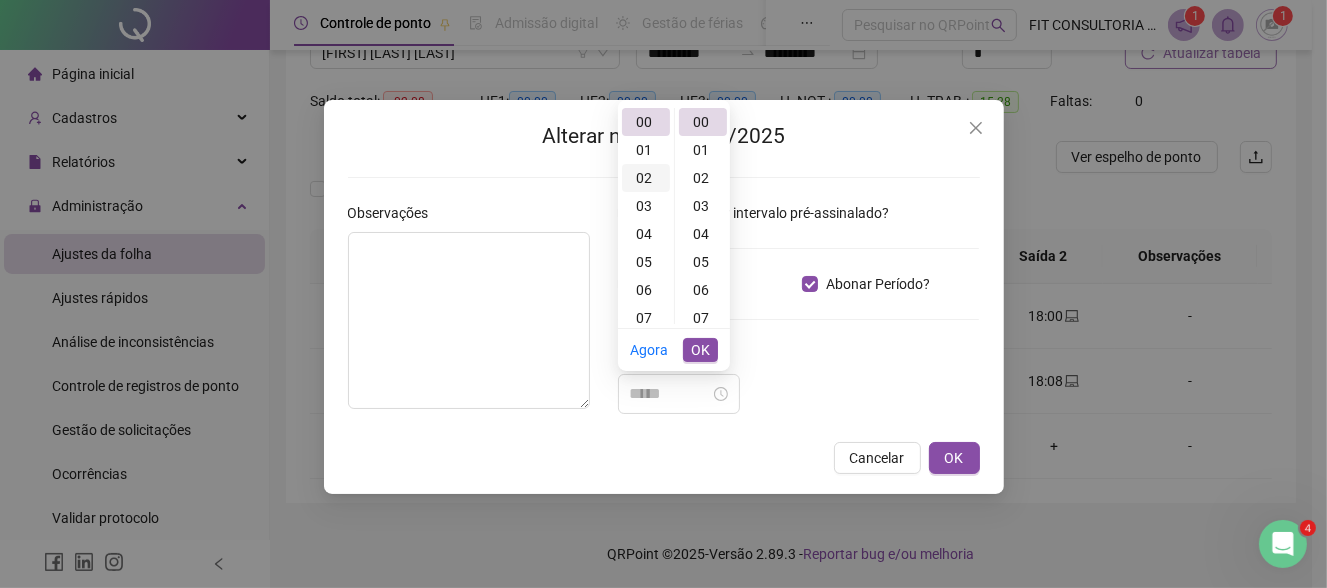 click on "02" at bounding box center [646, 178] 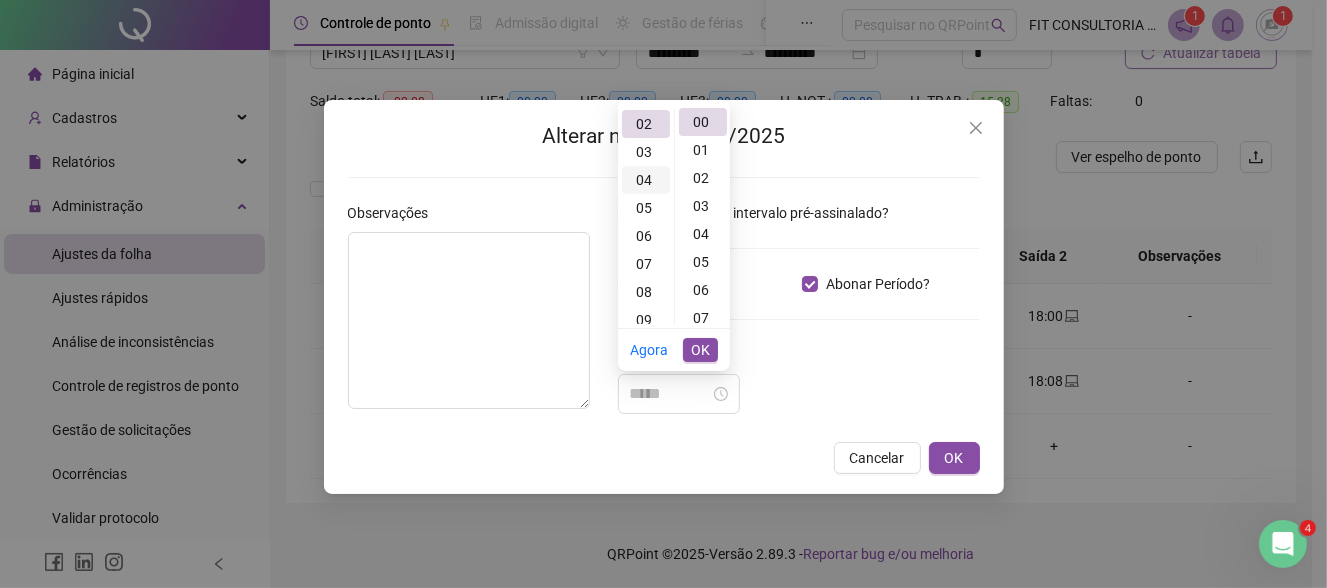 scroll, scrollTop: 56, scrollLeft: 0, axis: vertical 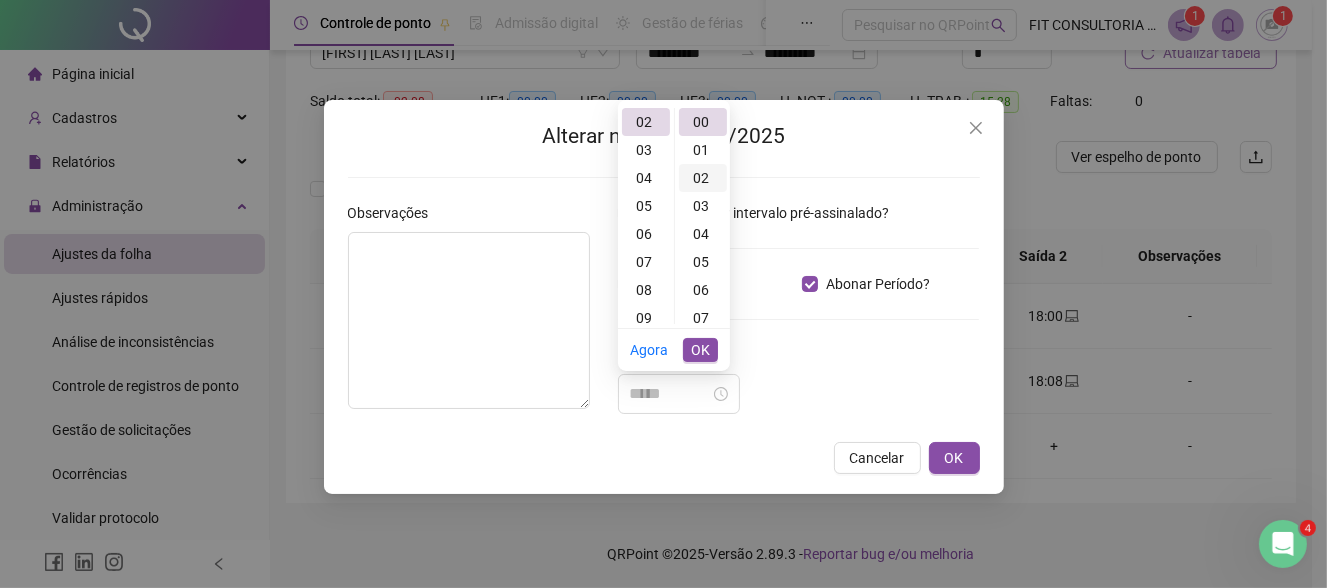 click on "02" at bounding box center [703, 178] 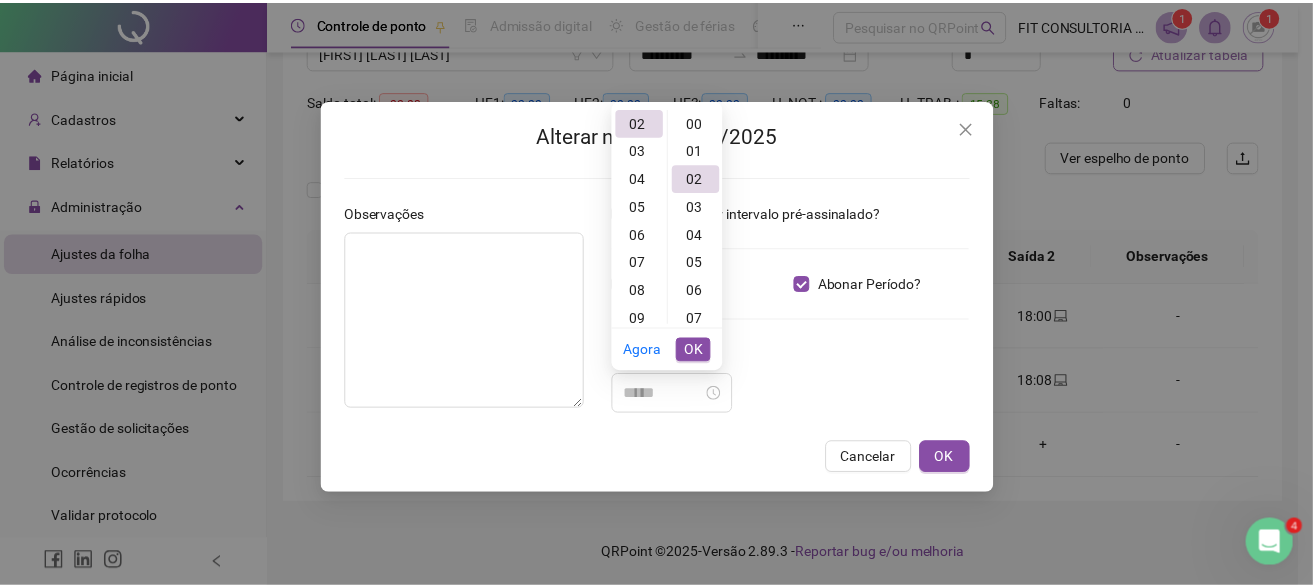 scroll, scrollTop: 56, scrollLeft: 0, axis: vertical 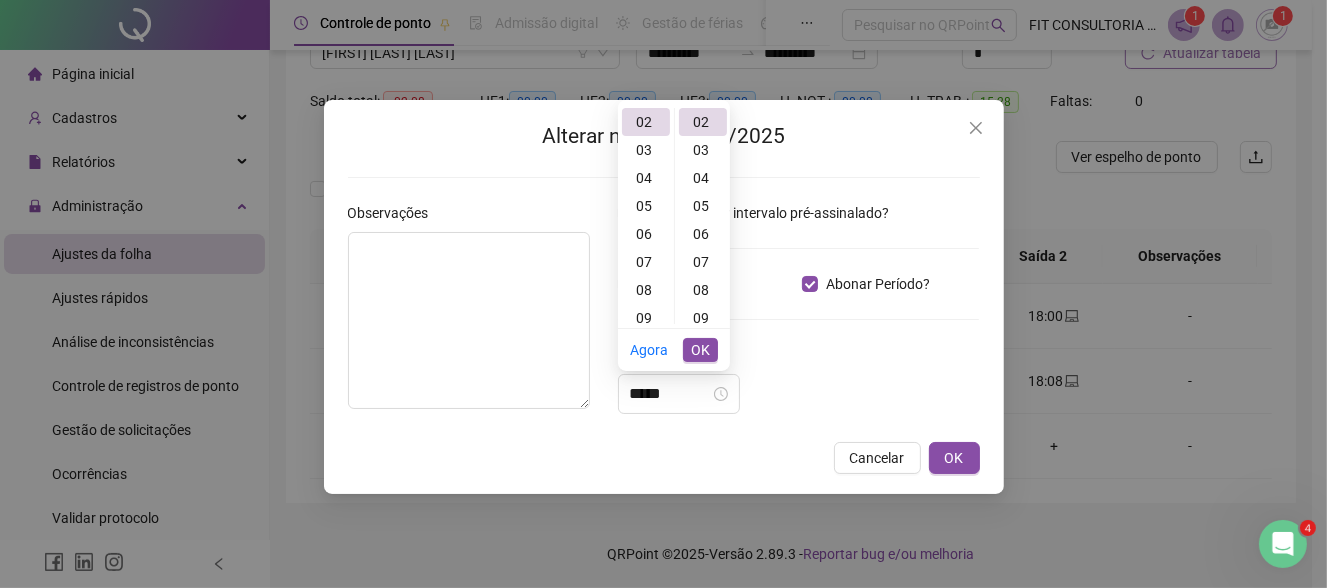 type on "*****" 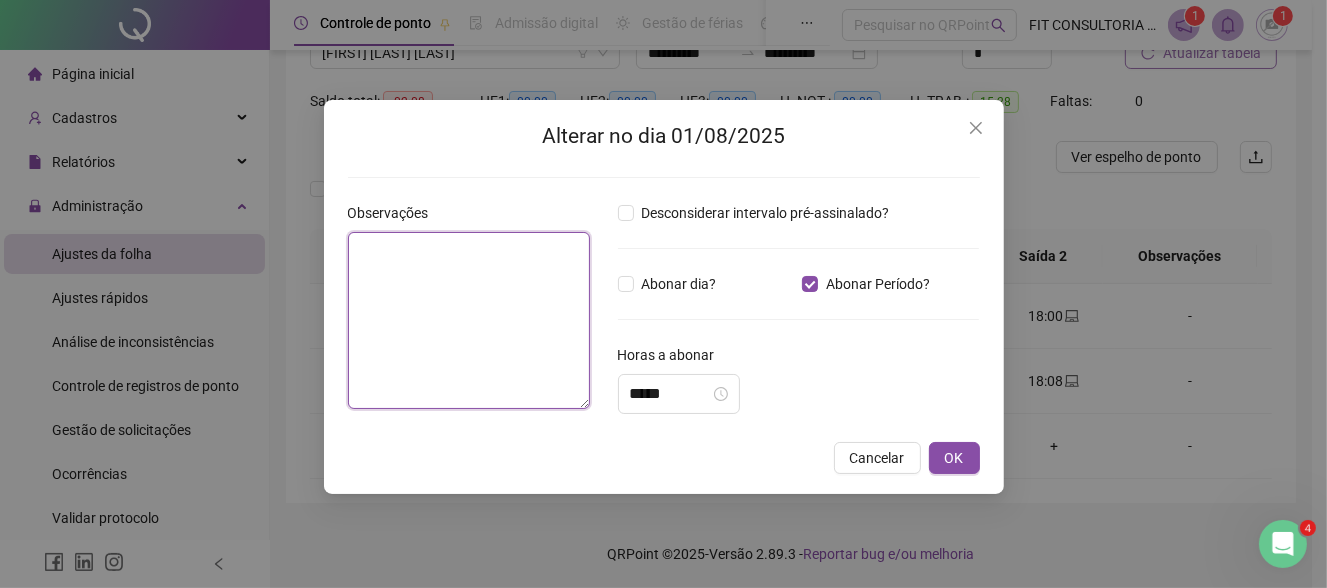 click at bounding box center (469, 320) 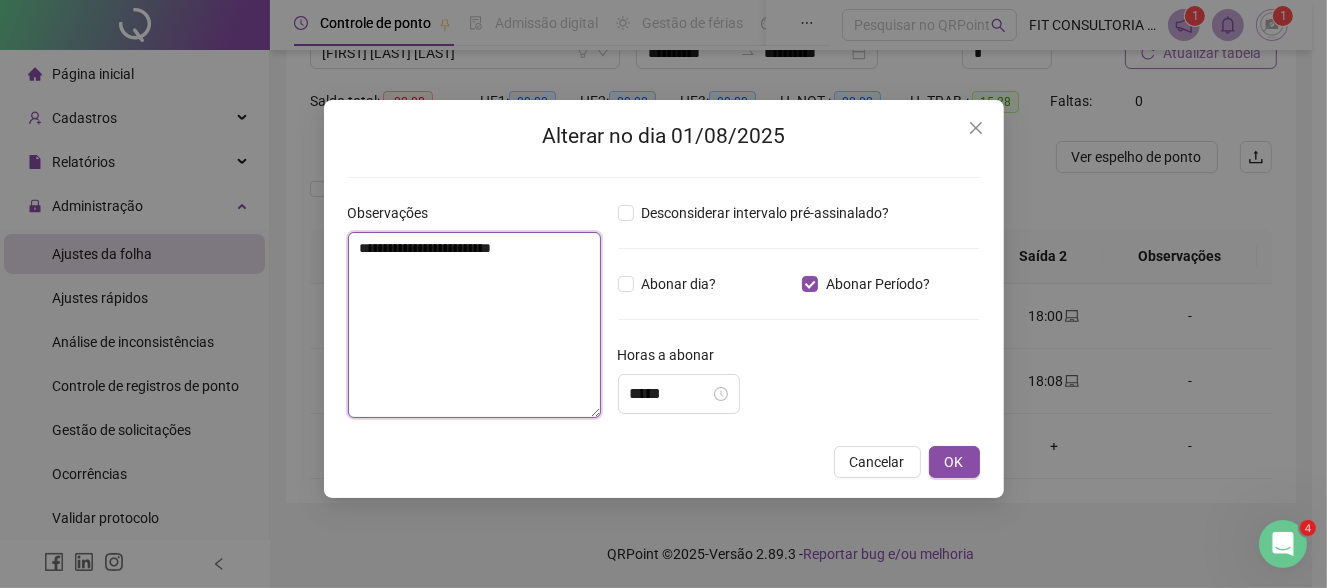 click on "**********" at bounding box center [475, 325] 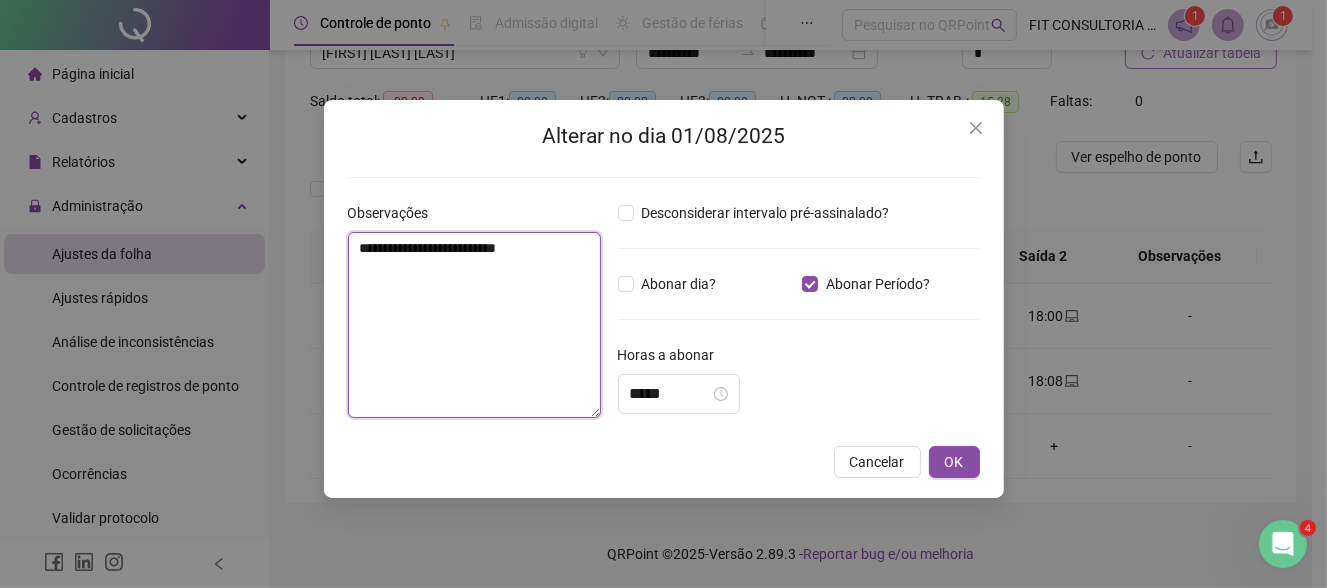 type on "**********" 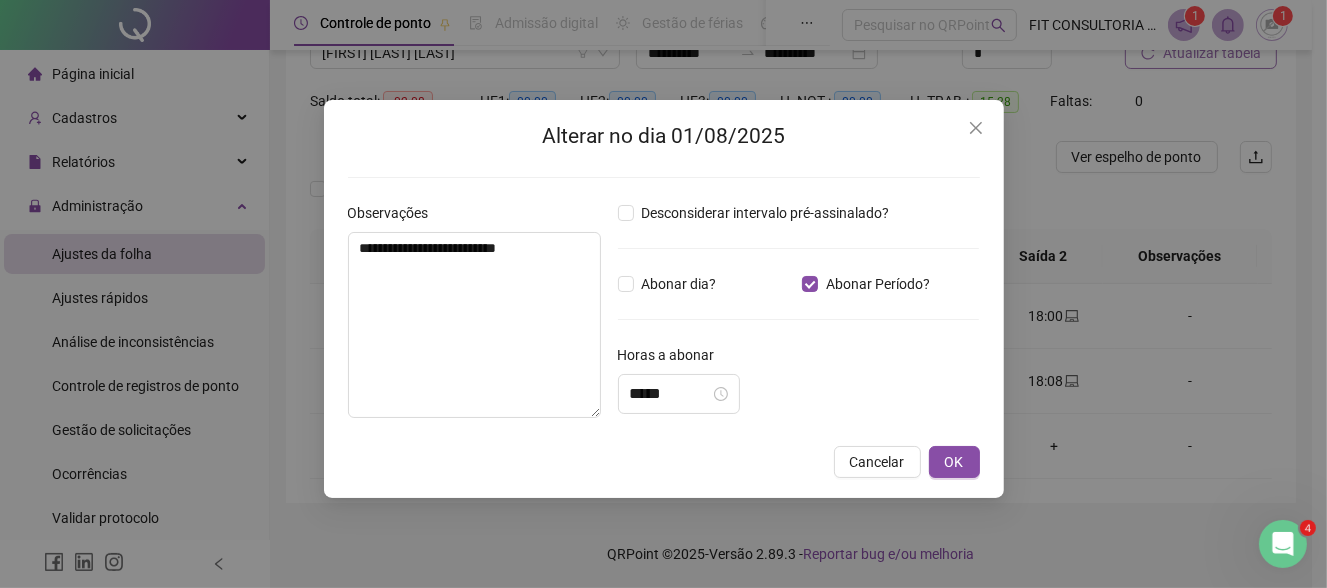 click on "**********" at bounding box center [664, 299] 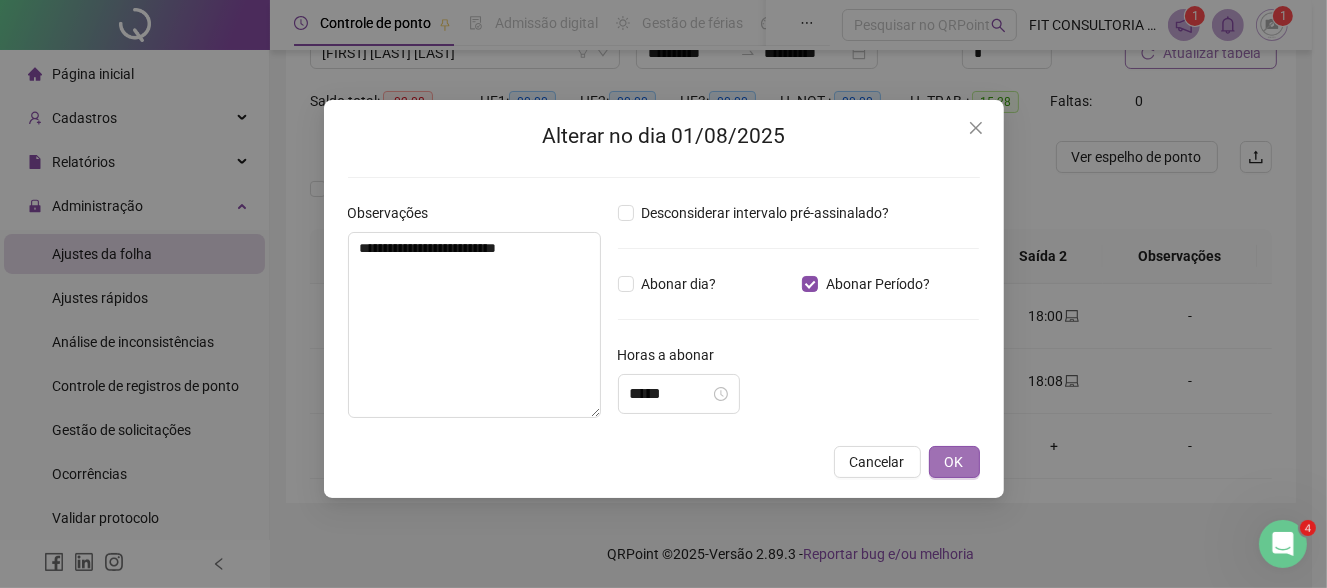 click on "OK" at bounding box center (954, 462) 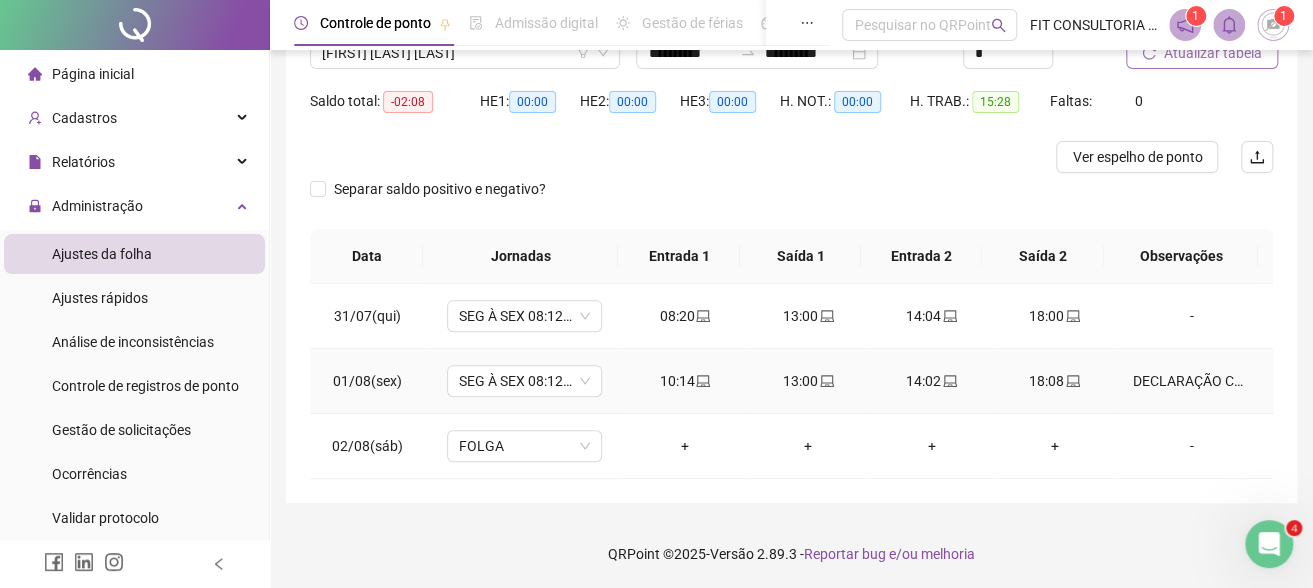 click on "DECLARAÇÃO CONSULTA MÉDICA" at bounding box center [1191, 381] 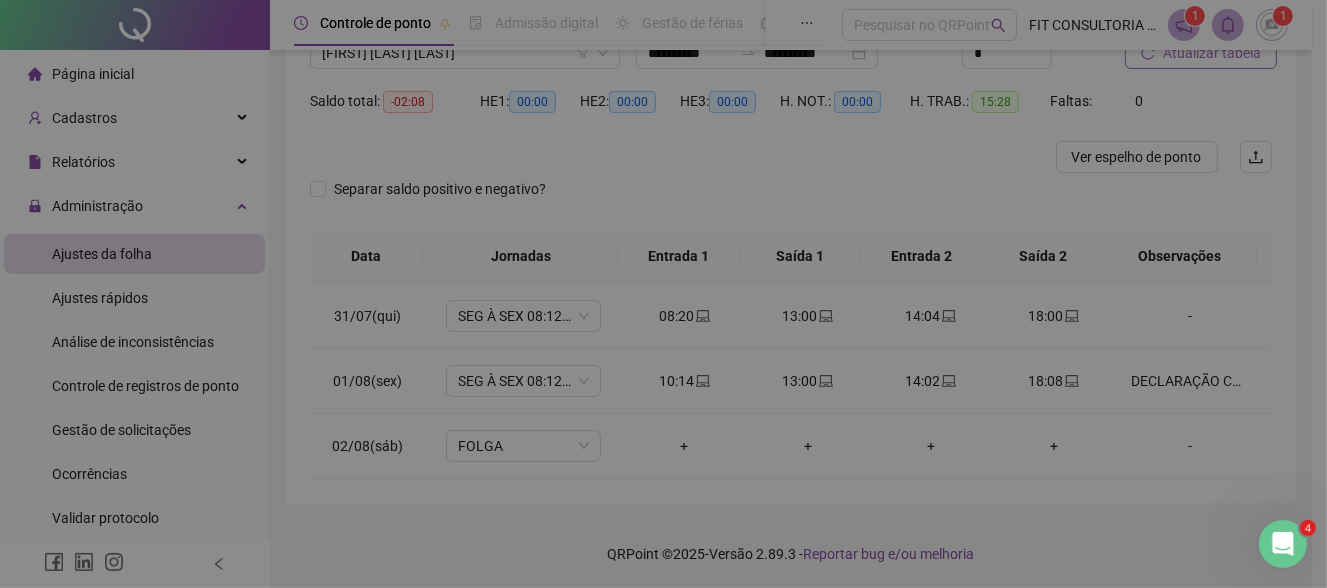 type on "**********" 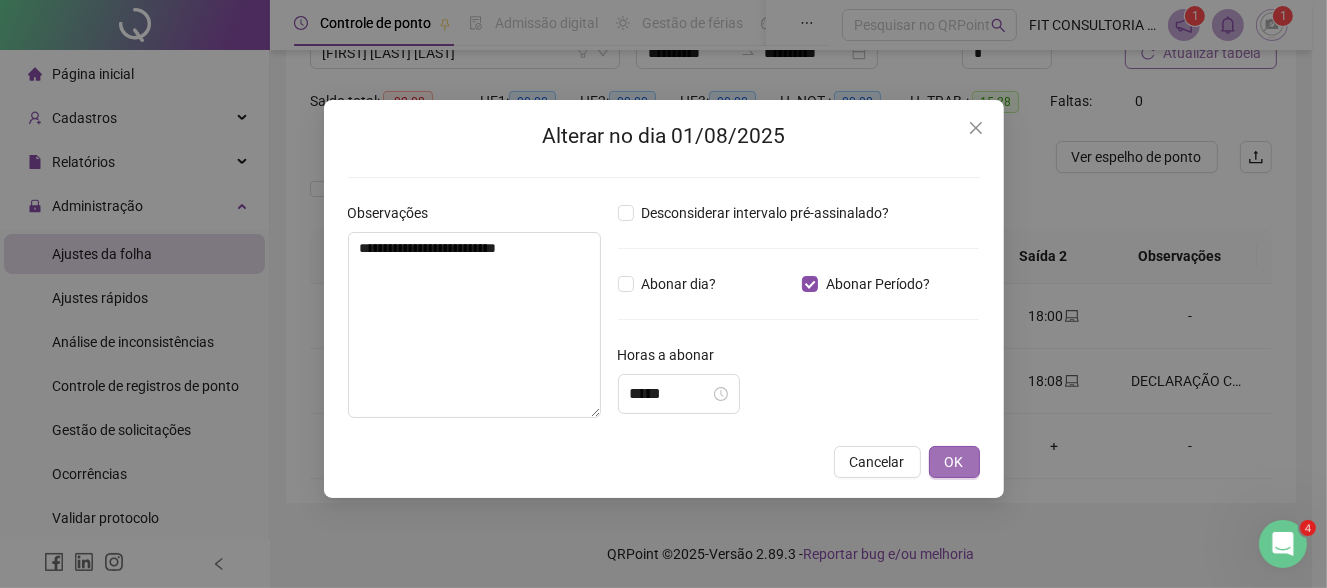 click on "OK" at bounding box center [954, 462] 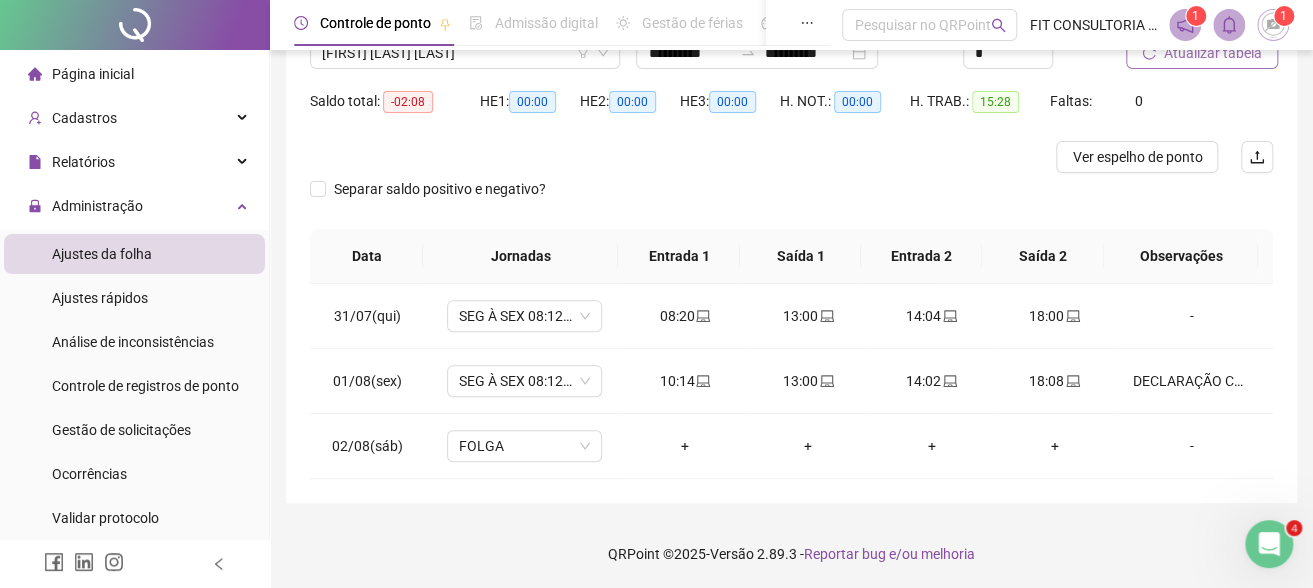 click on "Atualizar tabela" at bounding box center [1213, 53] 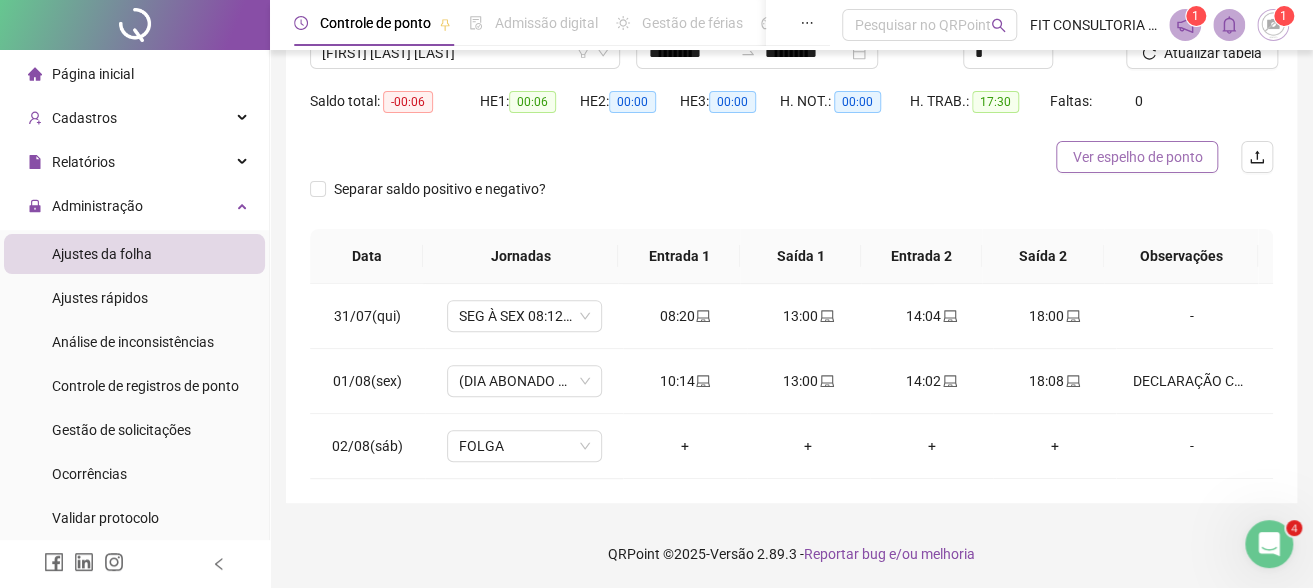 click on "Ver espelho de ponto" at bounding box center (1137, 157) 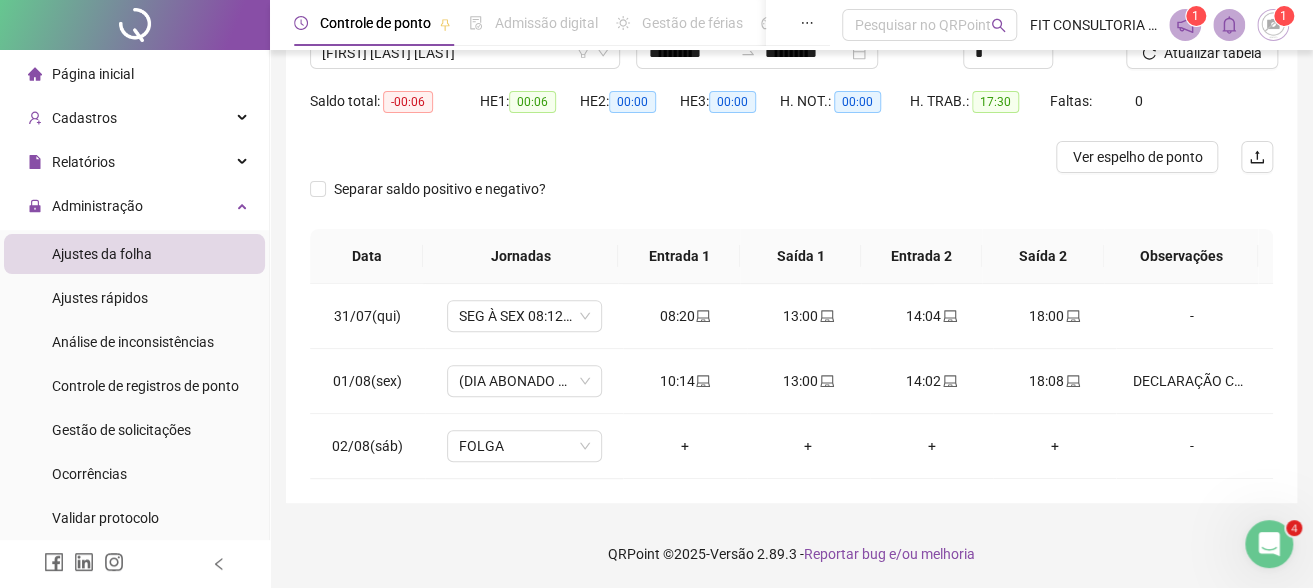 drag, startPoint x: 126, startPoint y: 73, endPoint x: 141, endPoint y: 70, distance: 15.297058 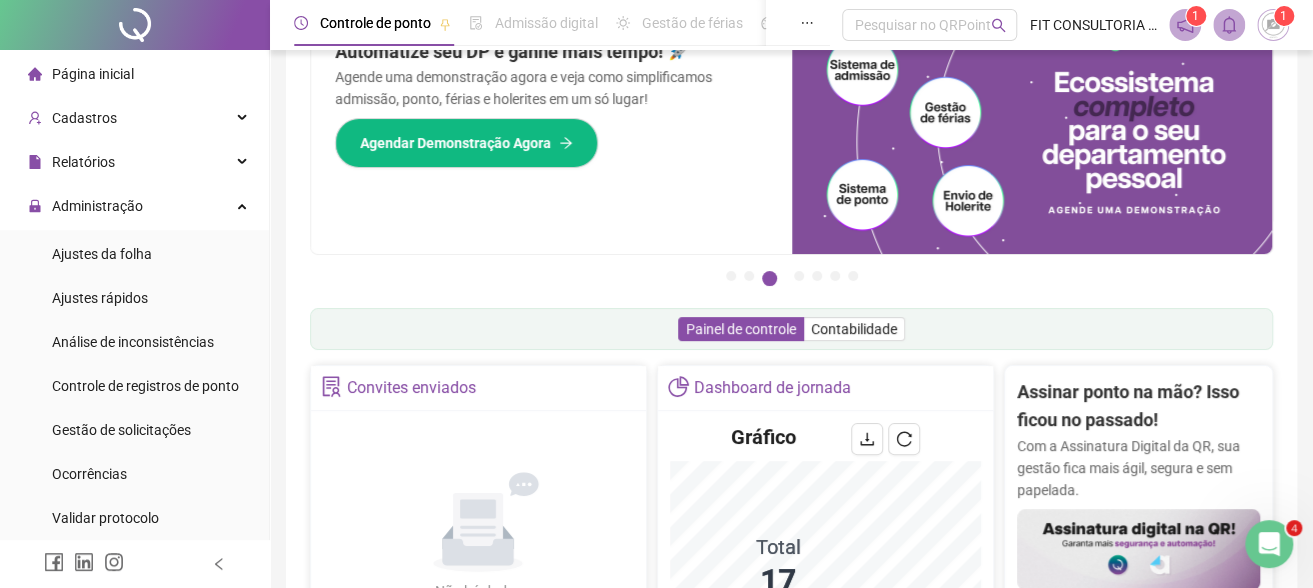 scroll, scrollTop: 0, scrollLeft: 0, axis: both 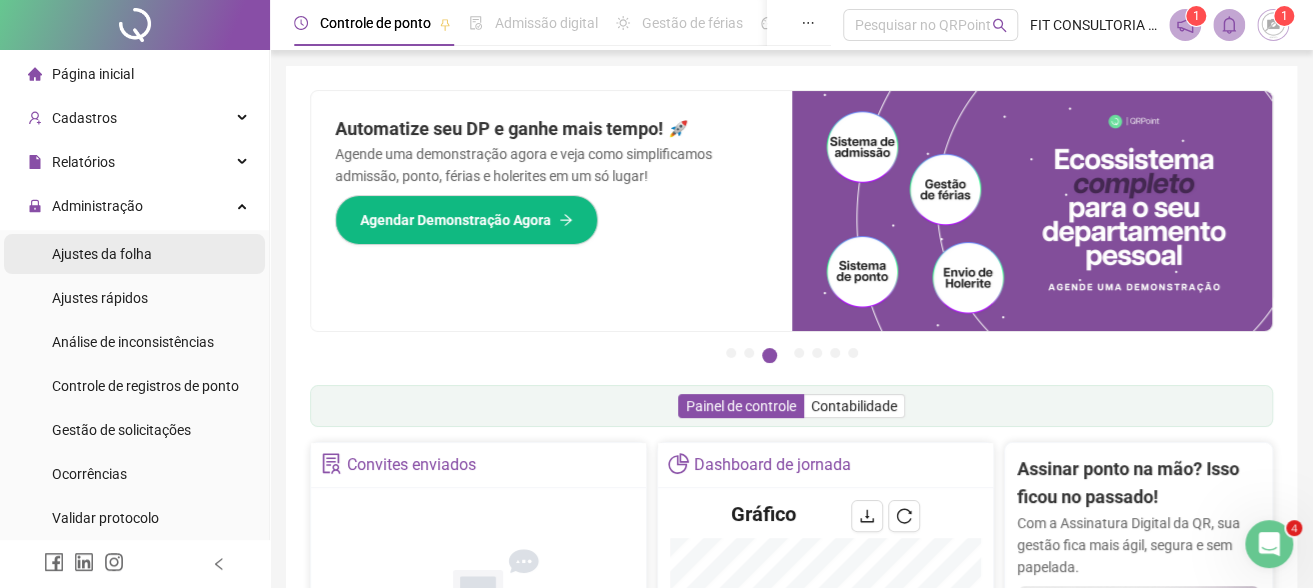 drag, startPoint x: 124, startPoint y: 249, endPoint x: 162, endPoint y: 254, distance: 38.327538 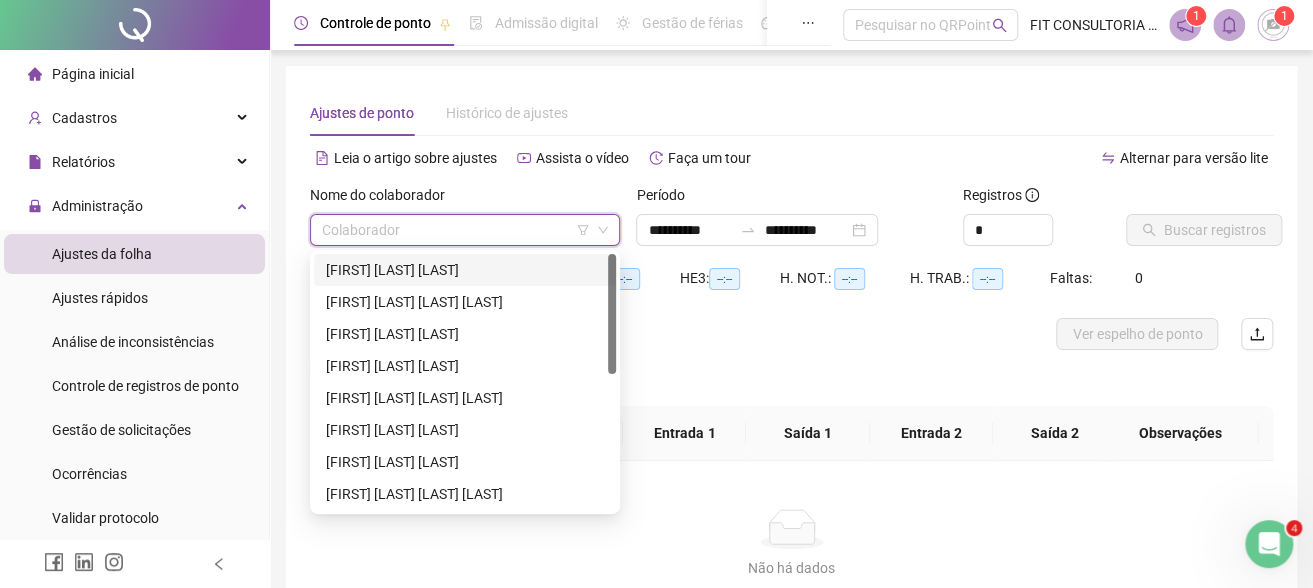 click at bounding box center (456, 230) 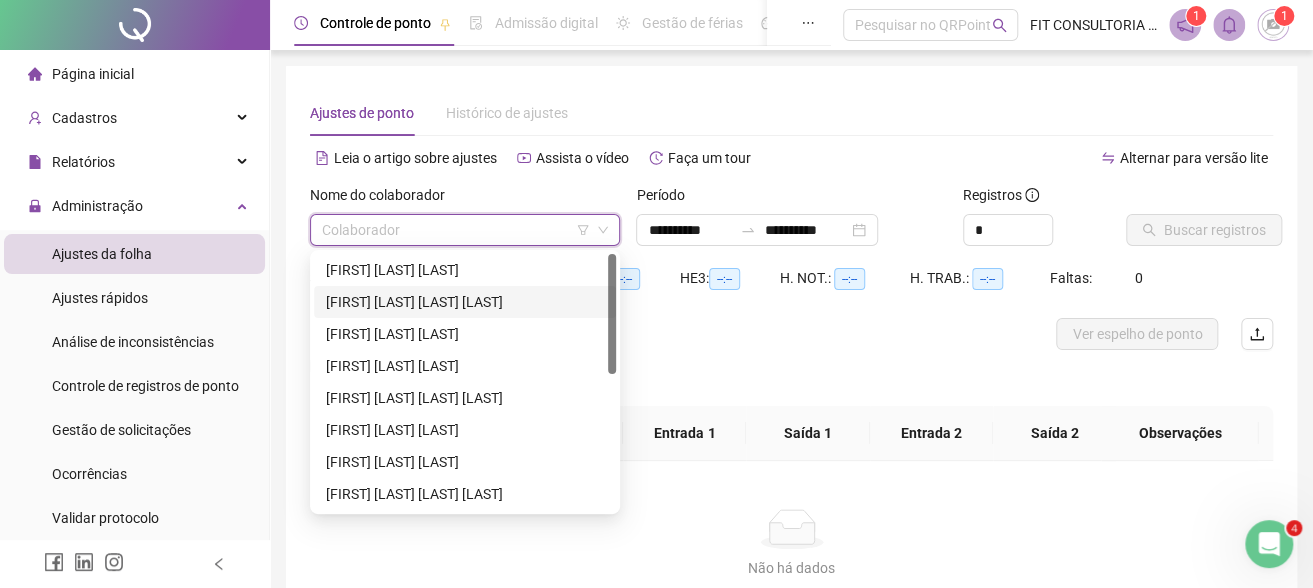 drag, startPoint x: 373, startPoint y: 298, endPoint x: 525, endPoint y: 269, distance: 154.74171 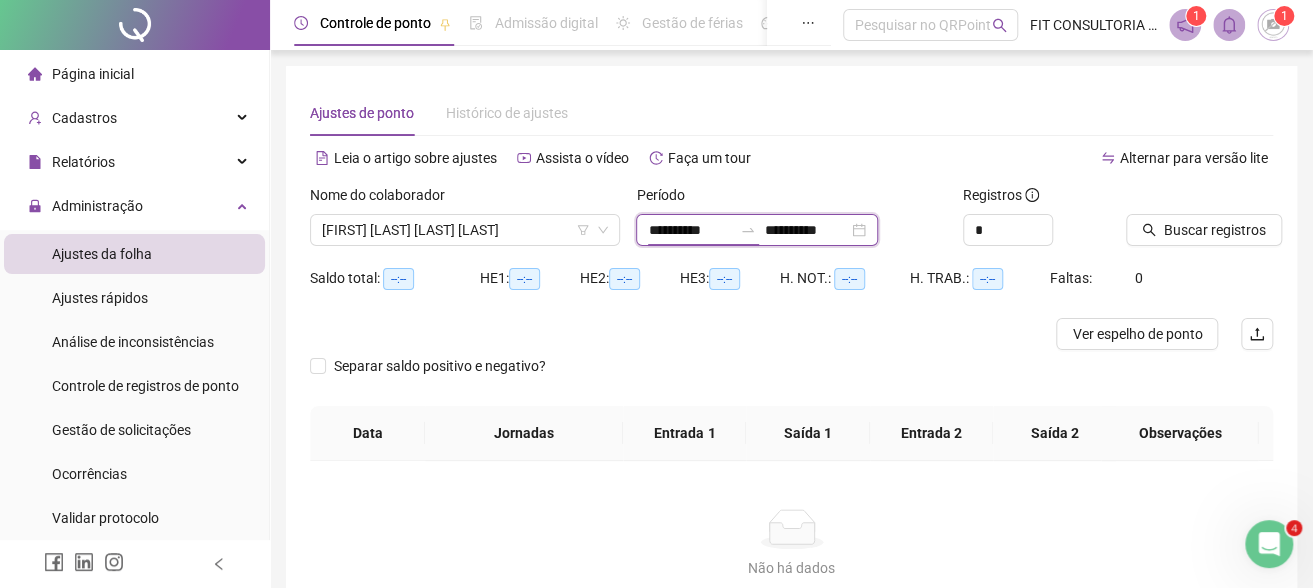 click on "**********" at bounding box center [690, 230] 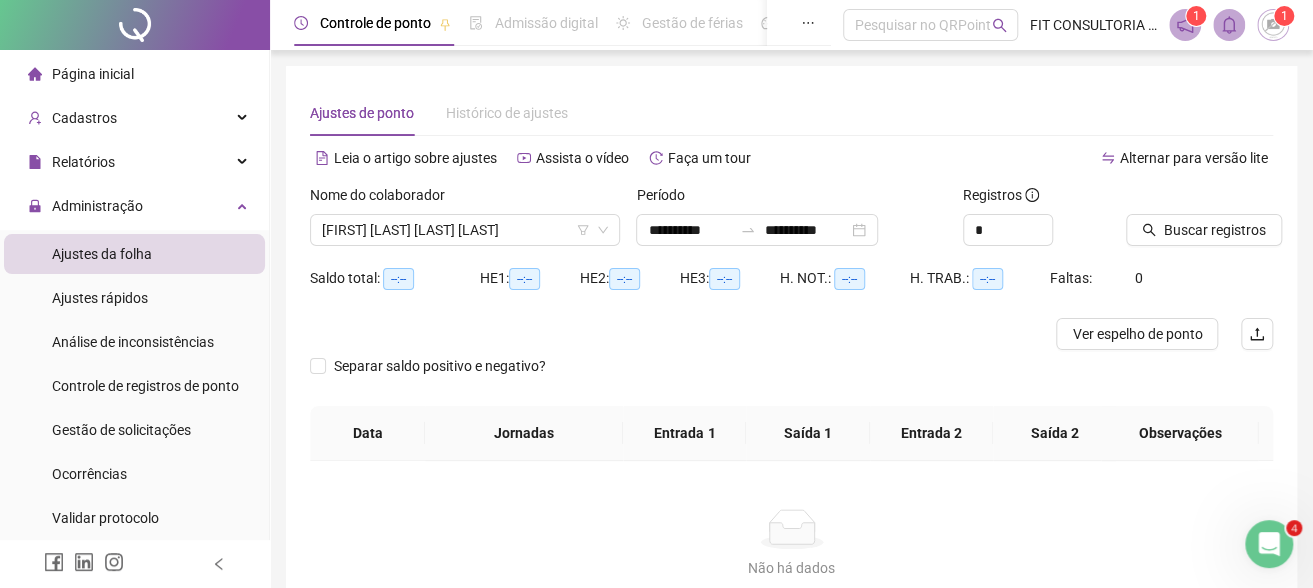 drag, startPoint x: 1035, startPoint y: 513, endPoint x: 1020, endPoint y: 412, distance: 102.10779 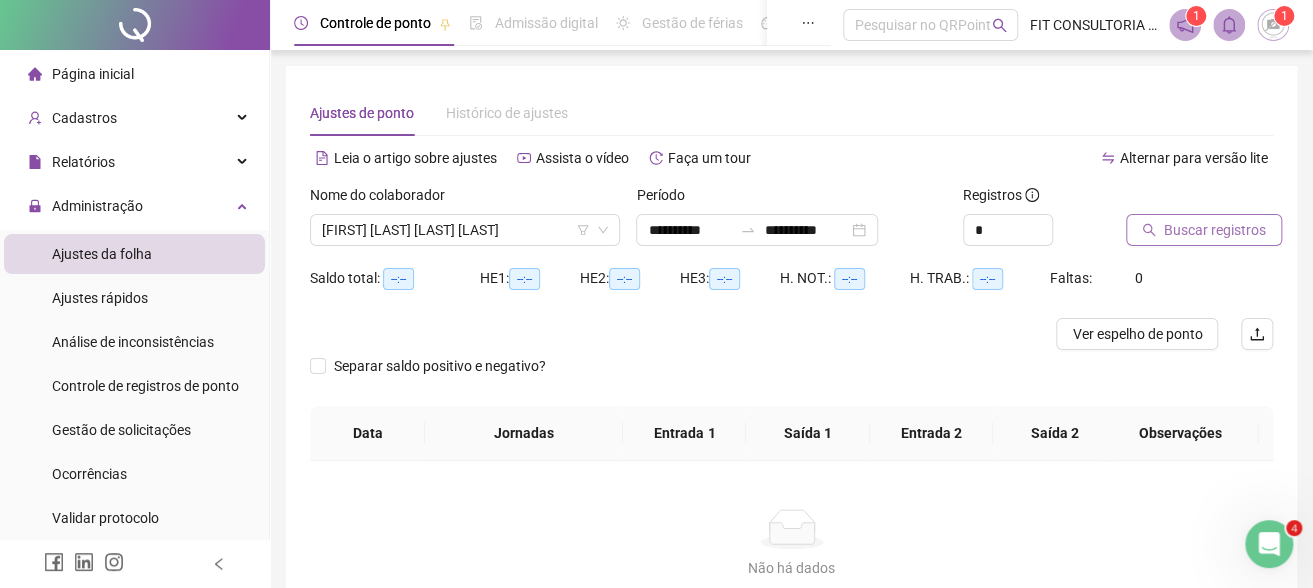 click on "Buscar registros" at bounding box center [1215, 230] 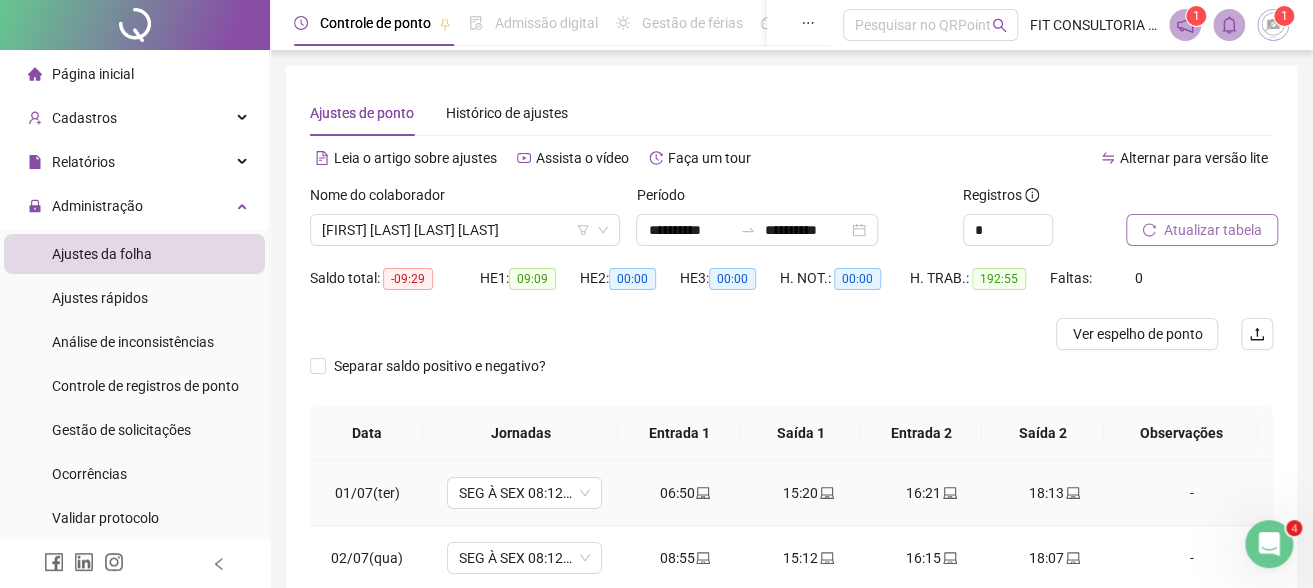 scroll, scrollTop: 100, scrollLeft: 0, axis: vertical 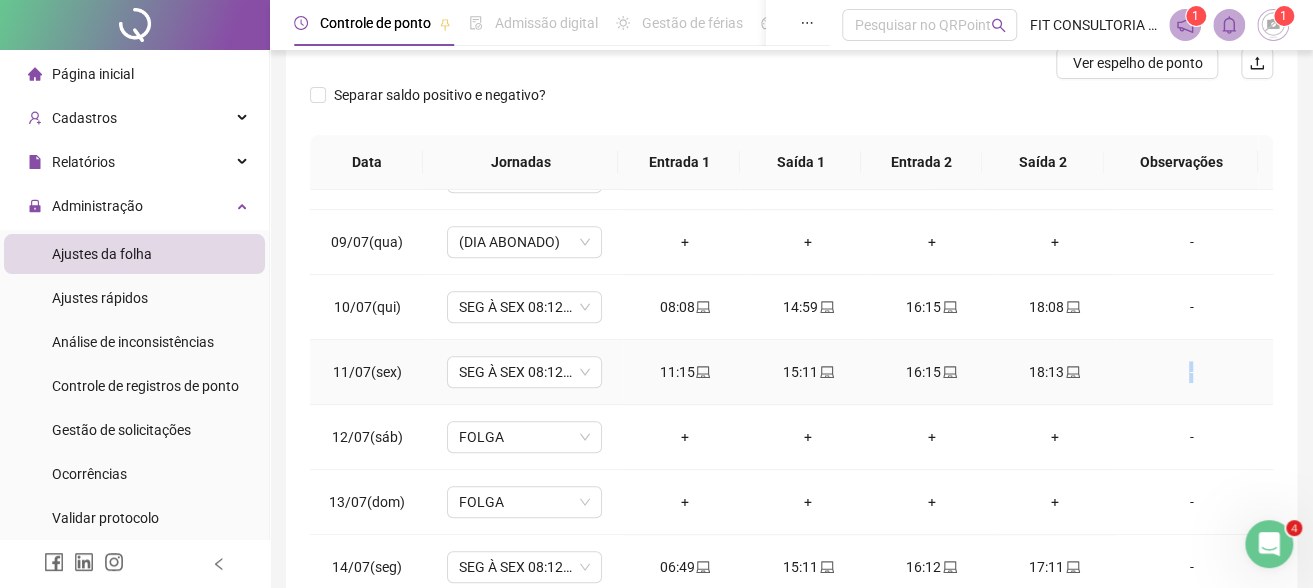 click on "-" at bounding box center (1191, 372) 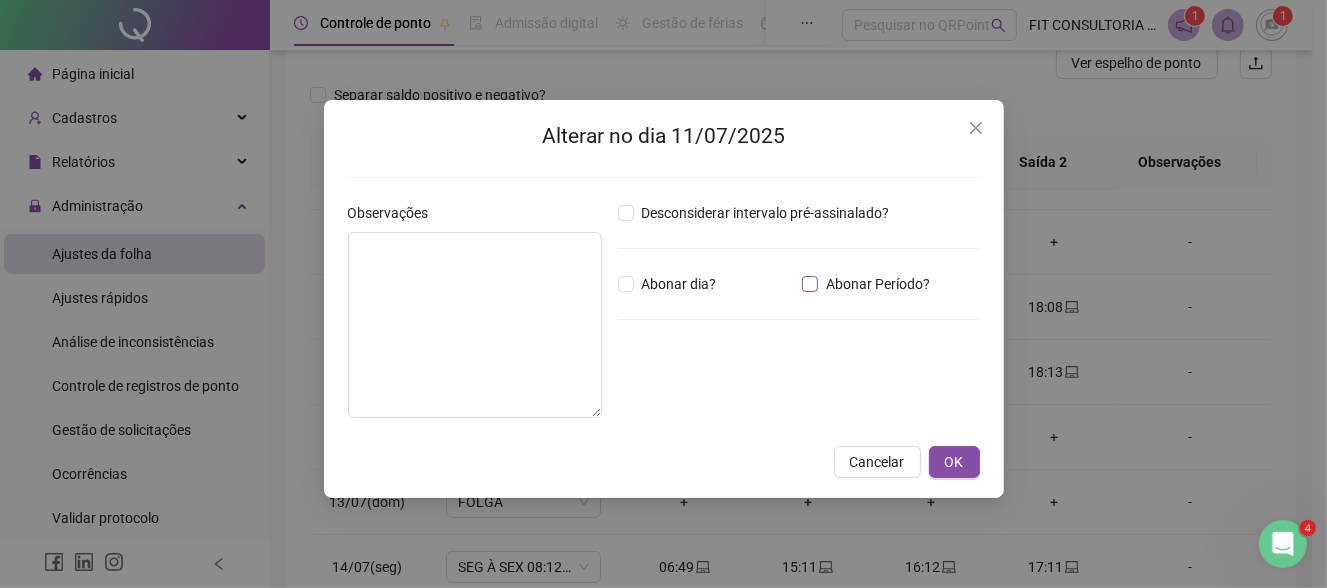 click on "Abonar Período?" at bounding box center [878, 284] 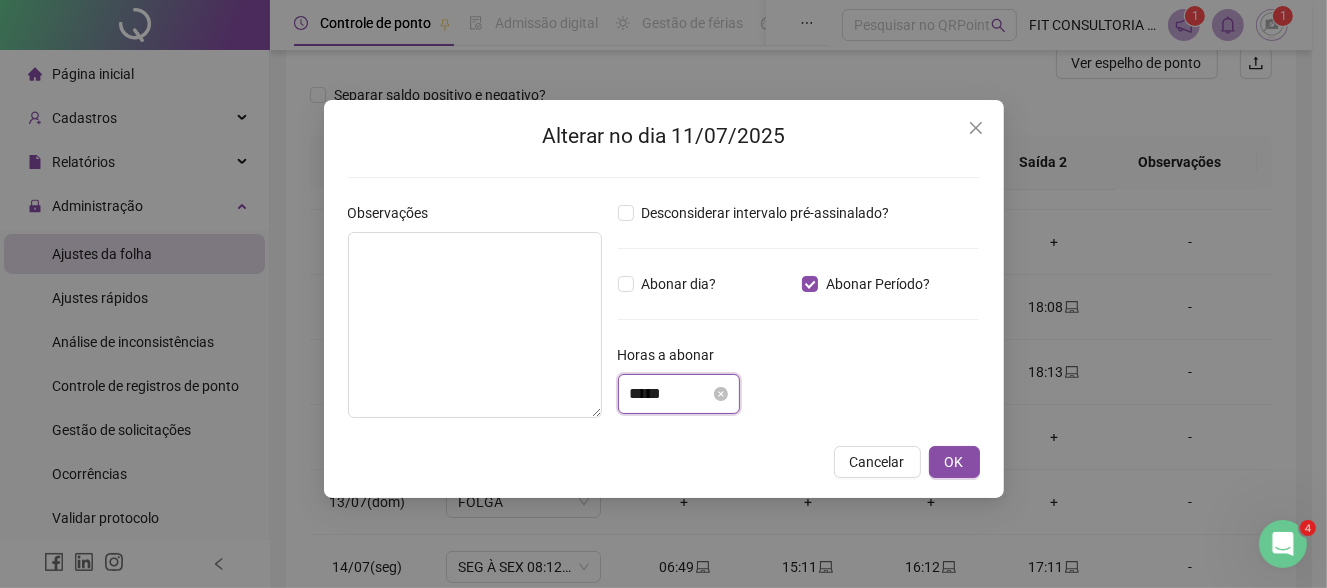 click on "*****" at bounding box center [670, 394] 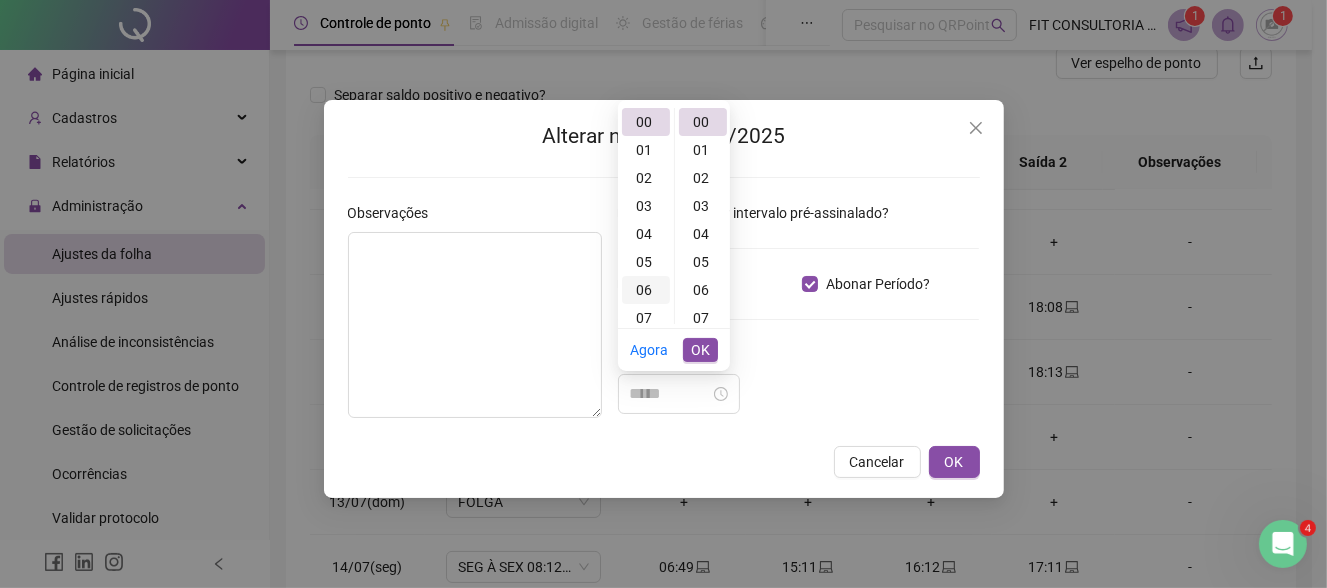 click on "03" at bounding box center [646, 206] 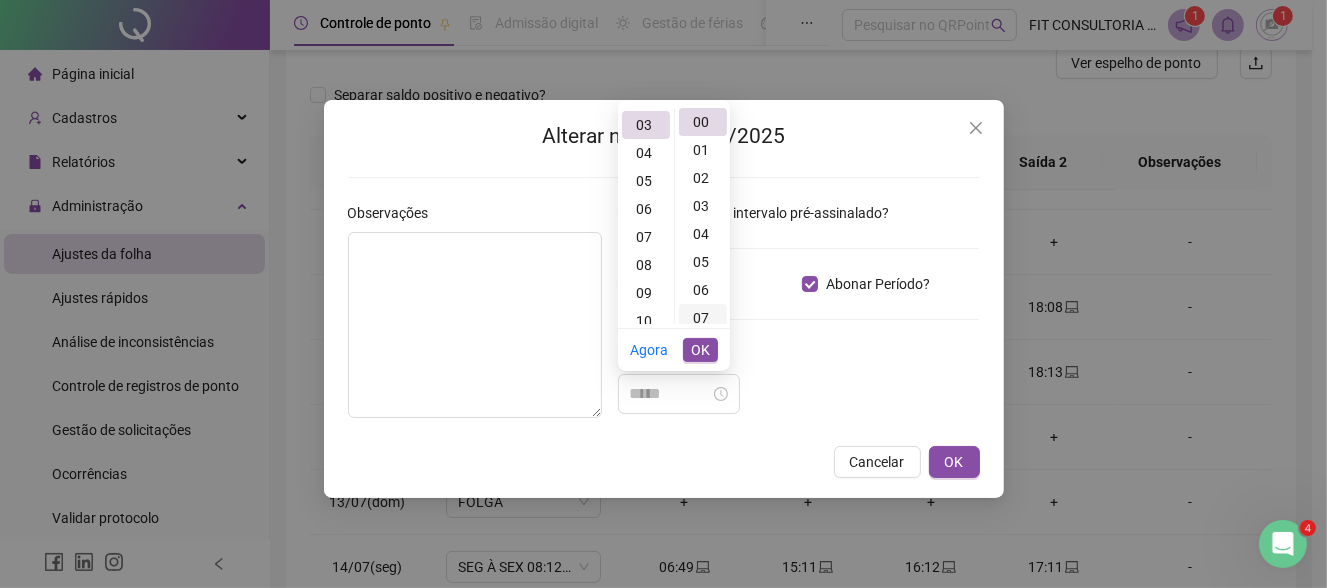 scroll, scrollTop: 84, scrollLeft: 0, axis: vertical 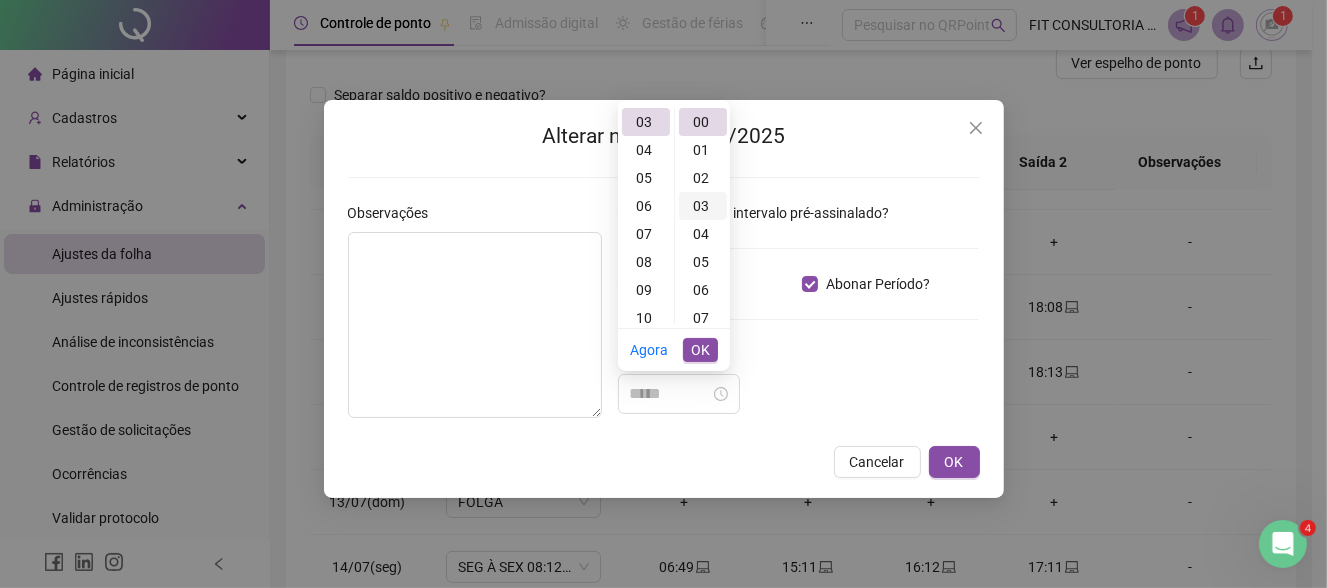 click on "03" at bounding box center [703, 206] 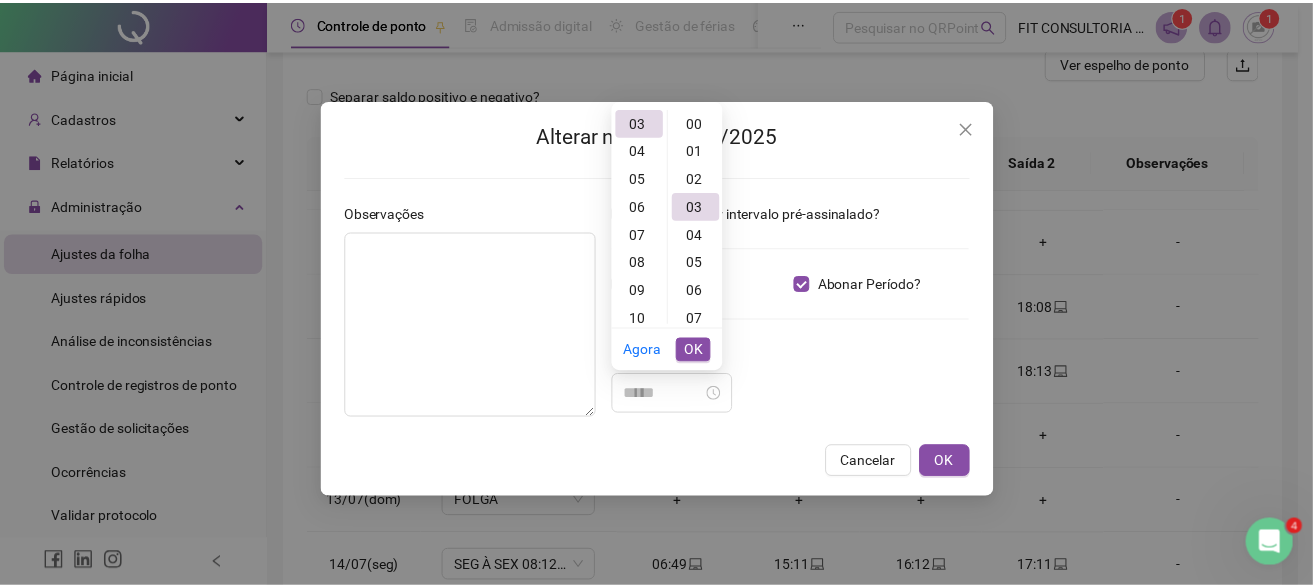 scroll, scrollTop: 84, scrollLeft: 0, axis: vertical 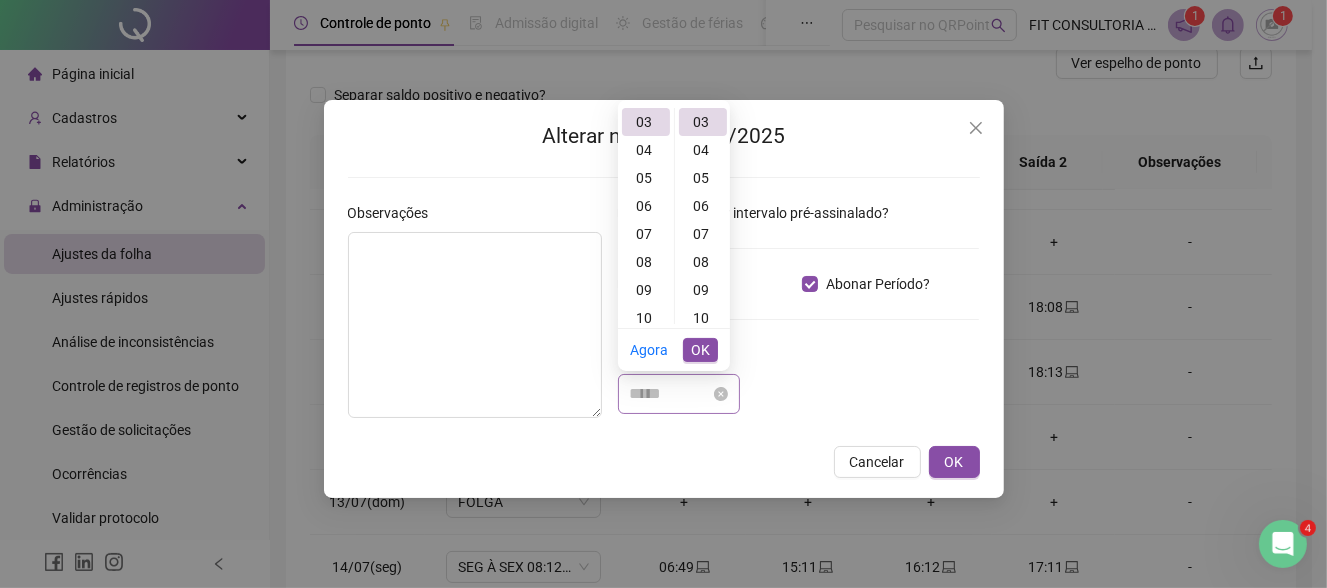 type on "*****" 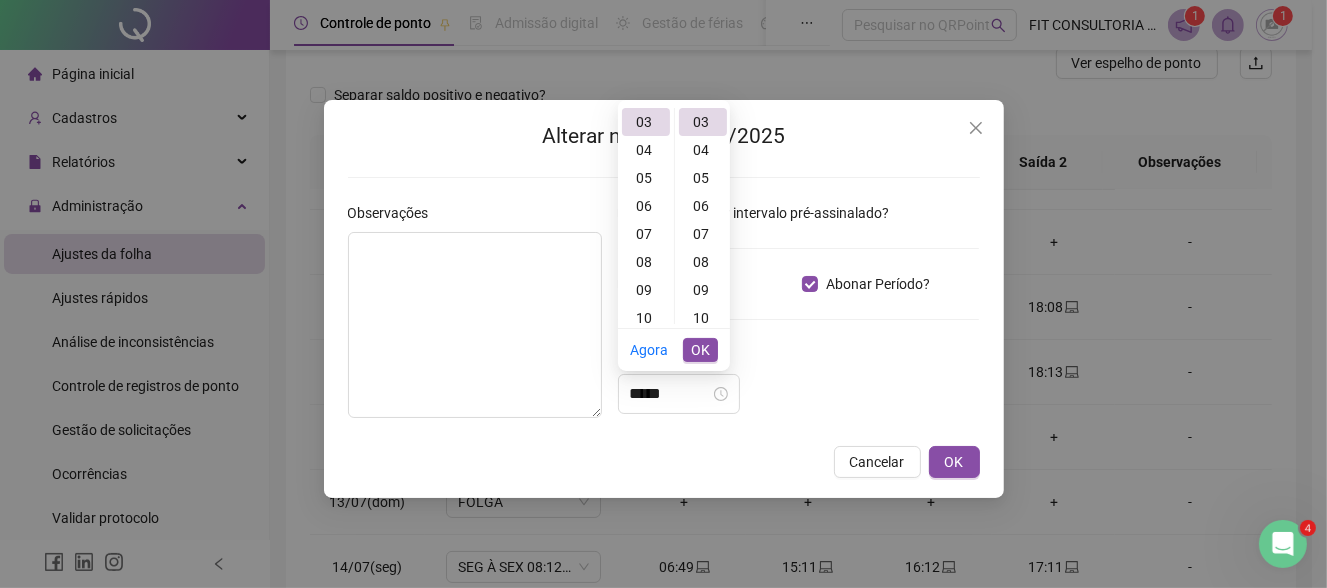 click on "OK" at bounding box center (700, 350) 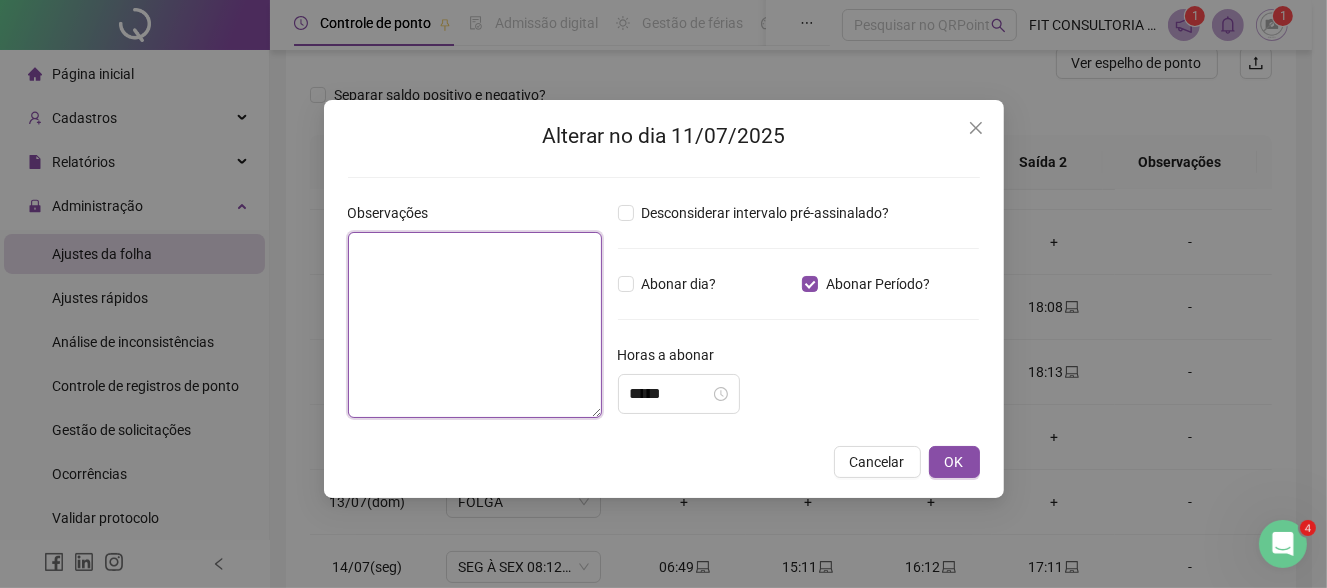 click at bounding box center [475, 325] 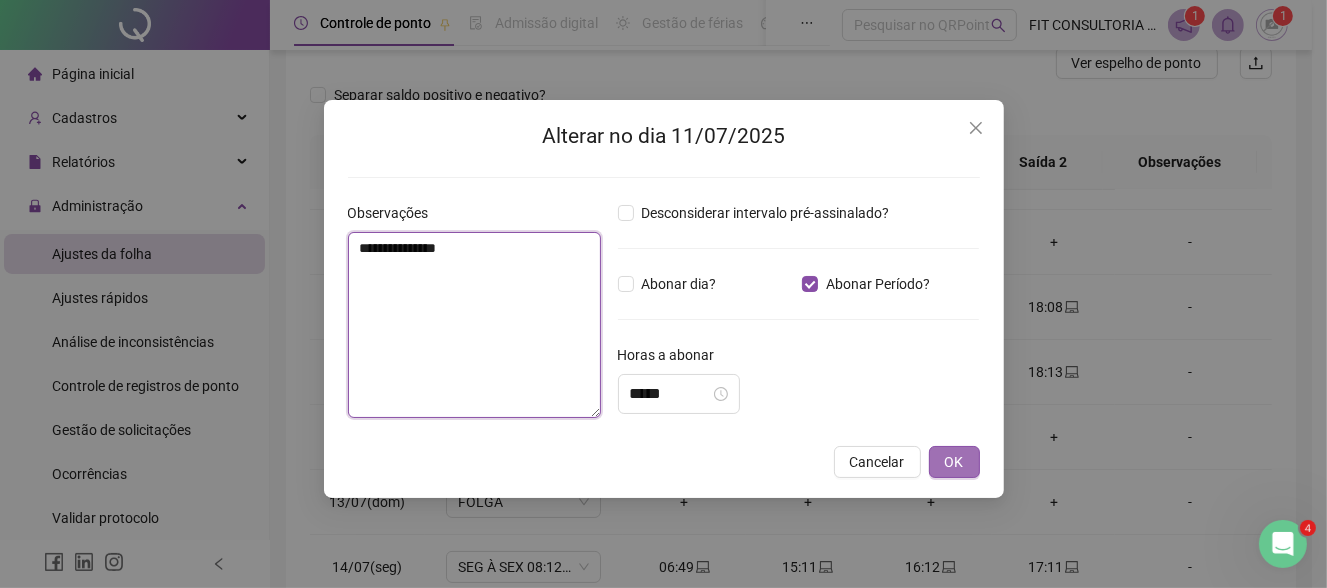 type on "**********" 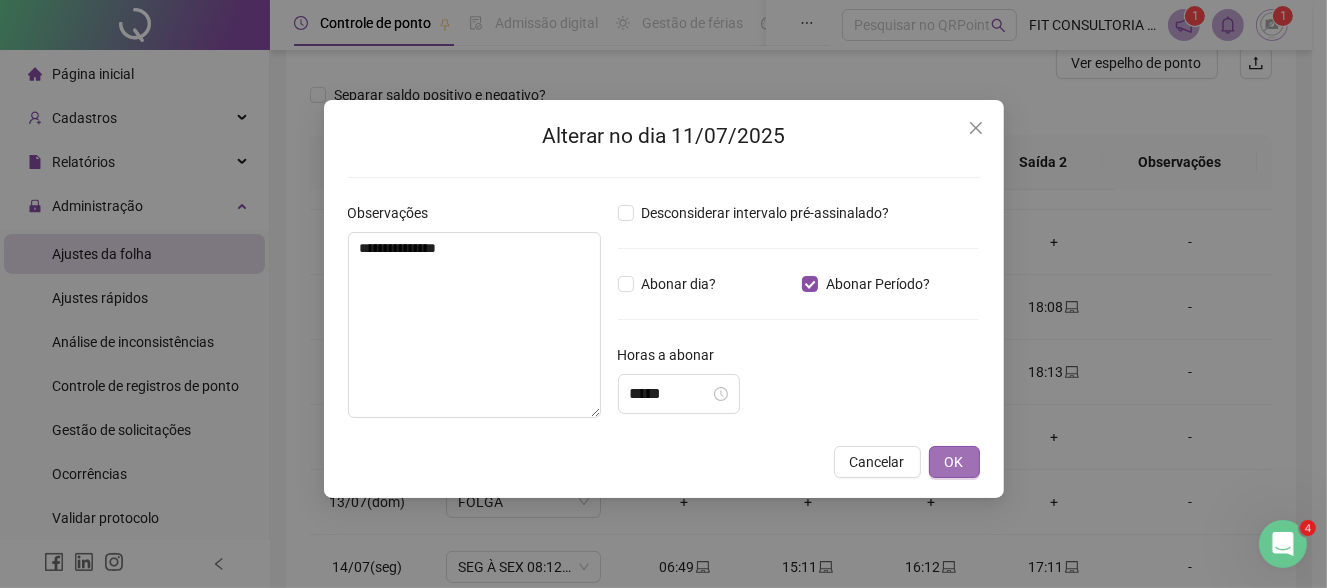 click on "OK" at bounding box center (954, 462) 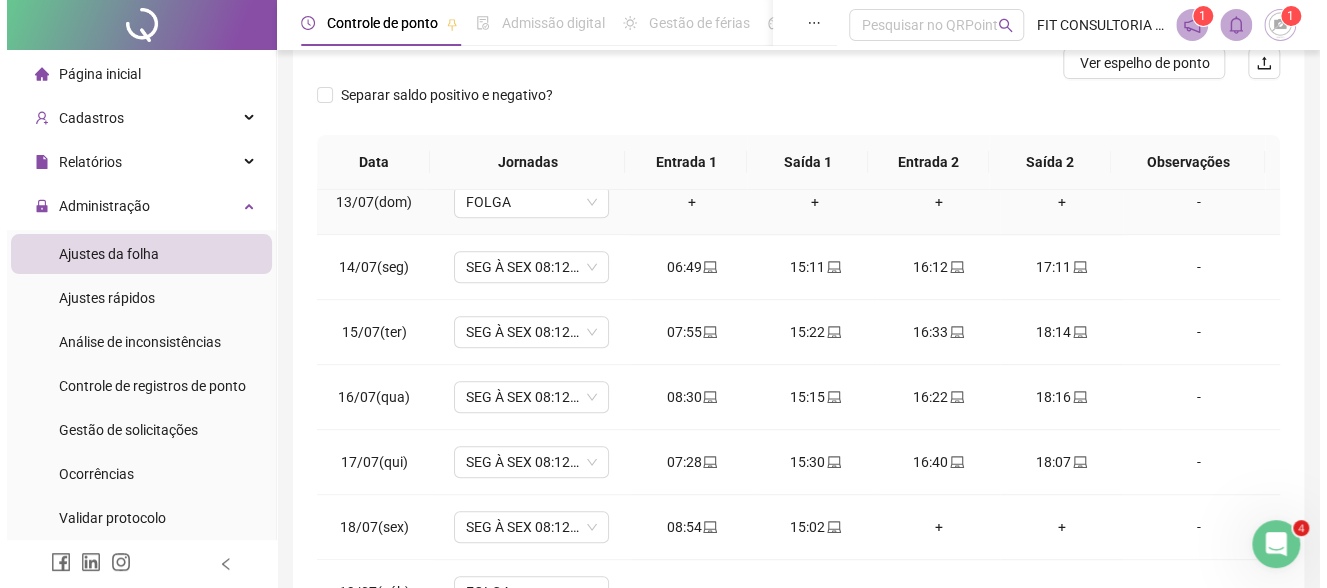 scroll, scrollTop: 900, scrollLeft: 0, axis: vertical 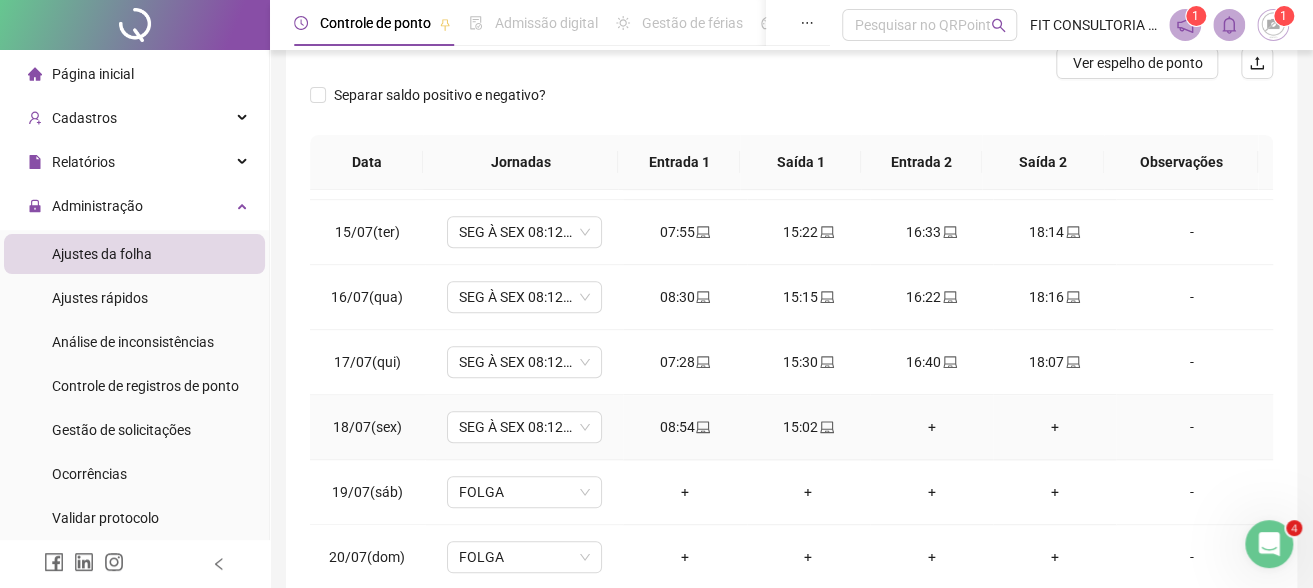 click on "-" at bounding box center [1191, 427] 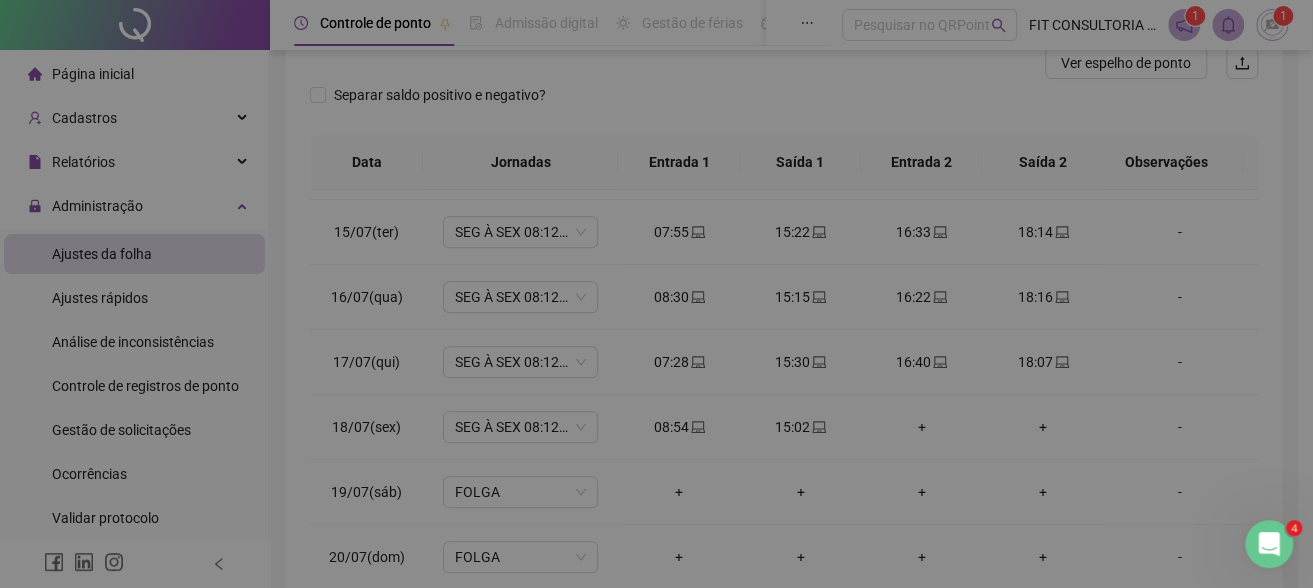 type 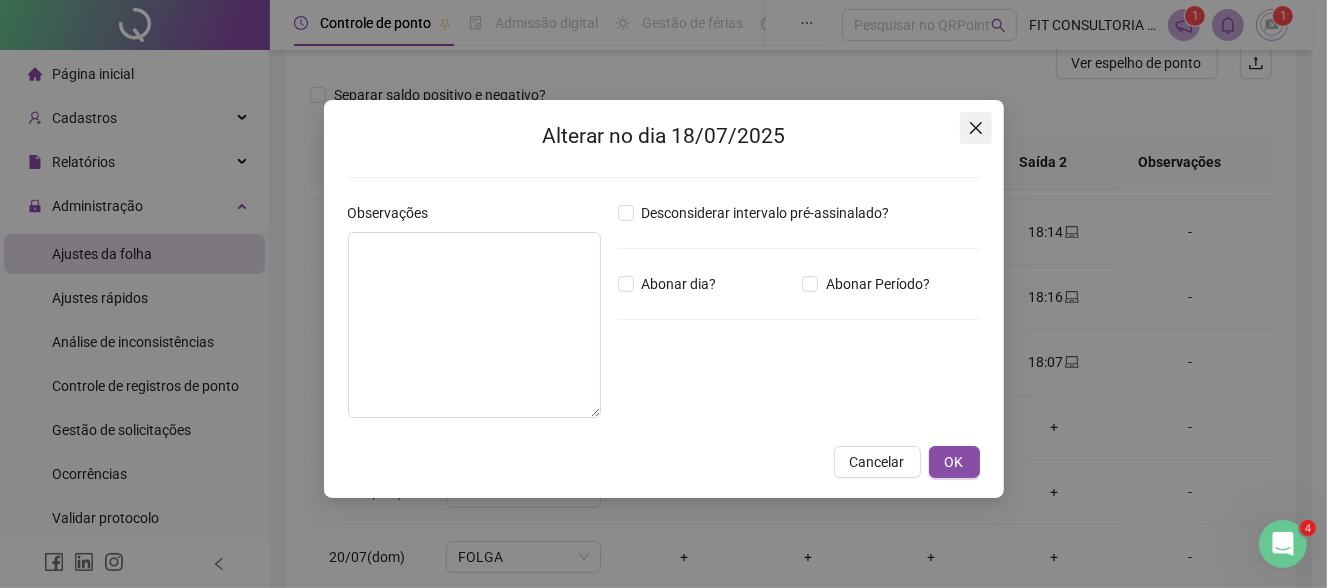 click 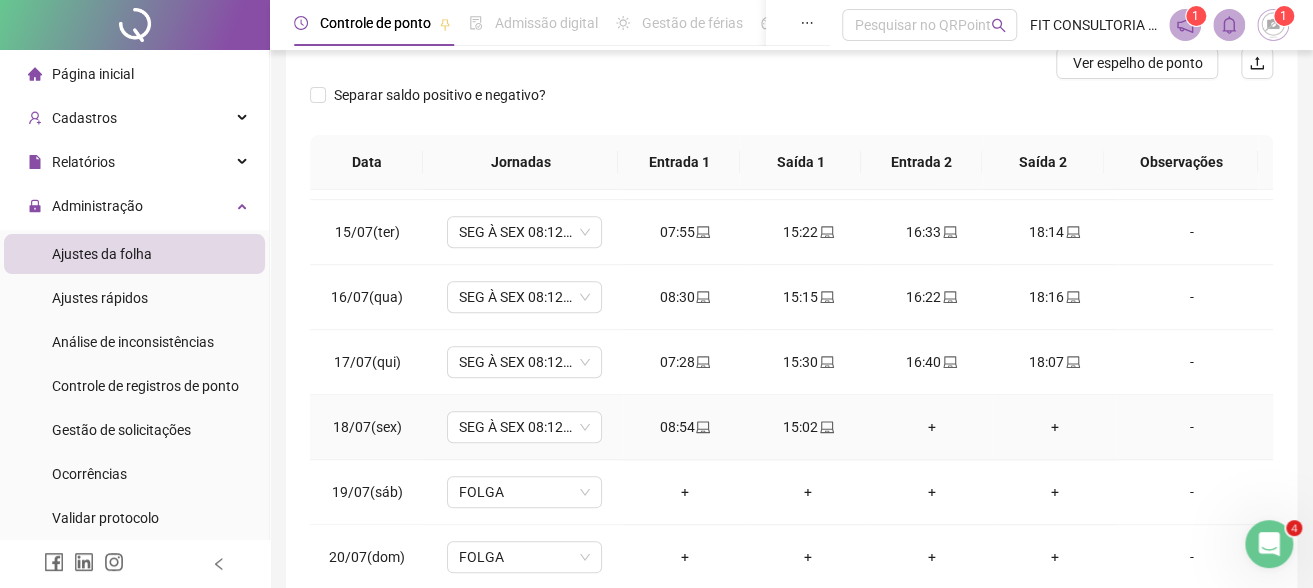 click on "-" at bounding box center [1191, 427] 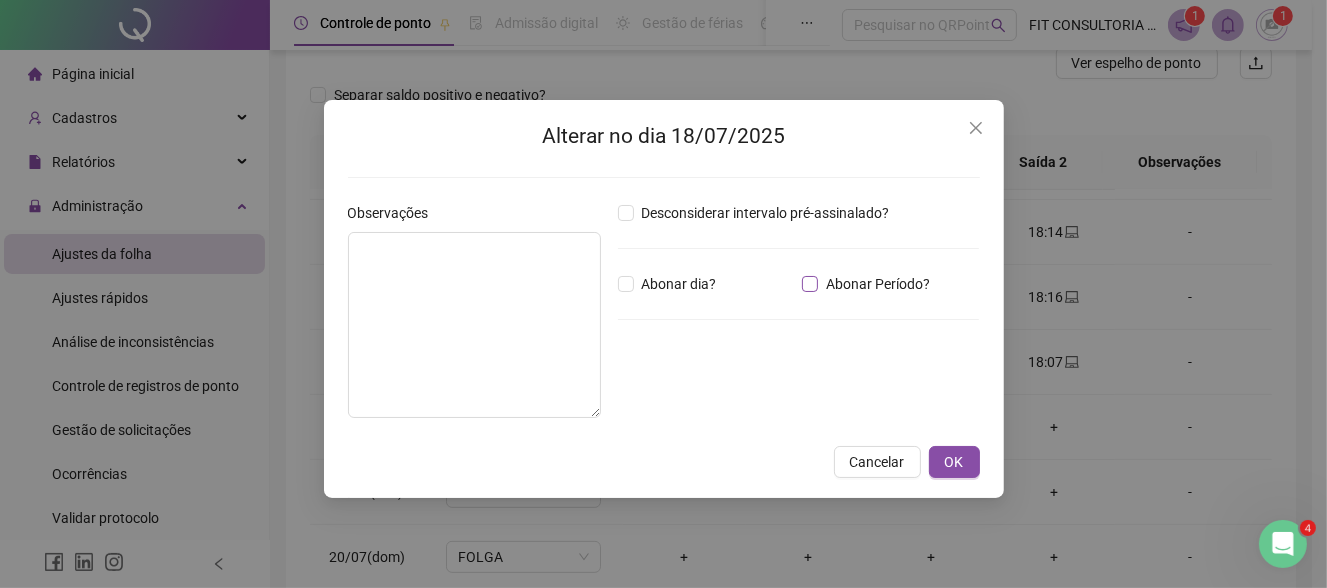 click on "Abonar Período?" at bounding box center (878, 284) 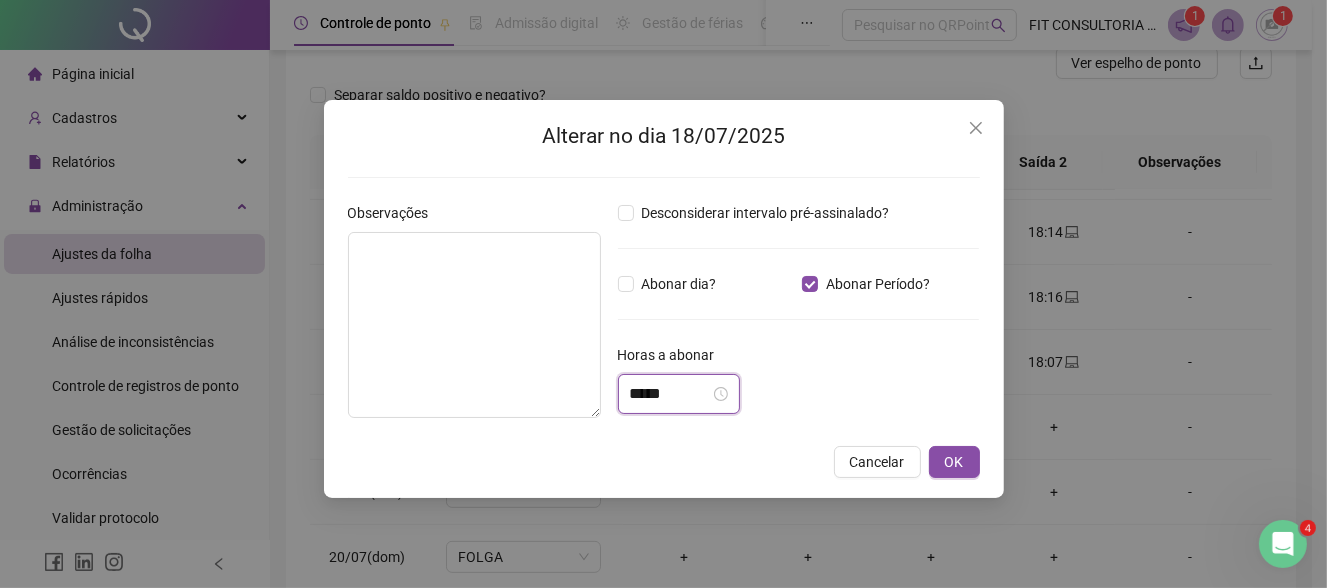 drag, startPoint x: 643, startPoint y: 396, endPoint x: 603, endPoint y: 382, distance: 42.379242 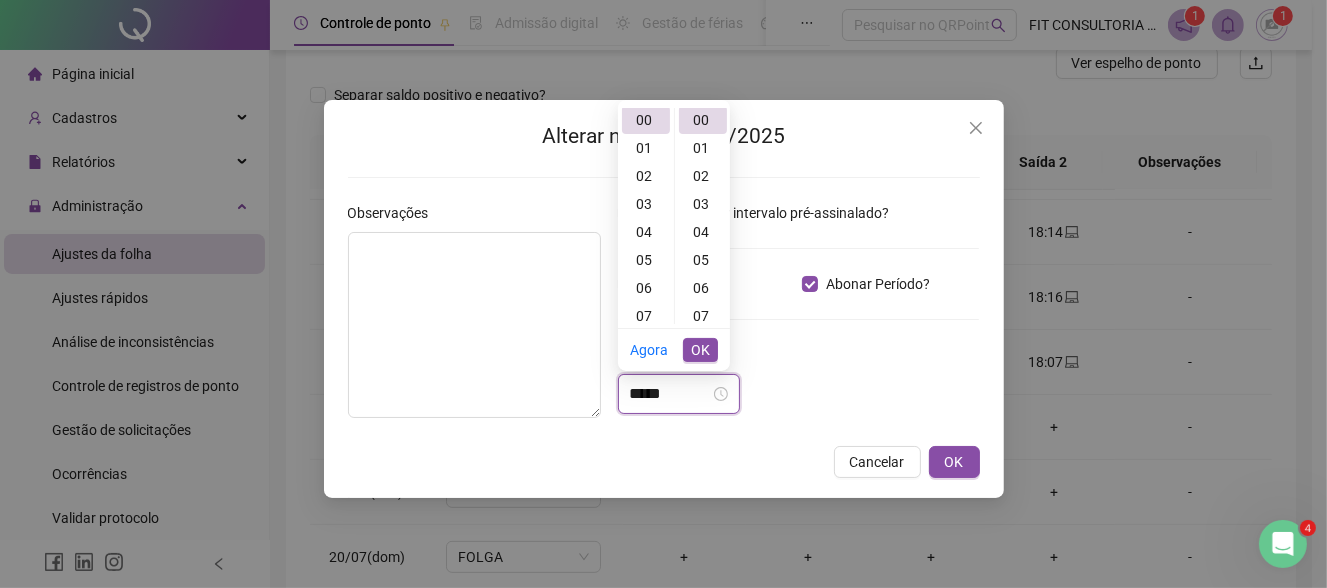 scroll, scrollTop: 0, scrollLeft: 0, axis: both 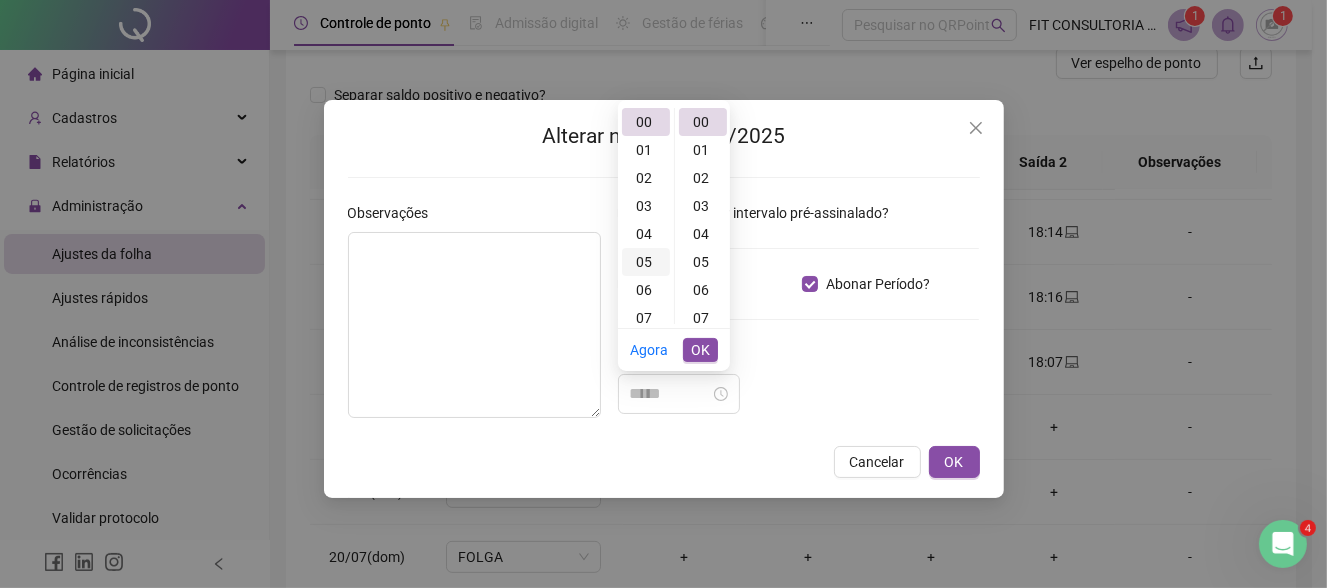 drag, startPoint x: 649, startPoint y: 182, endPoint x: 656, endPoint y: 195, distance: 14.764823 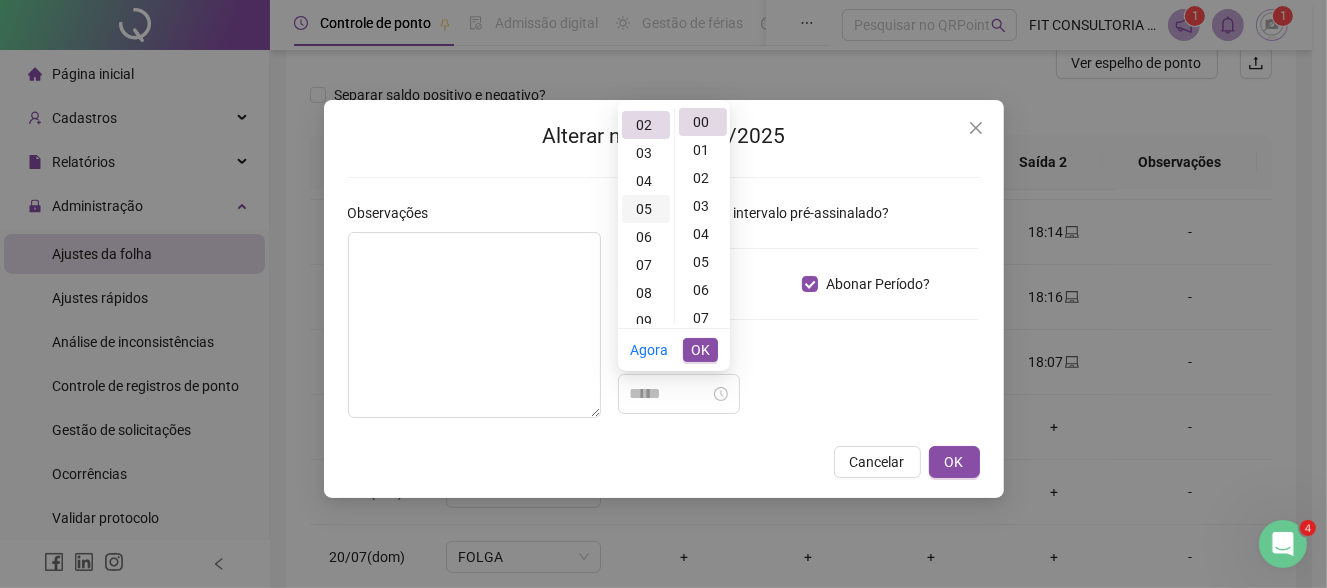 scroll, scrollTop: 56, scrollLeft: 0, axis: vertical 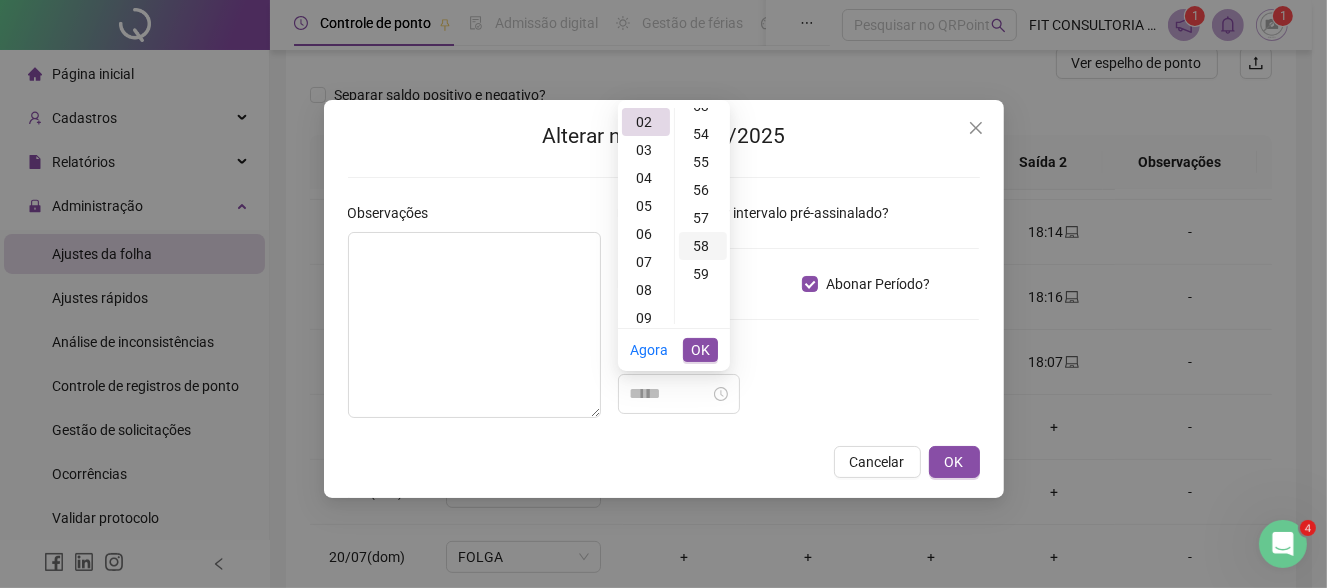type on "*****" 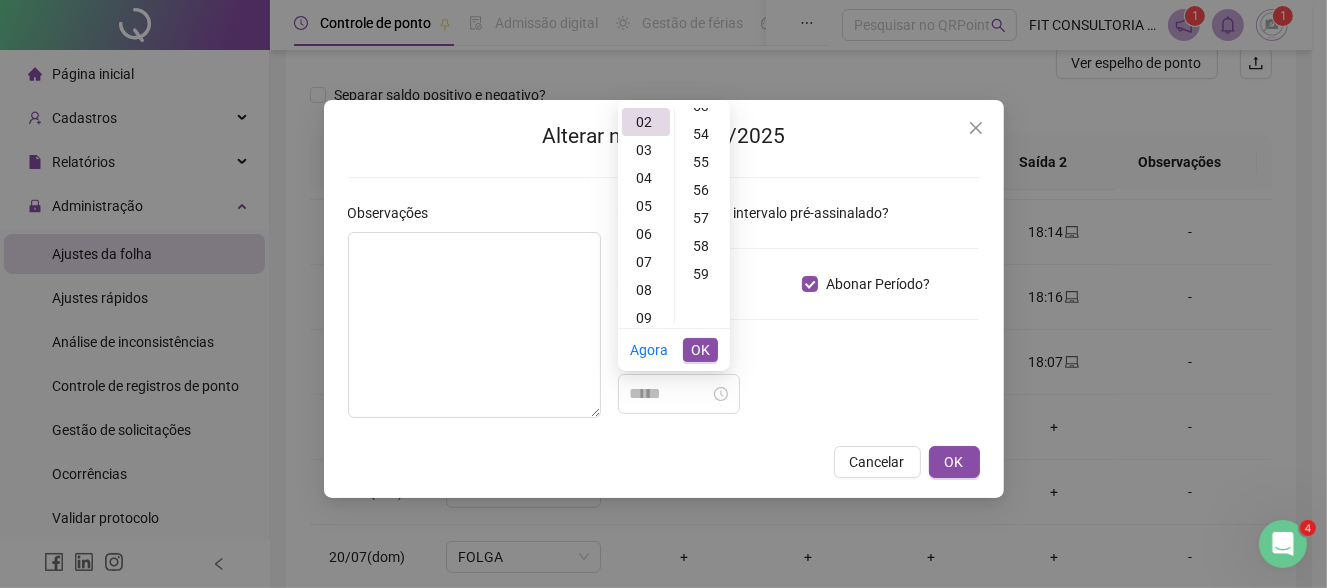 drag, startPoint x: 701, startPoint y: 245, endPoint x: 715, endPoint y: 268, distance: 26.925823 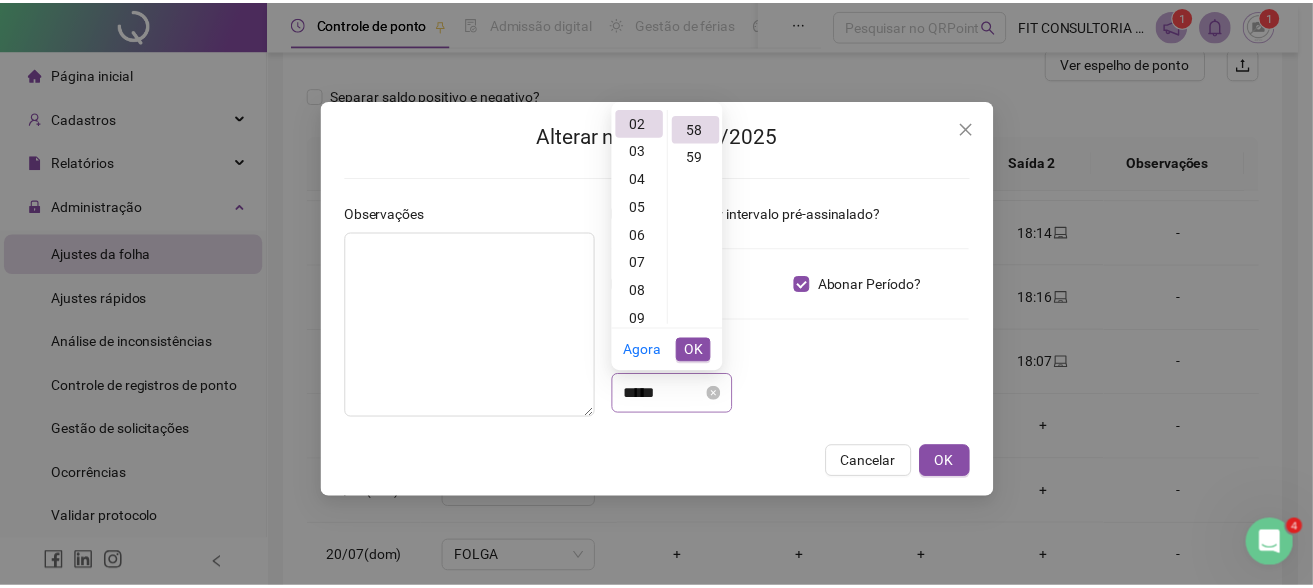 scroll, scrollTop: 1623, scrollLeft: 0, axis: vertical 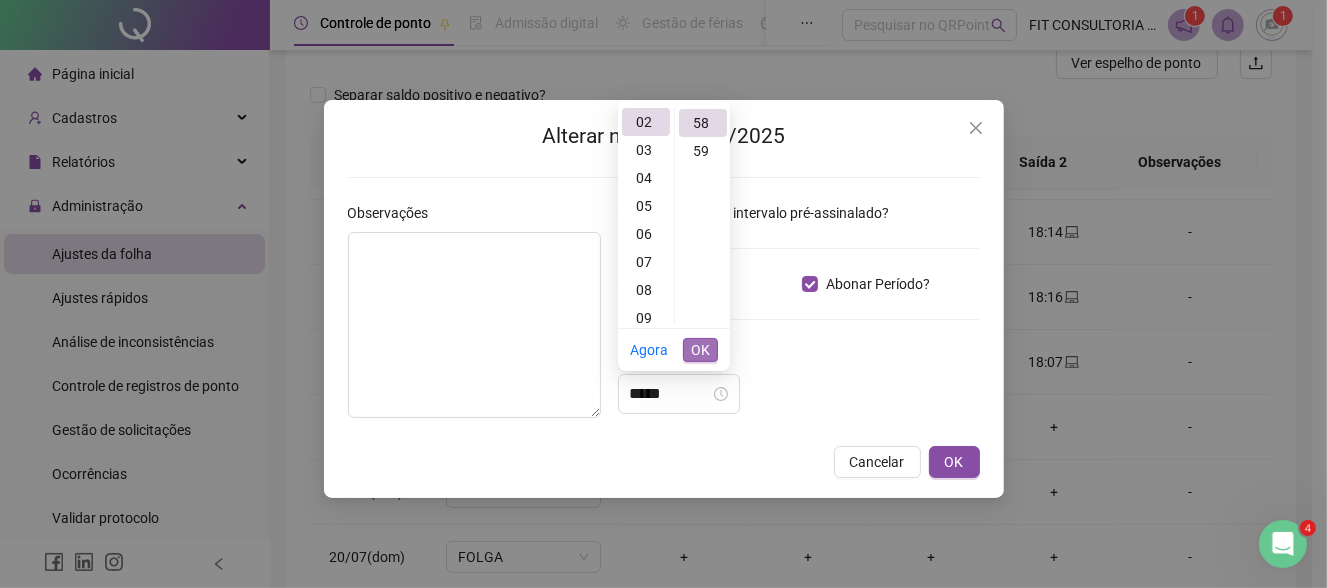 click on "OK" at bounding box center (700, 350) 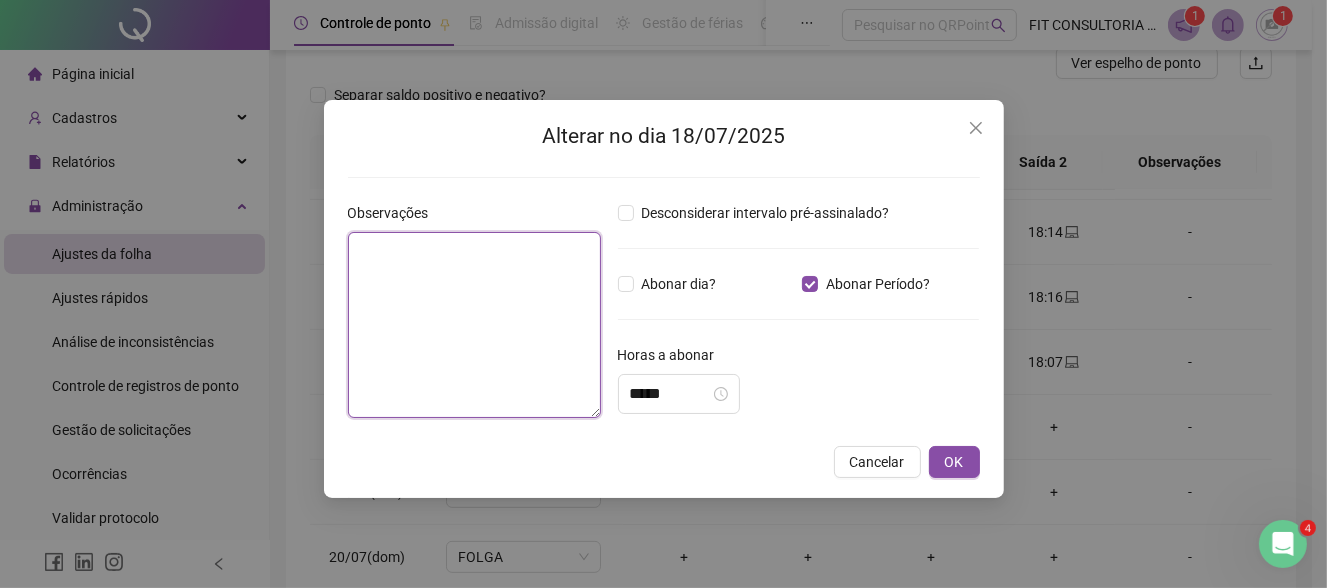 click at bounding box center (475, 325) 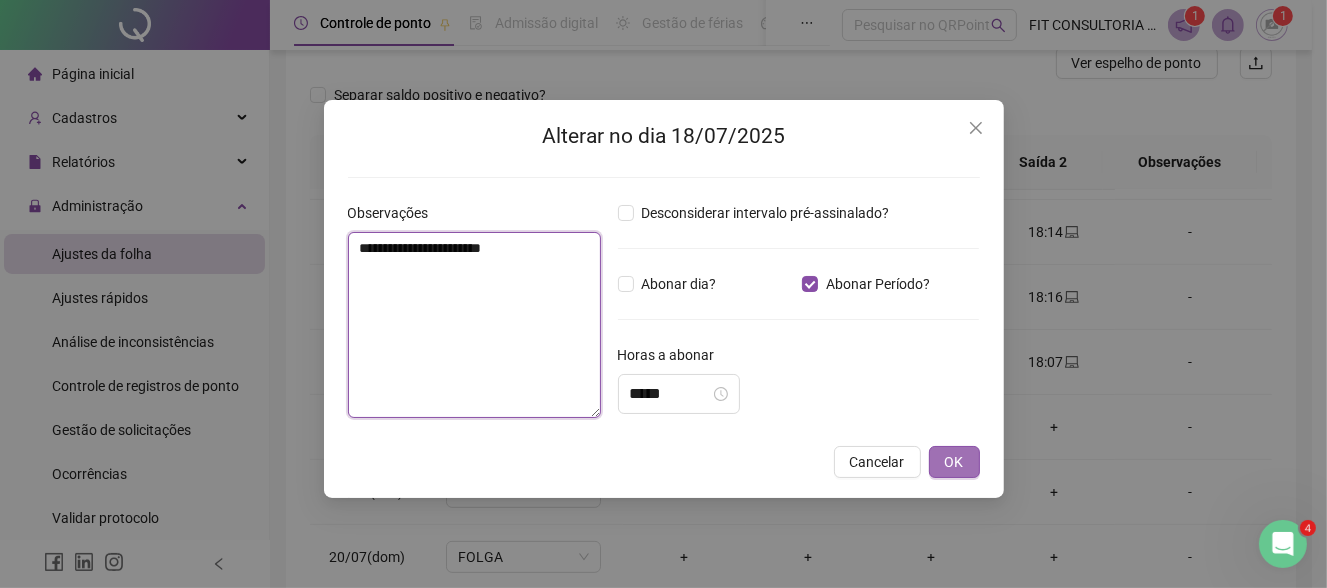 type on "**********" 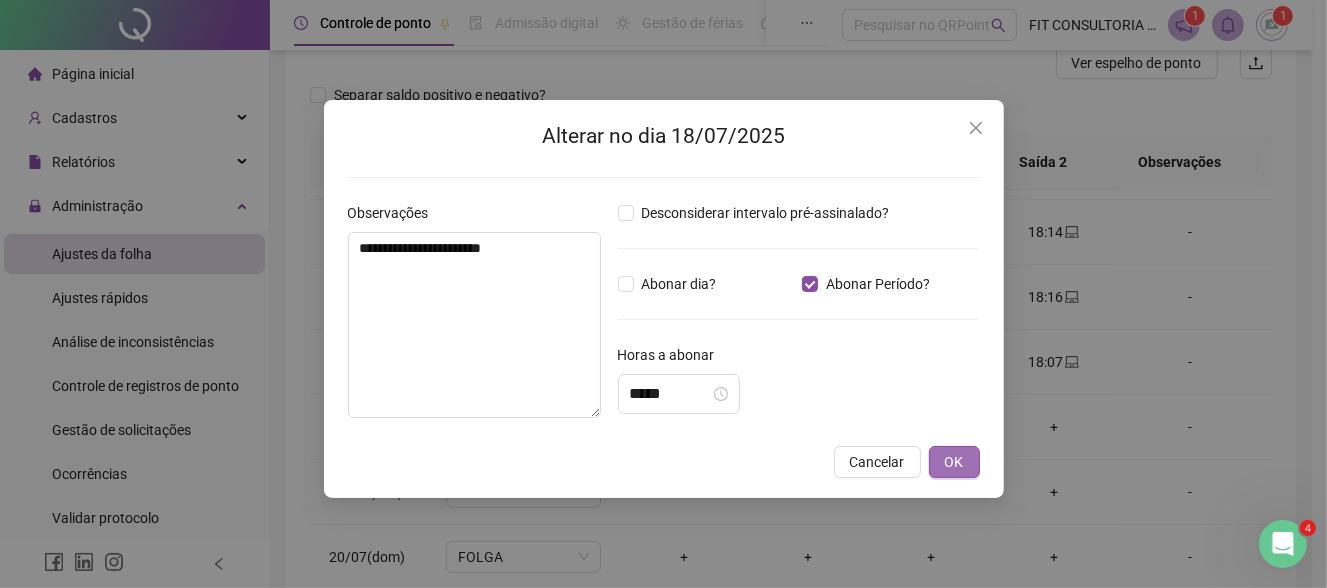click on "OK" at bounding box center (954, 462) 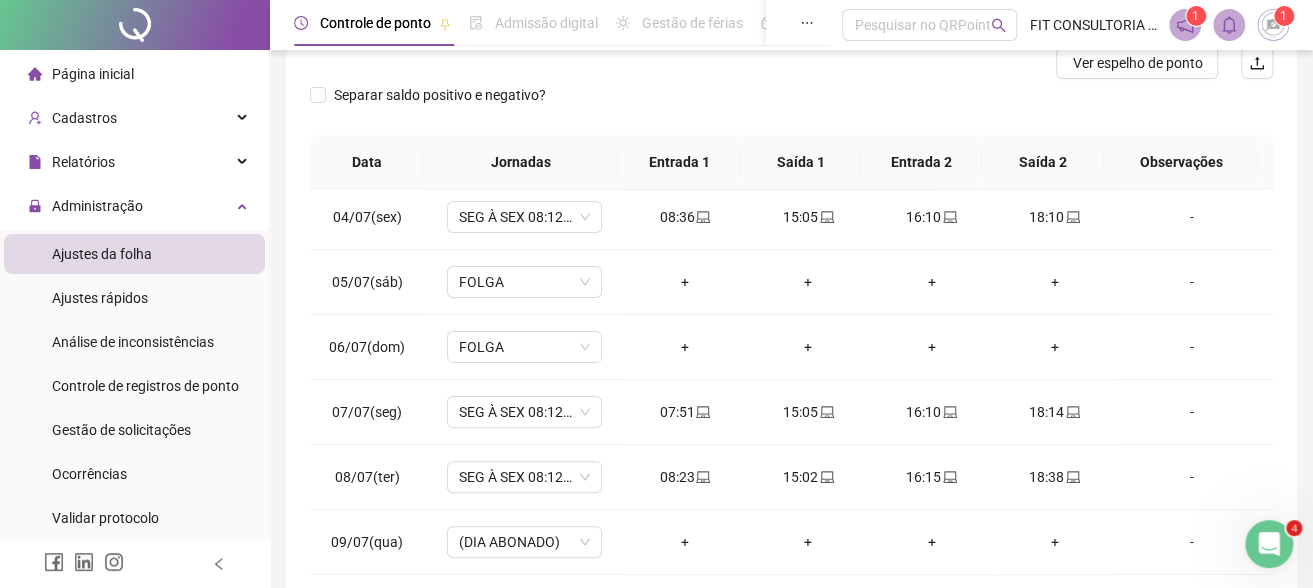 scroll, scrollTop: 0, scrollLeft: 0, axis: both 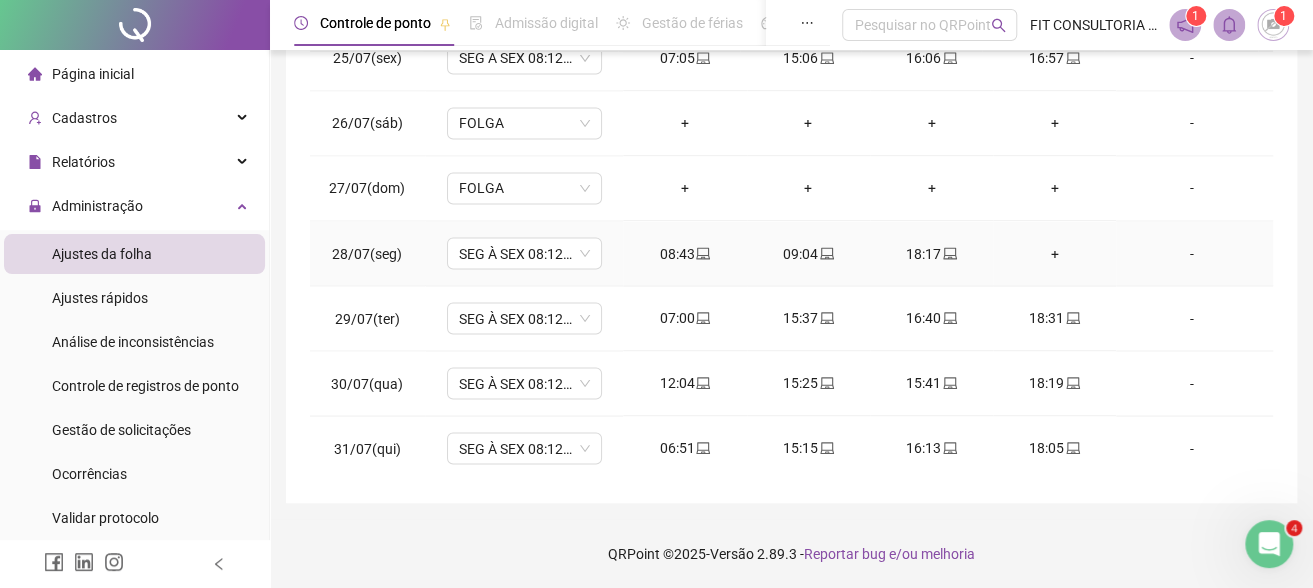 click on "+" at bounding box center (1054, 253) 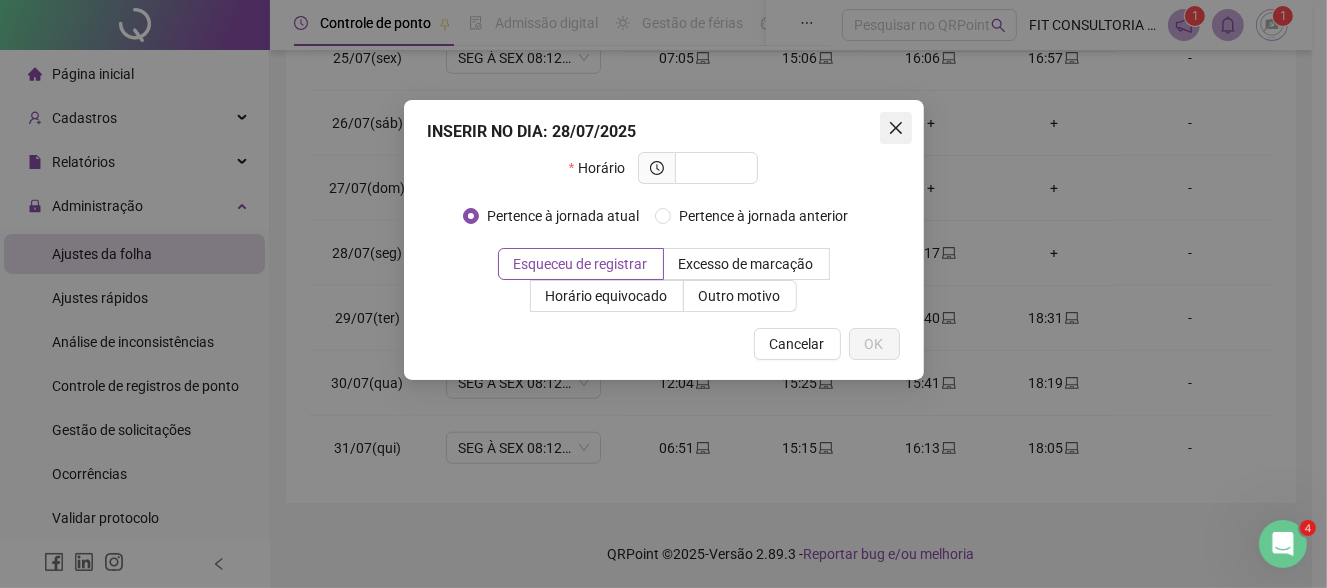 click at bounding box center [896, 128] 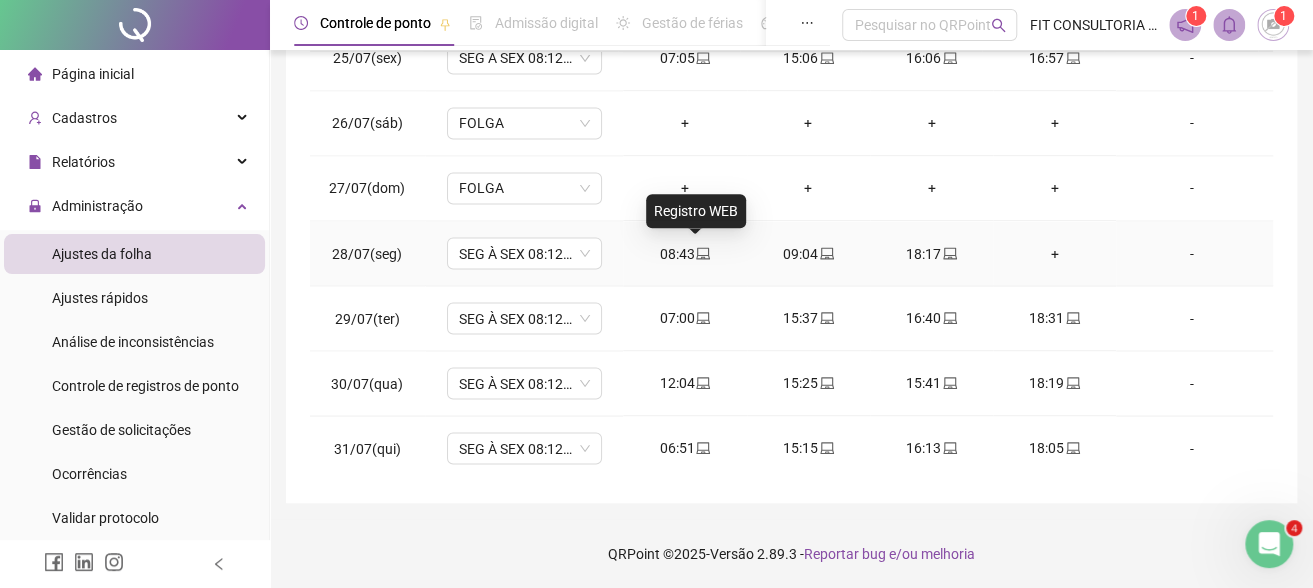 click 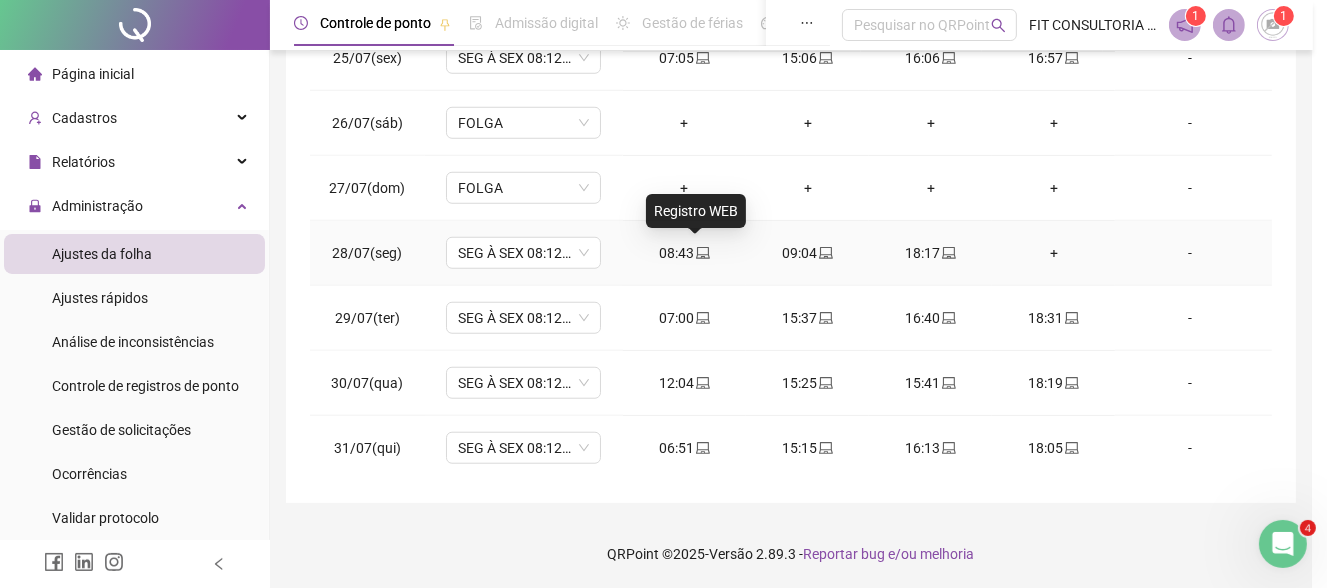 type on "**********" 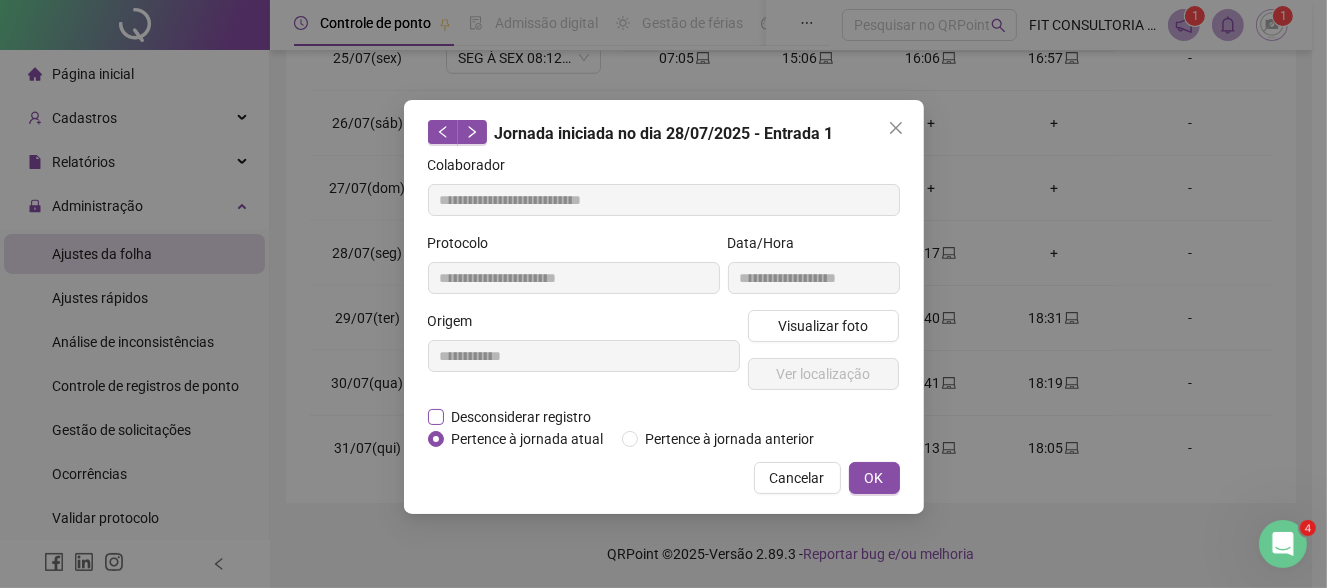 click on "Desconsiderar registro" at bounding box center [522, 417] 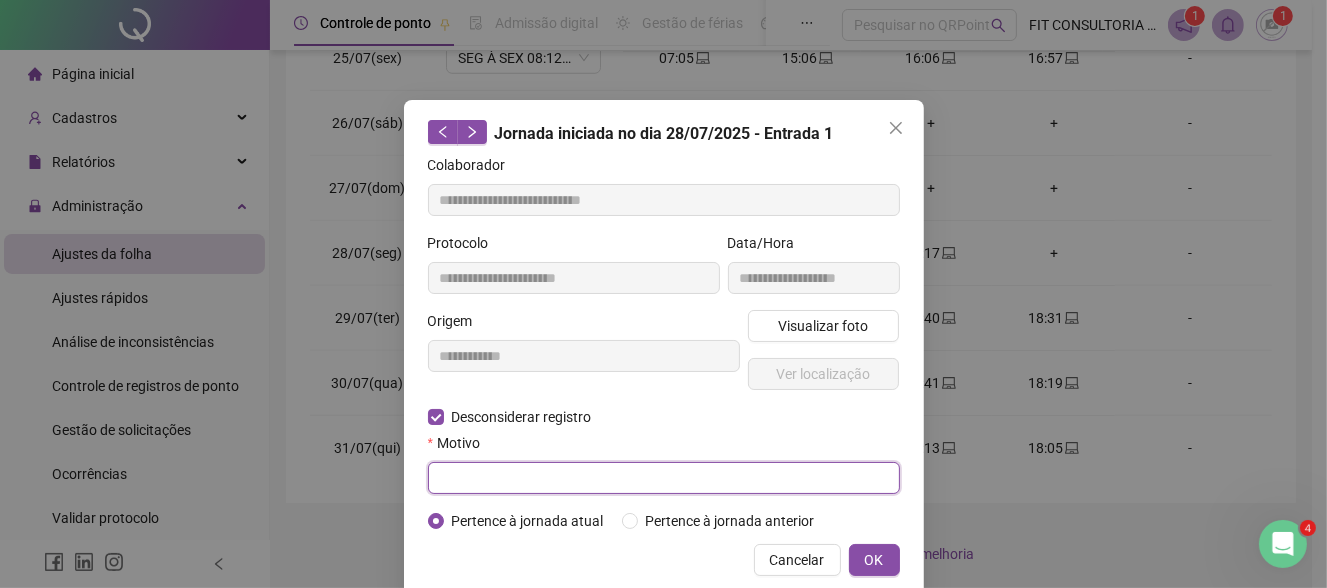 click at bounding box center (664, 478) 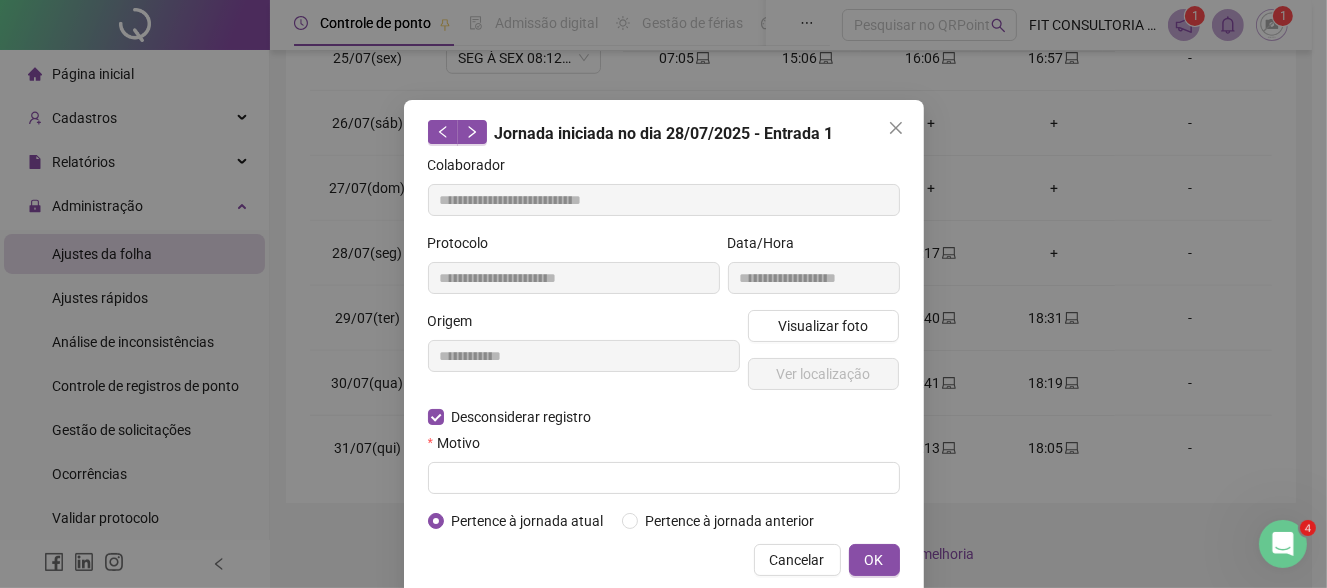 click 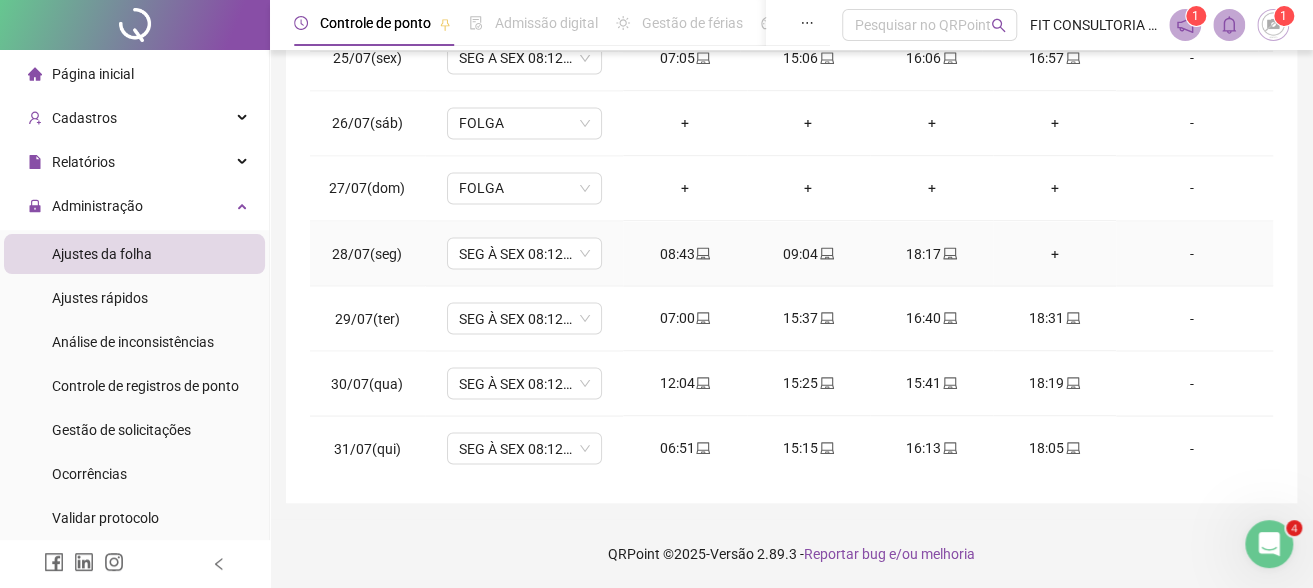 click 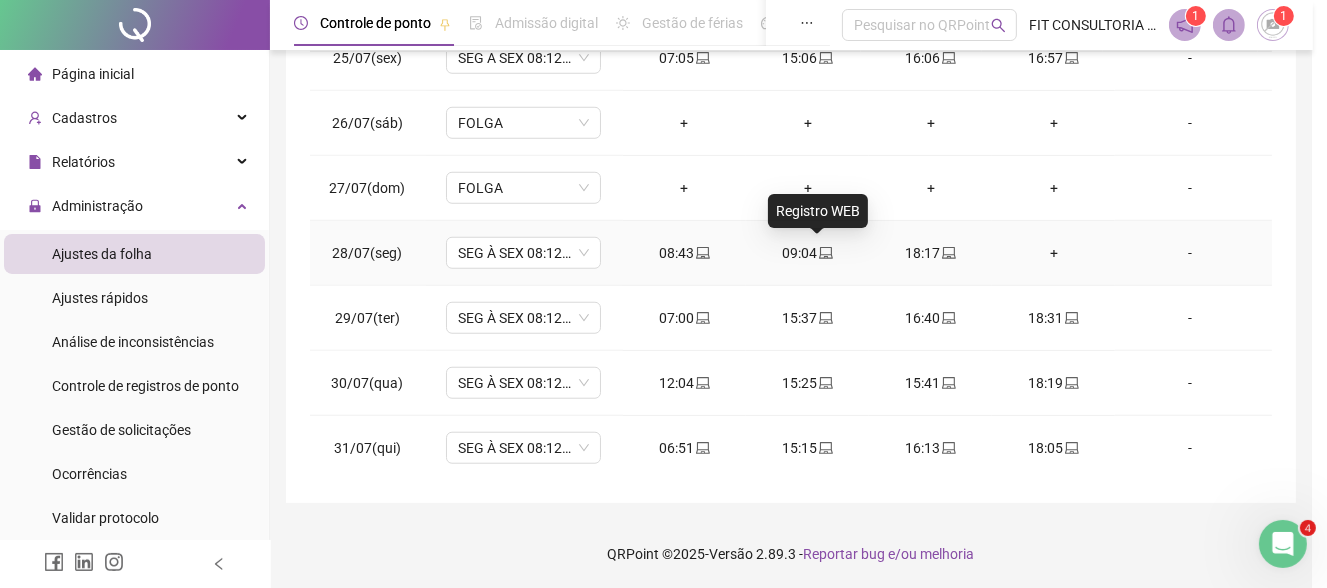 type on "**********" 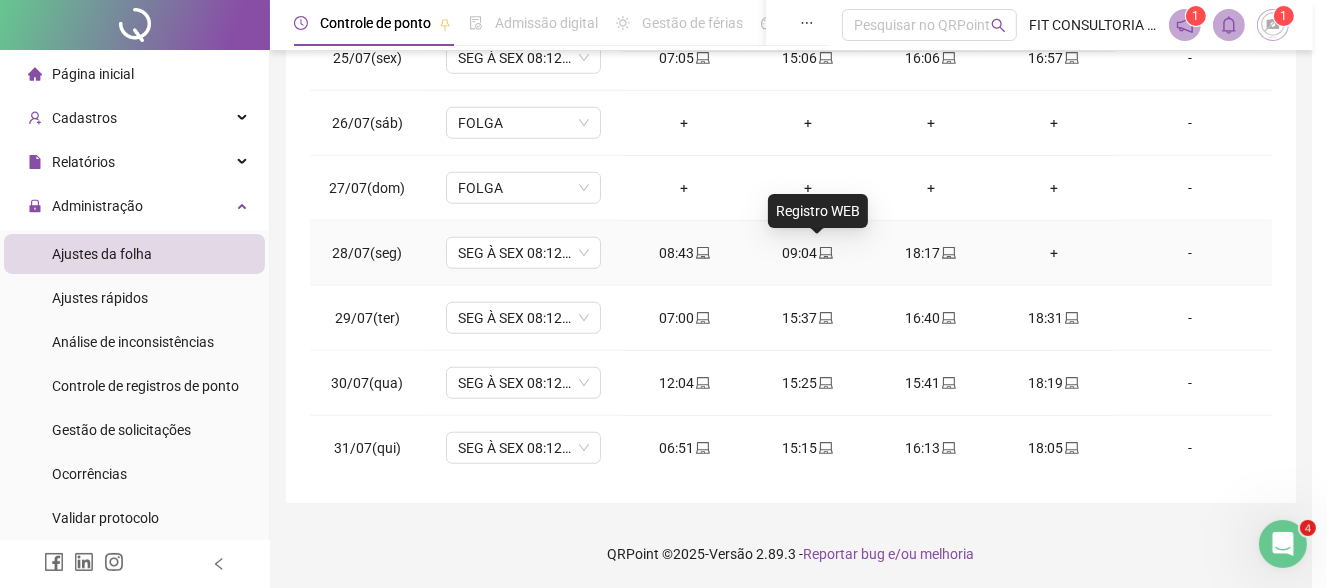 type on "**********" 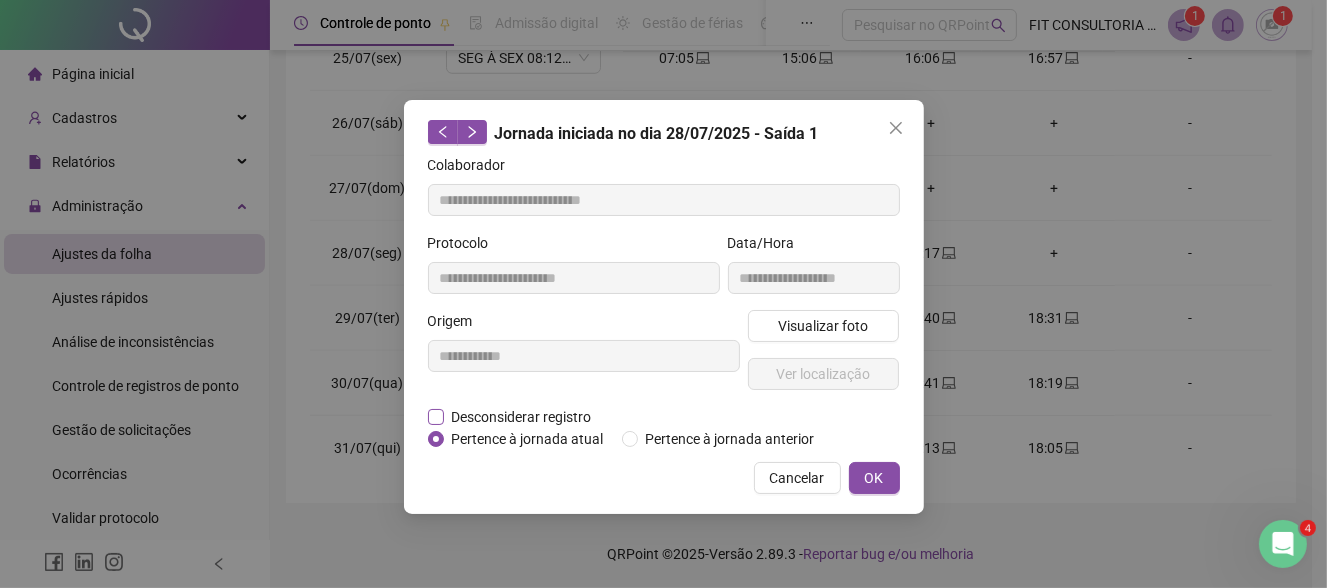 click on "Desconsiderar registro" at bounding box center (522, 417) 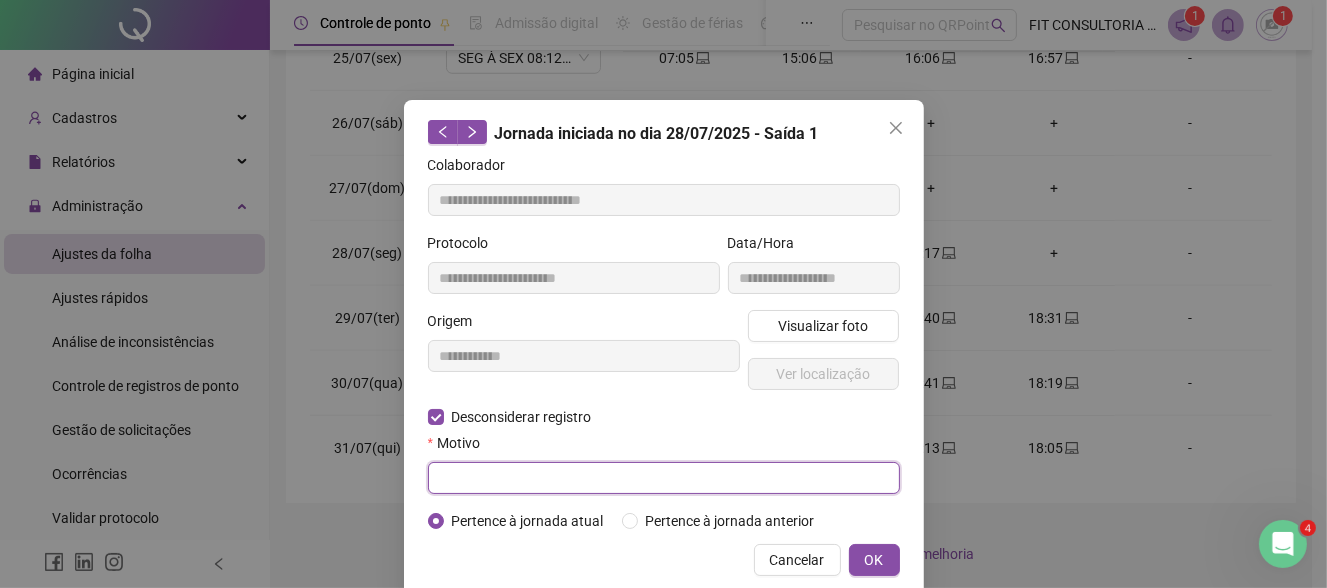 drag, startPoint x: 542, startPoint y: 468, endPoint x: 544, endPoint y: 449, distance: 19.104973 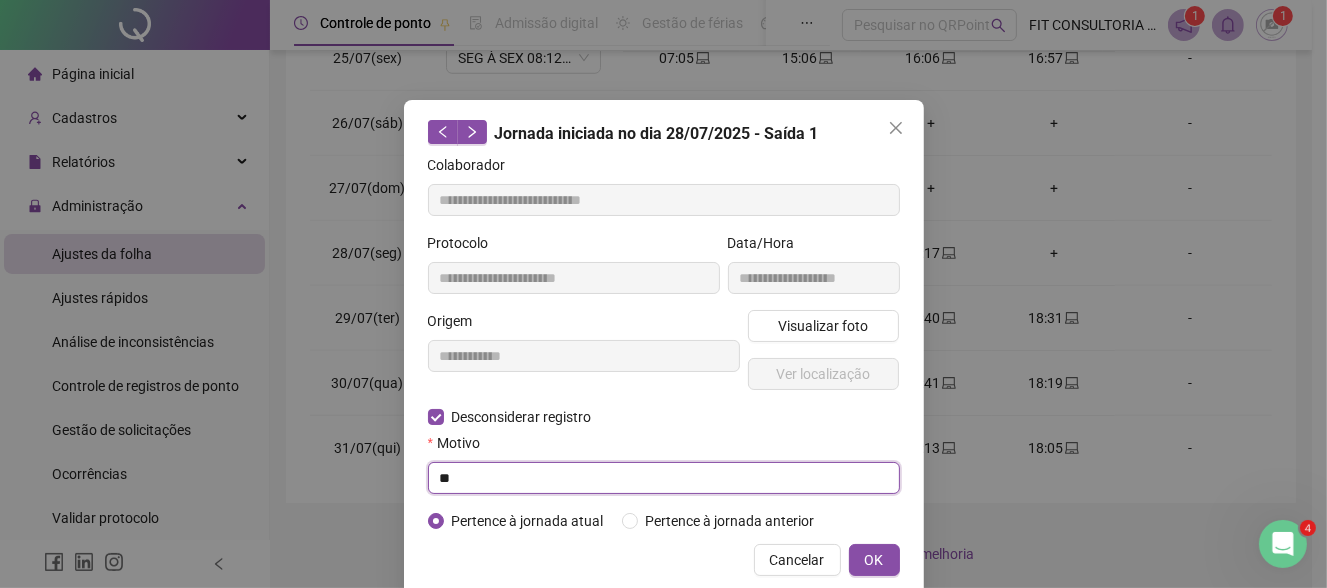type on "*" 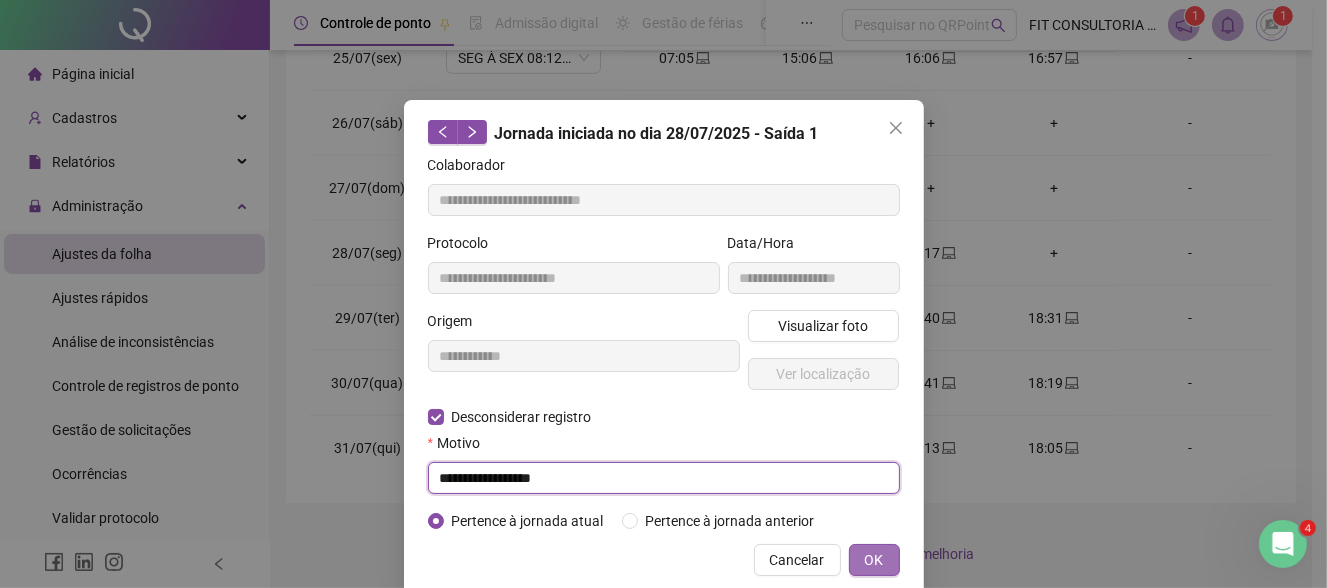 type on "**********" 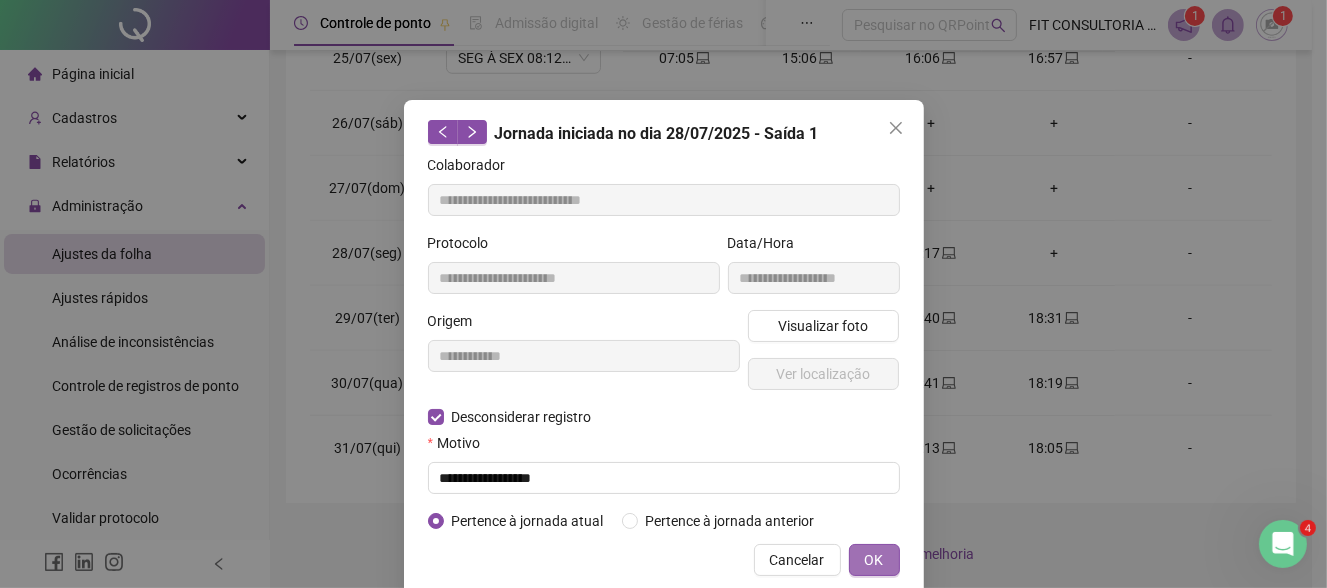 click on "OK" at bounding box center (874, 560) 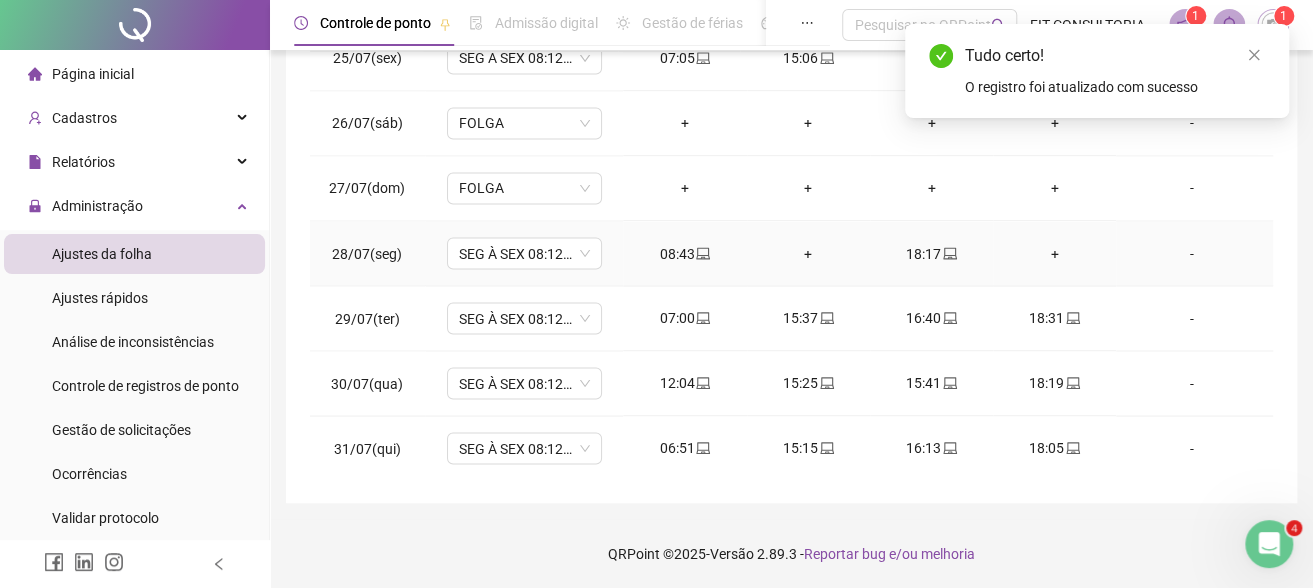 click on "+" at bounding box center (1054, 253) 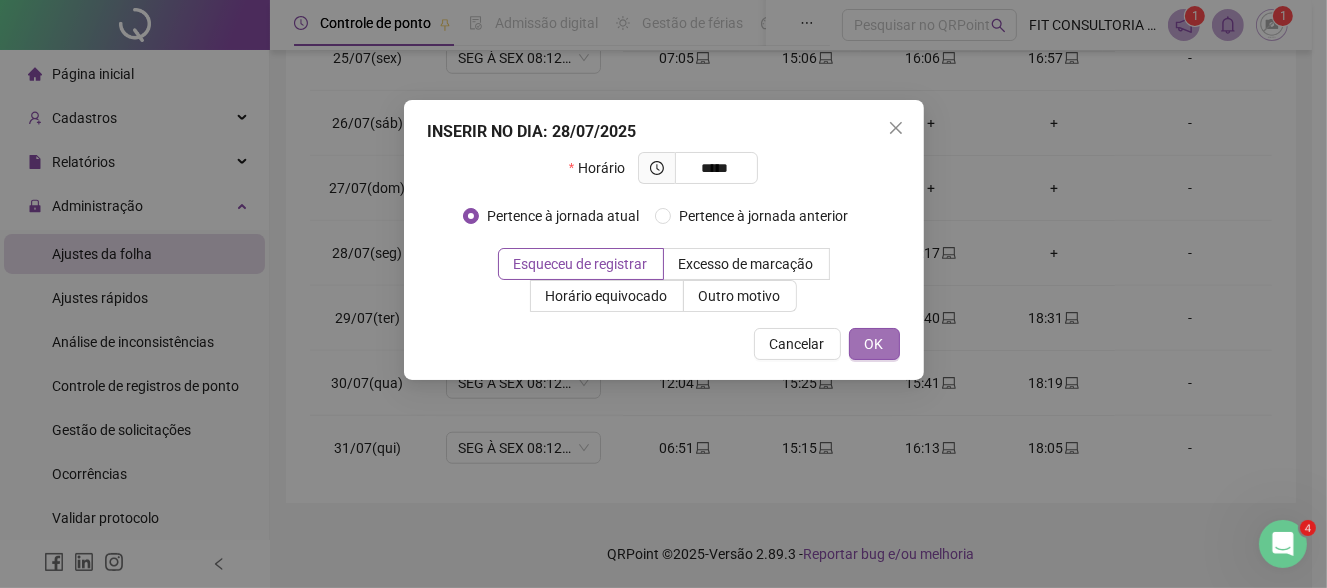 type on "*****" 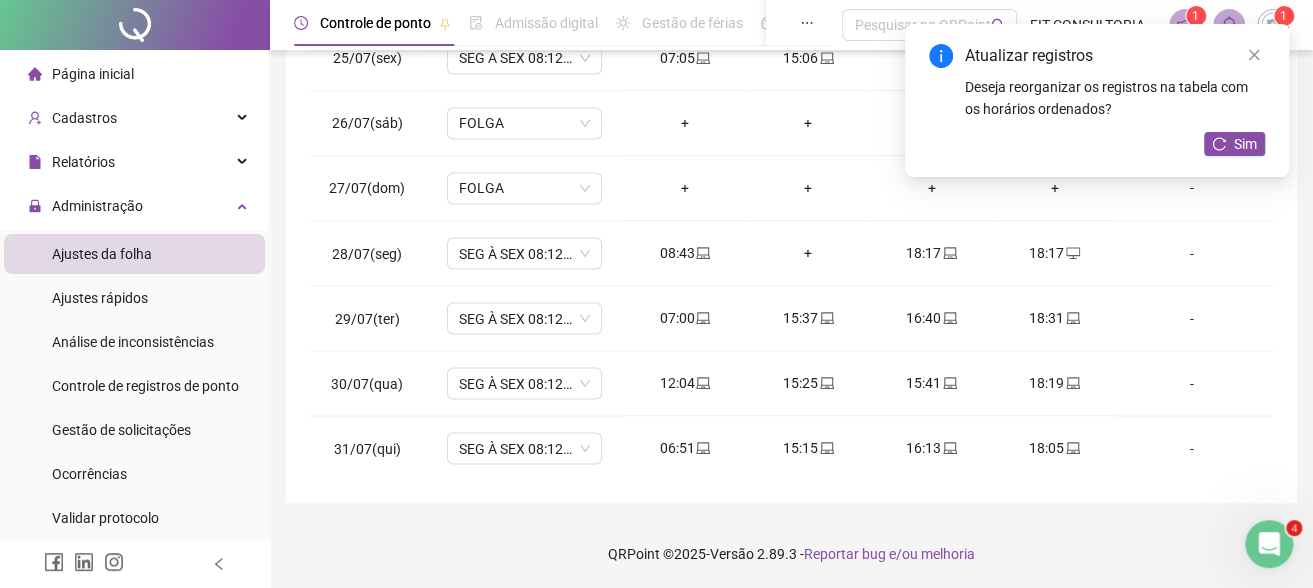 drag, startPoint x: 1258, startPoint y: 50, endPoint x: 1099, endPoint y: 164, distance: 195.64508 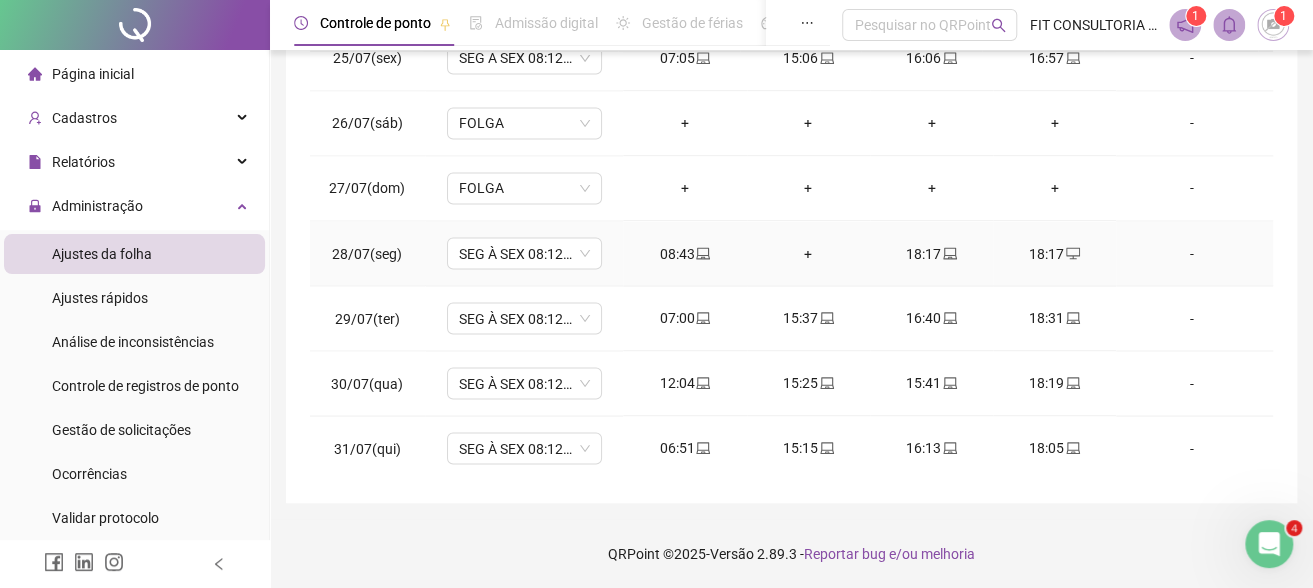 click 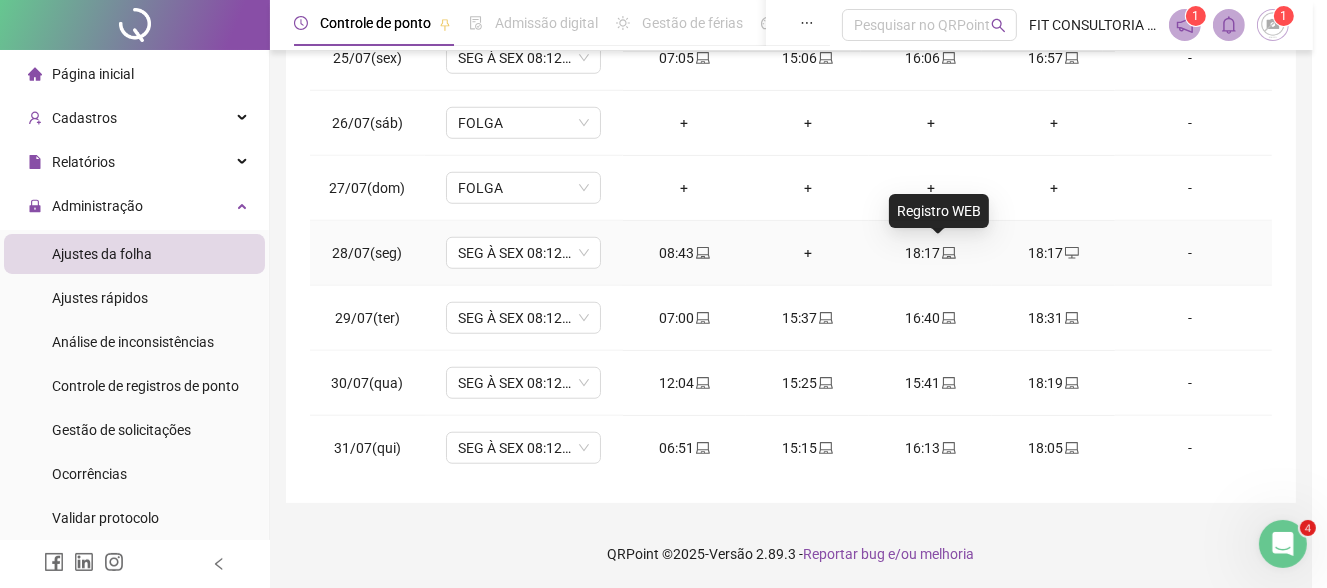 type on "**********" 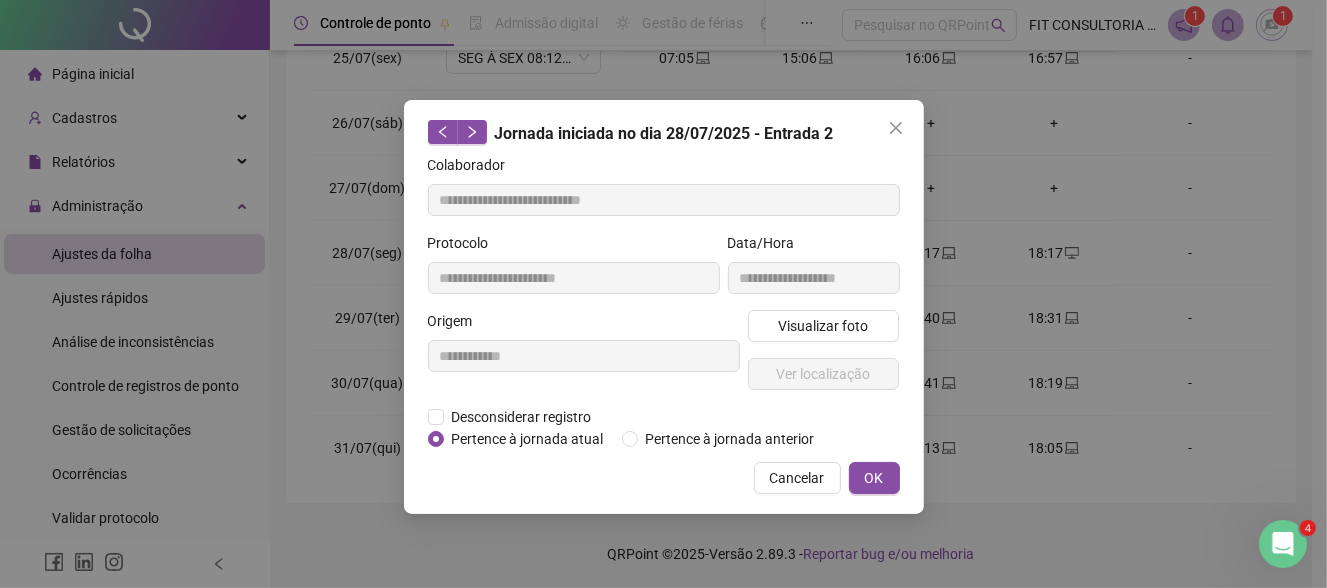 drag, startPoint x: 886, startPoint y: 130, endPoint x: 856, endPoint y: 190, distance: 67.08204 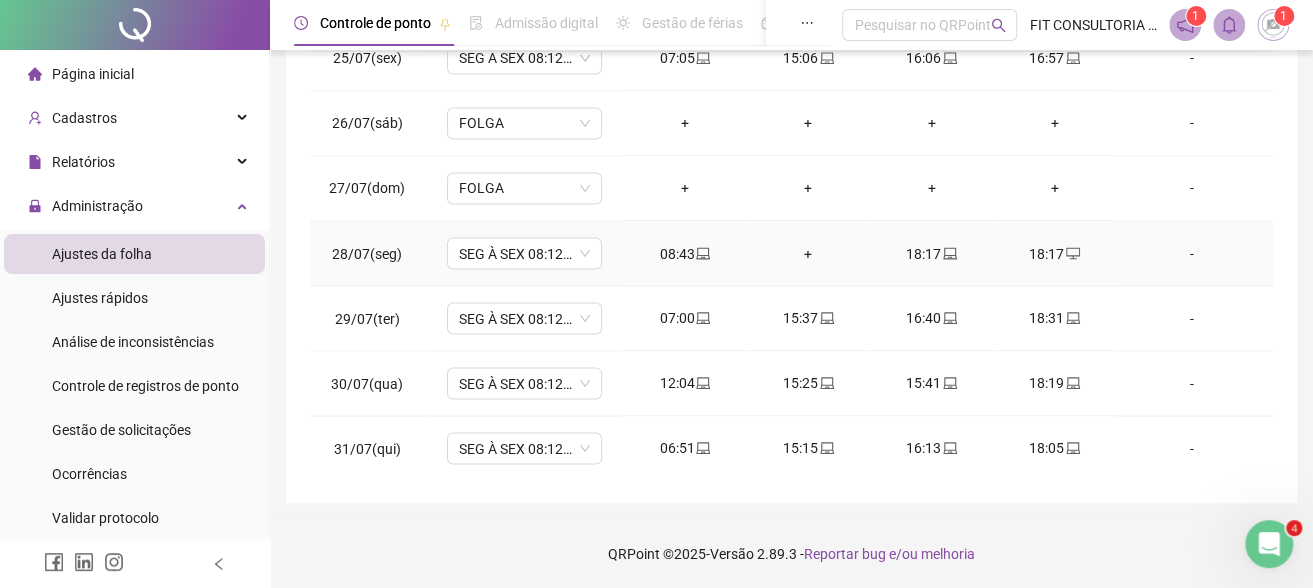 click on "+" at bounding box center [808, 253] 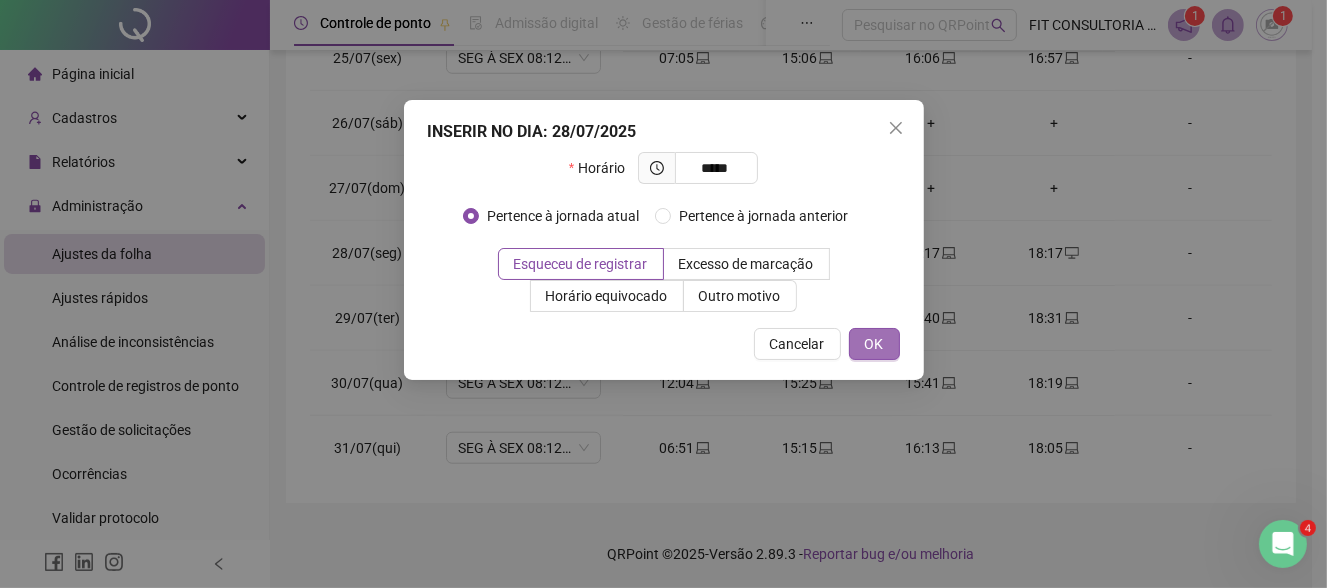 type on "*****" 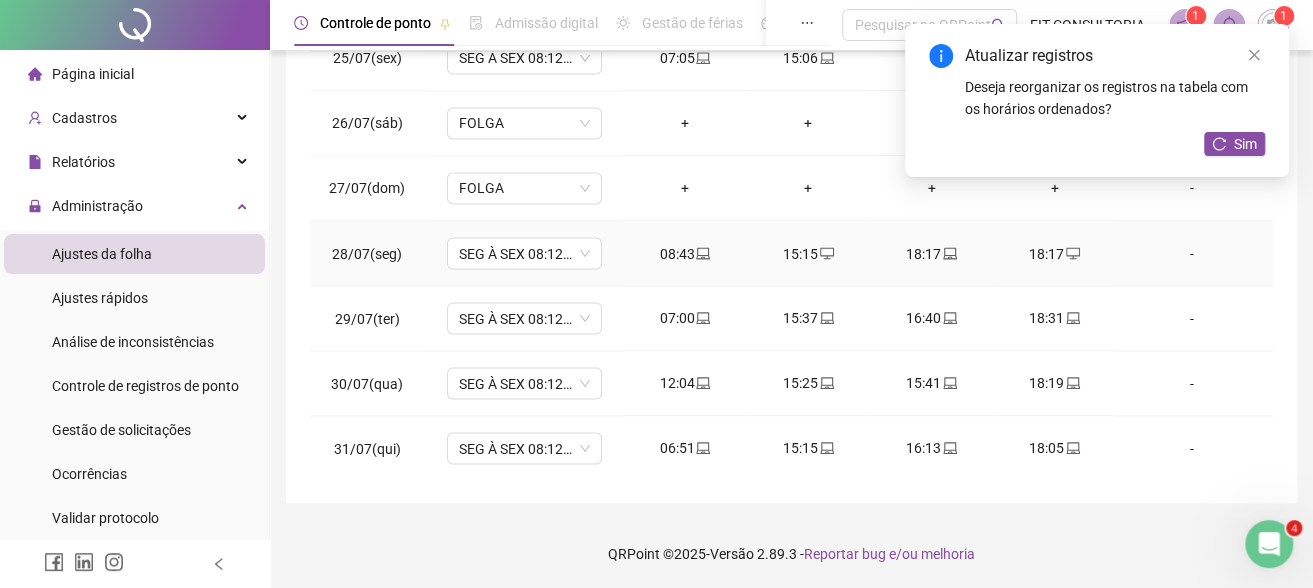 click on "18:17" at bounding box center (931, 253) 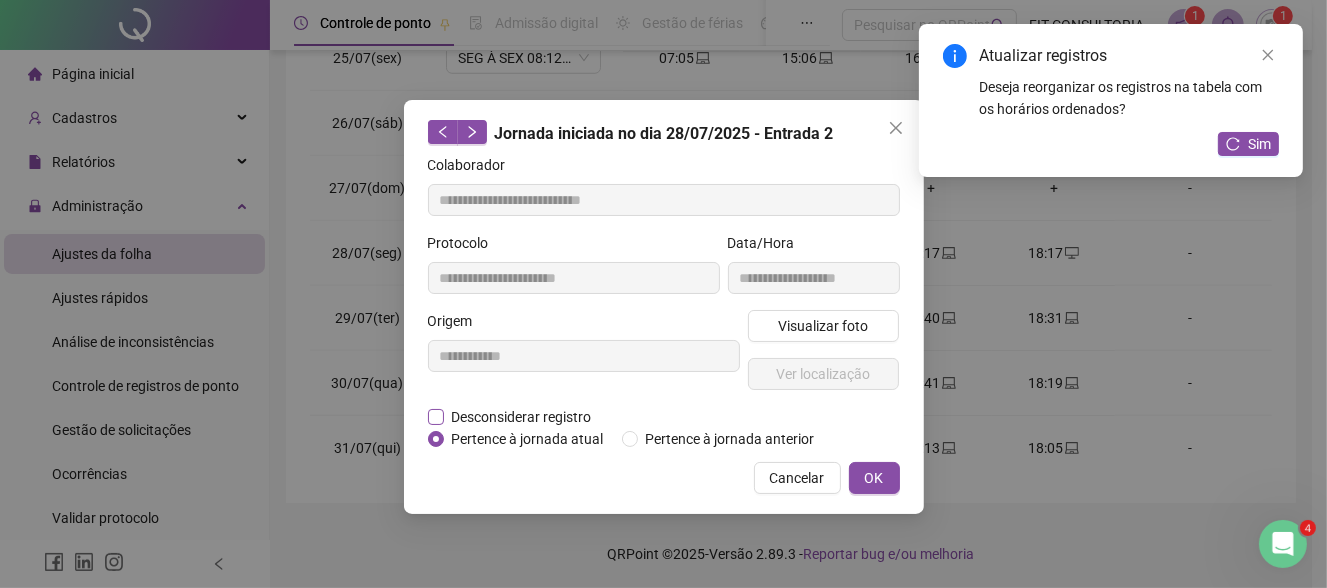 click on "Desconsiderar registro" at bounding box center [522, 417] 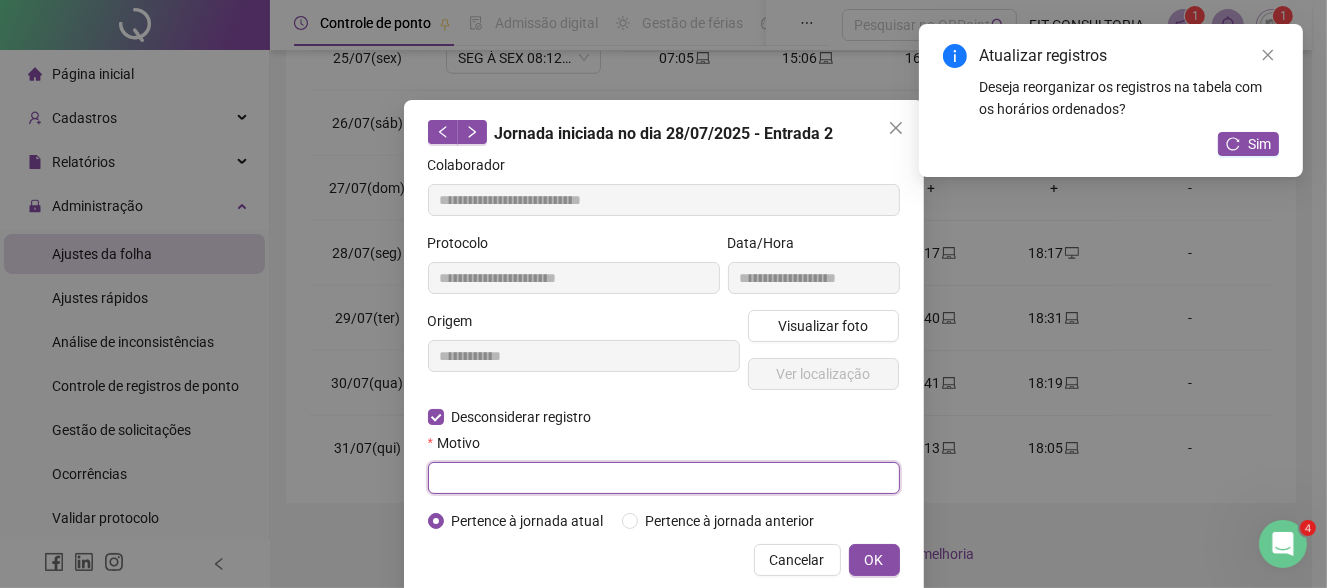 click at bounding box center (664, 478) 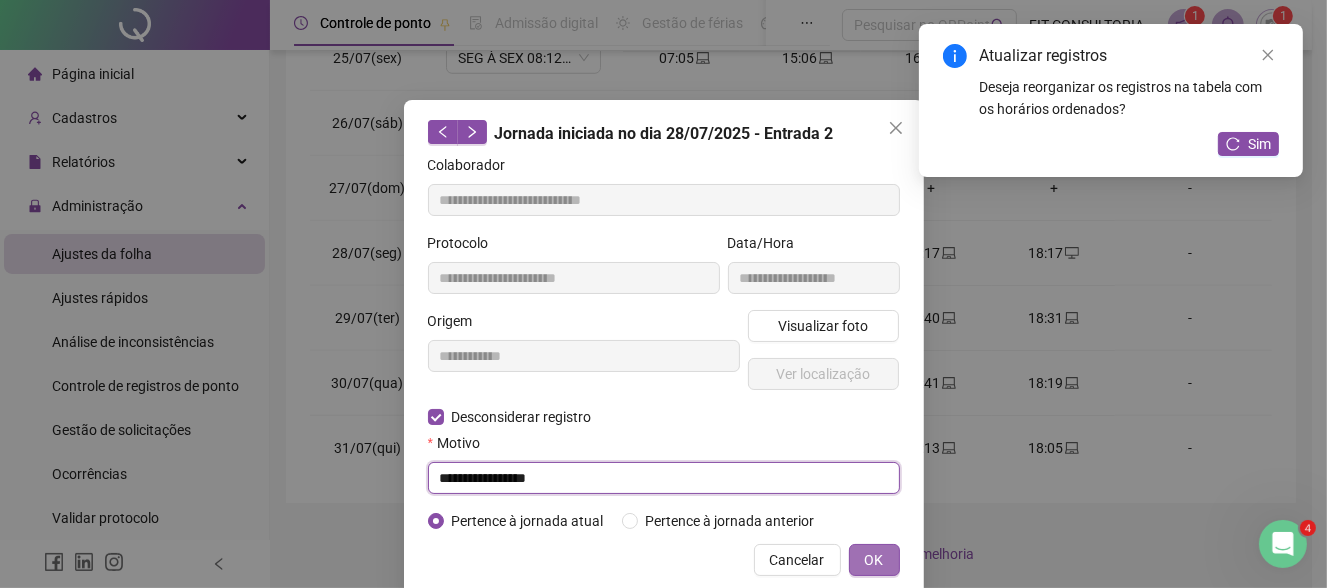 type on "**********" 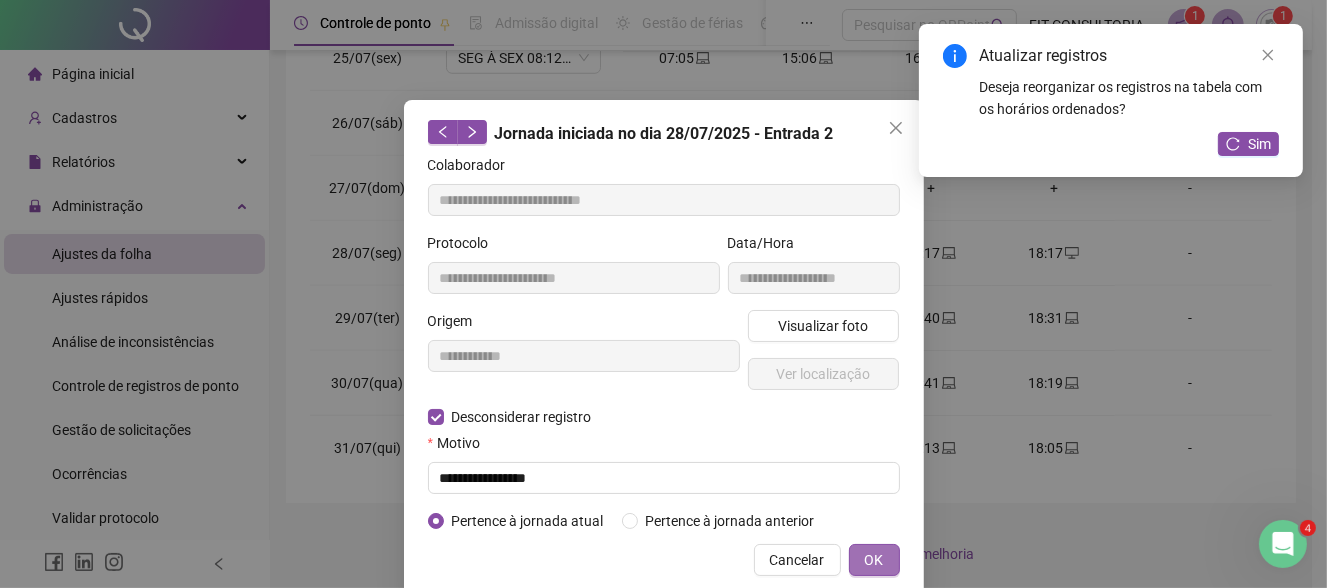 click on "OK" at bounding box center [874, 560] 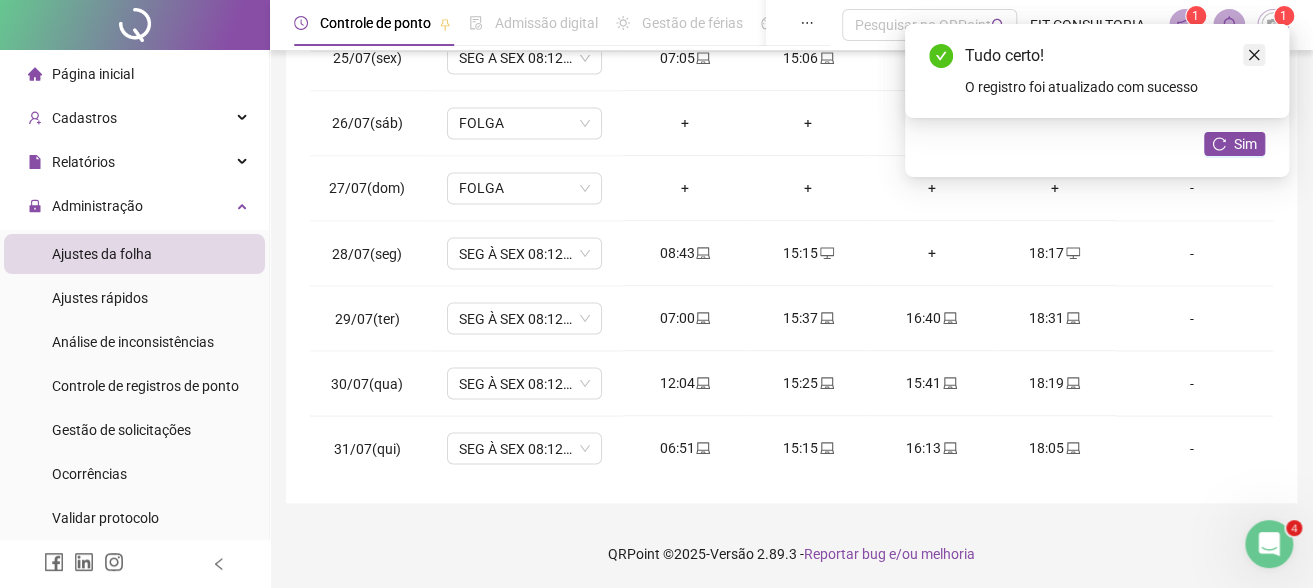 click 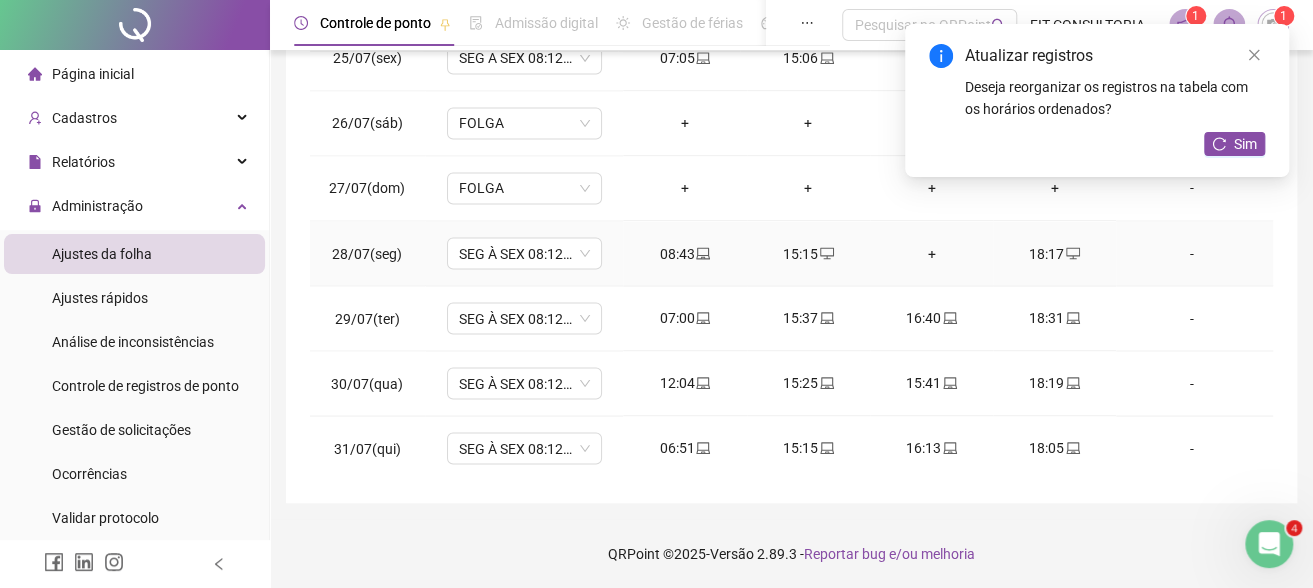 click on "+" at bounding box center (931, 253) 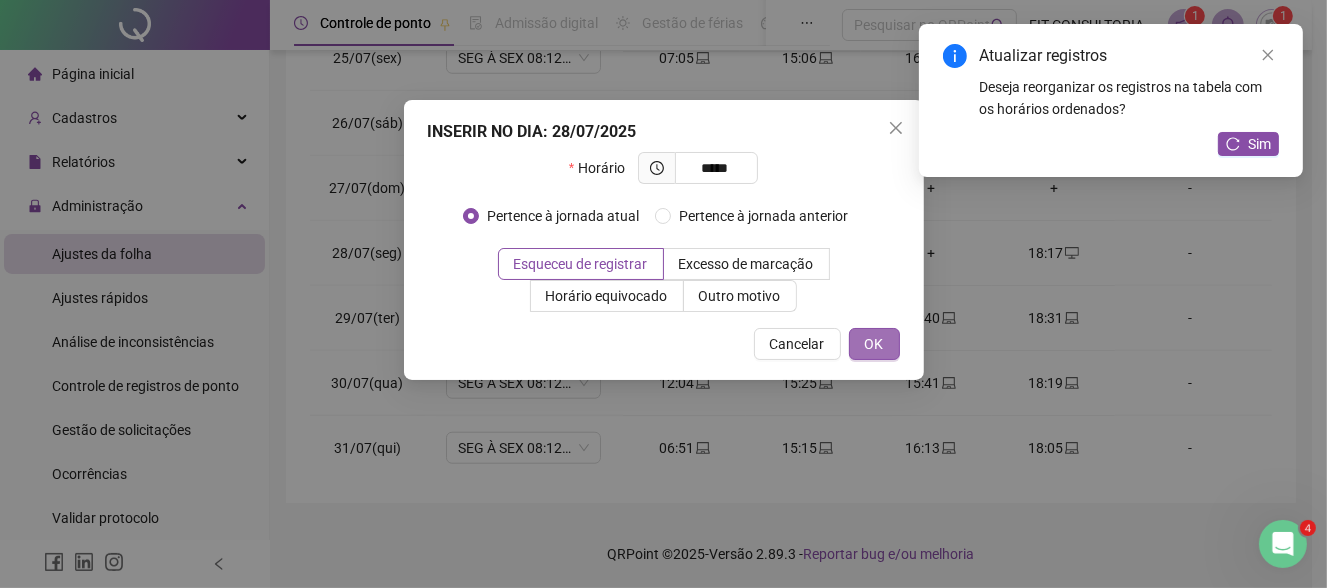 type on "*****" 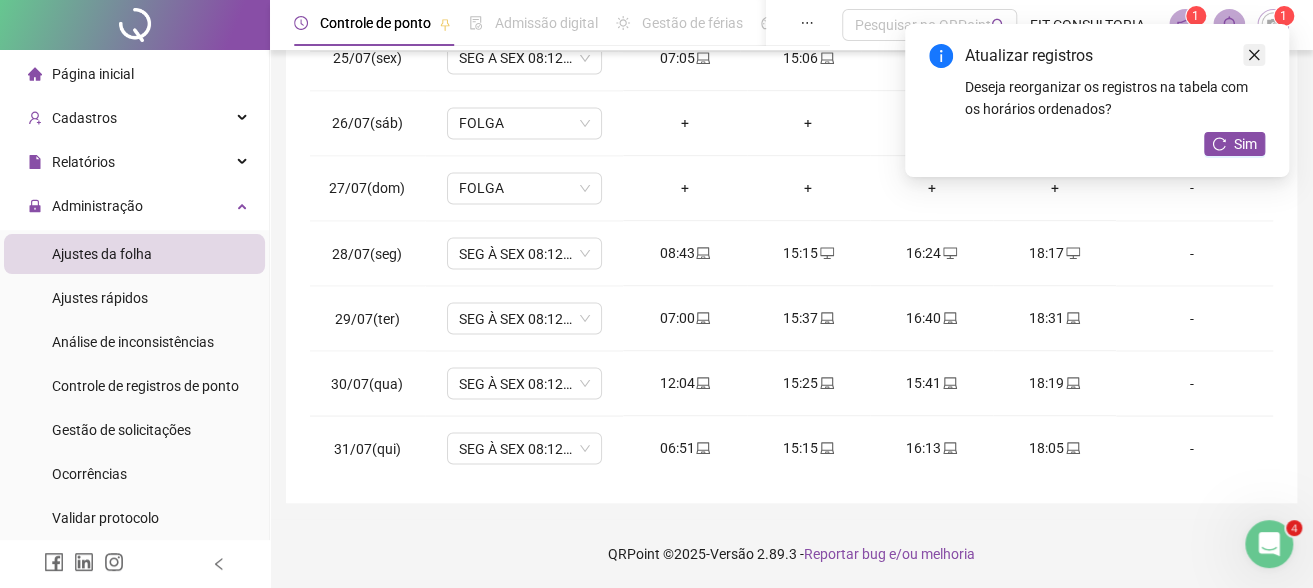 click 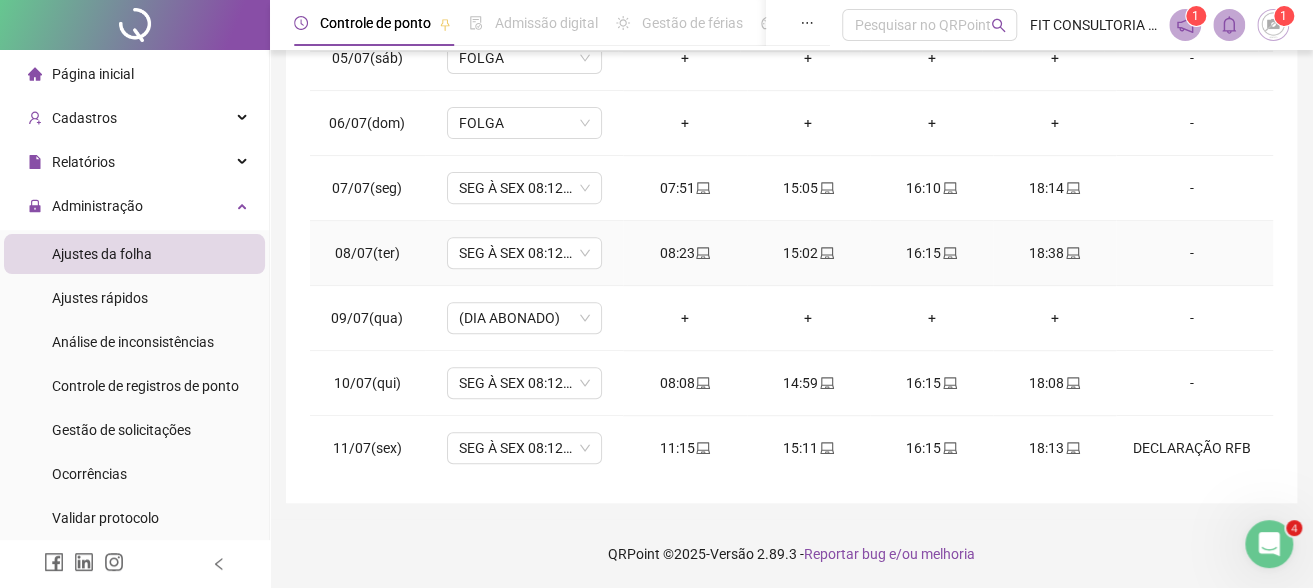 scroll, scrollTop: 0, scrollLeft: 0, axis: both 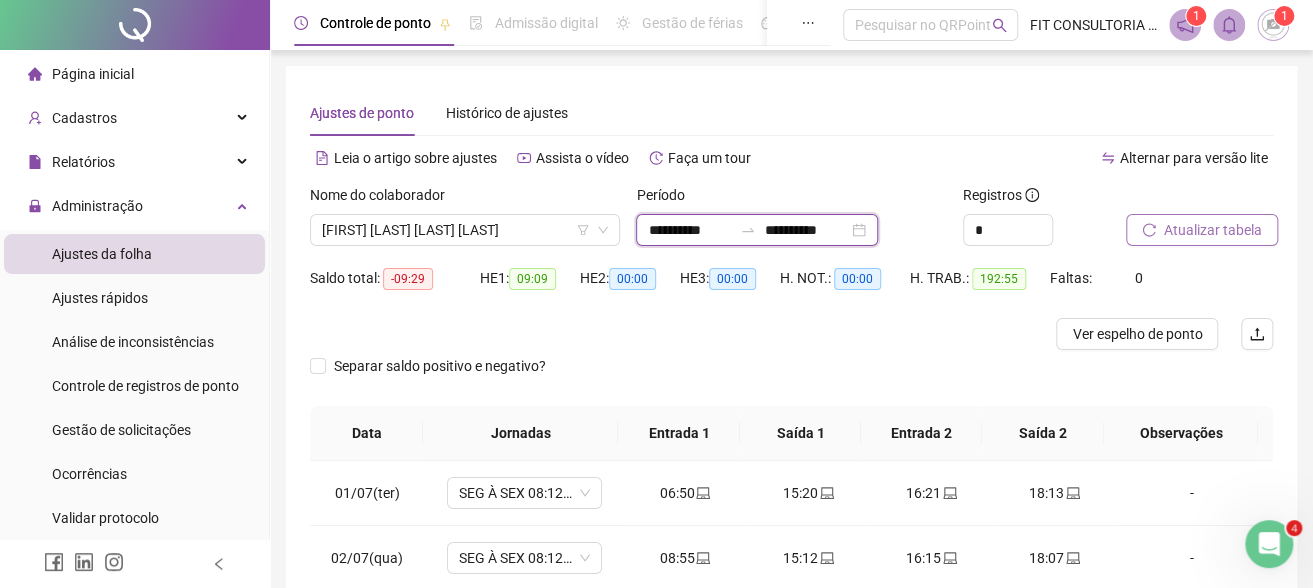 click on "**********" at bounding box center (690, 230) 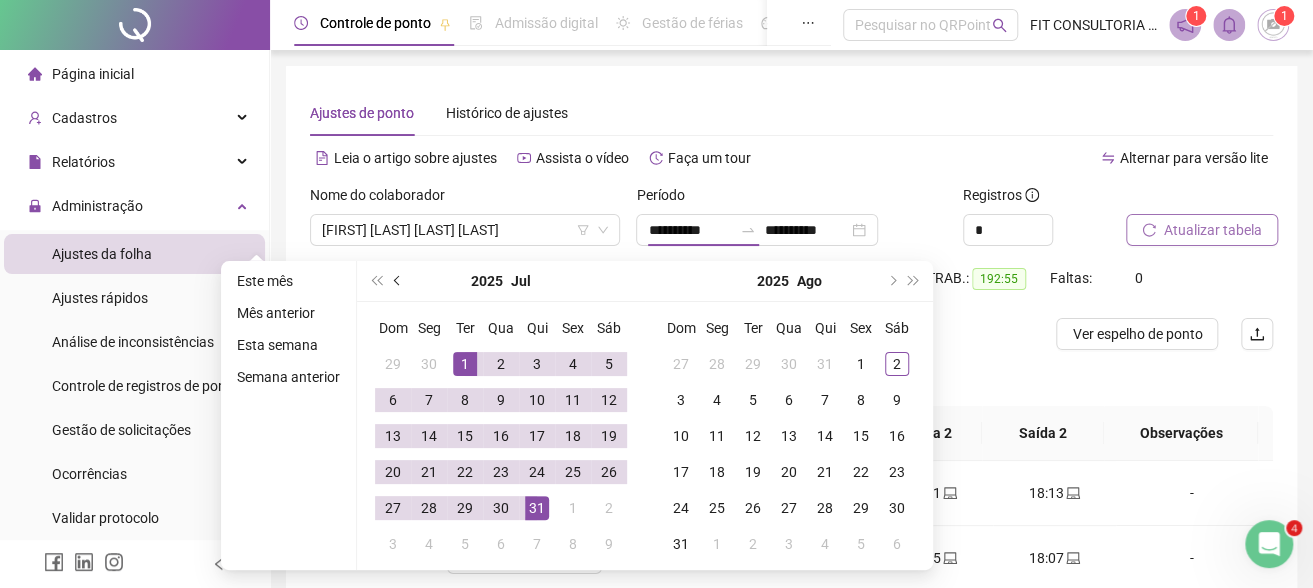 click at bounding box center [399, 281] 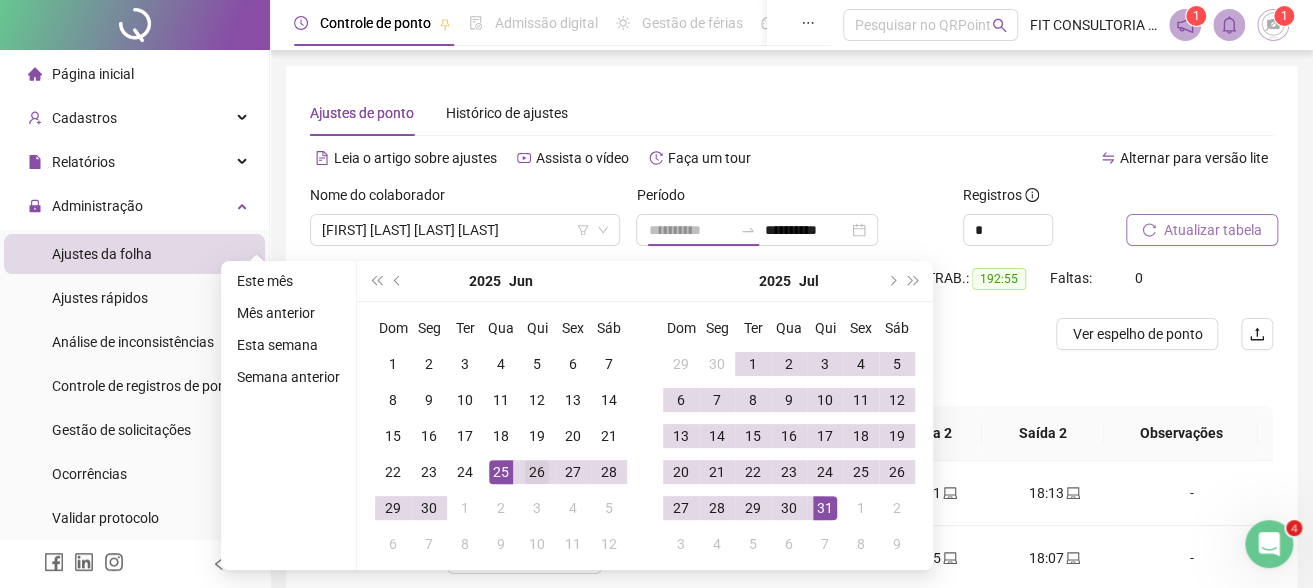 type on "**********" 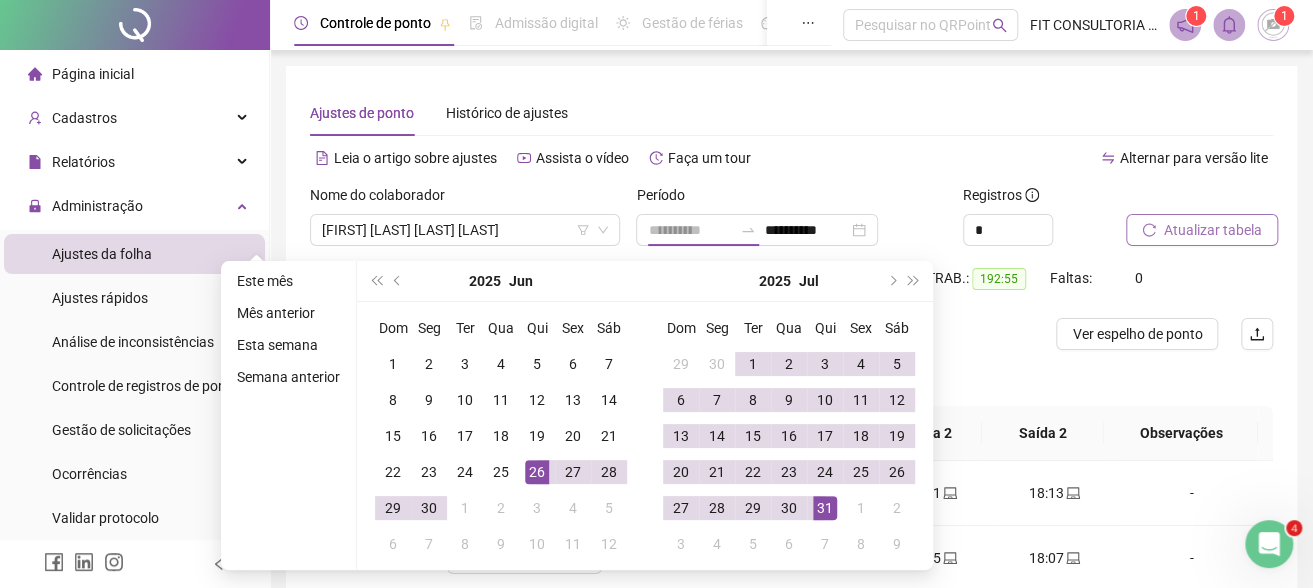 click on "26" at bounding box center [537, 472] 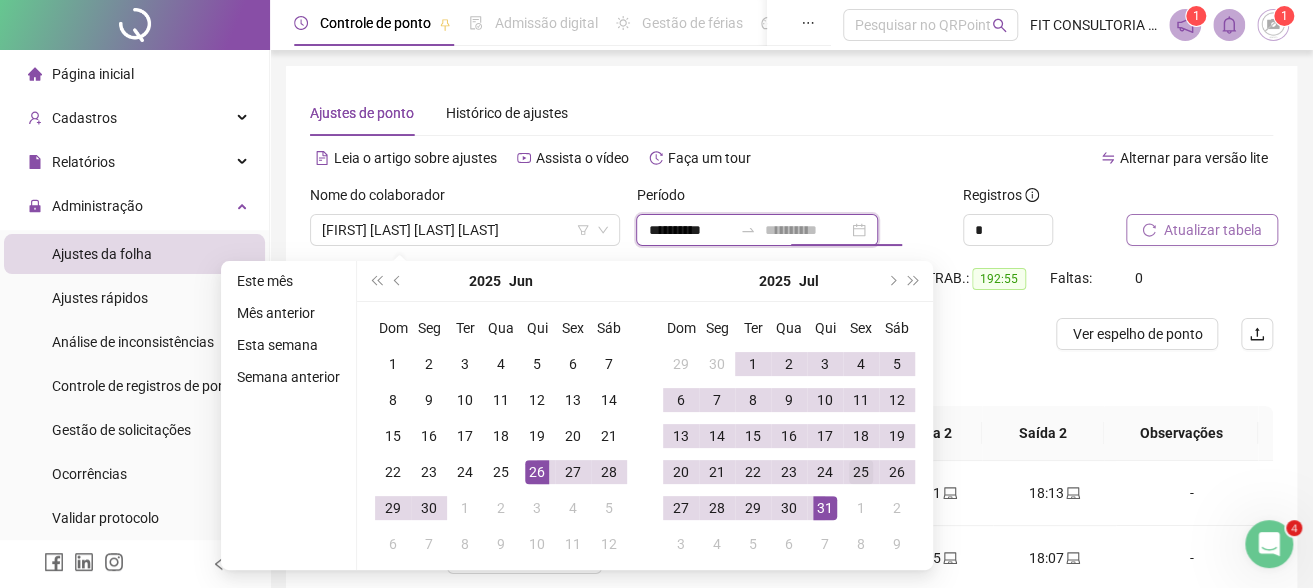 type on "**********" 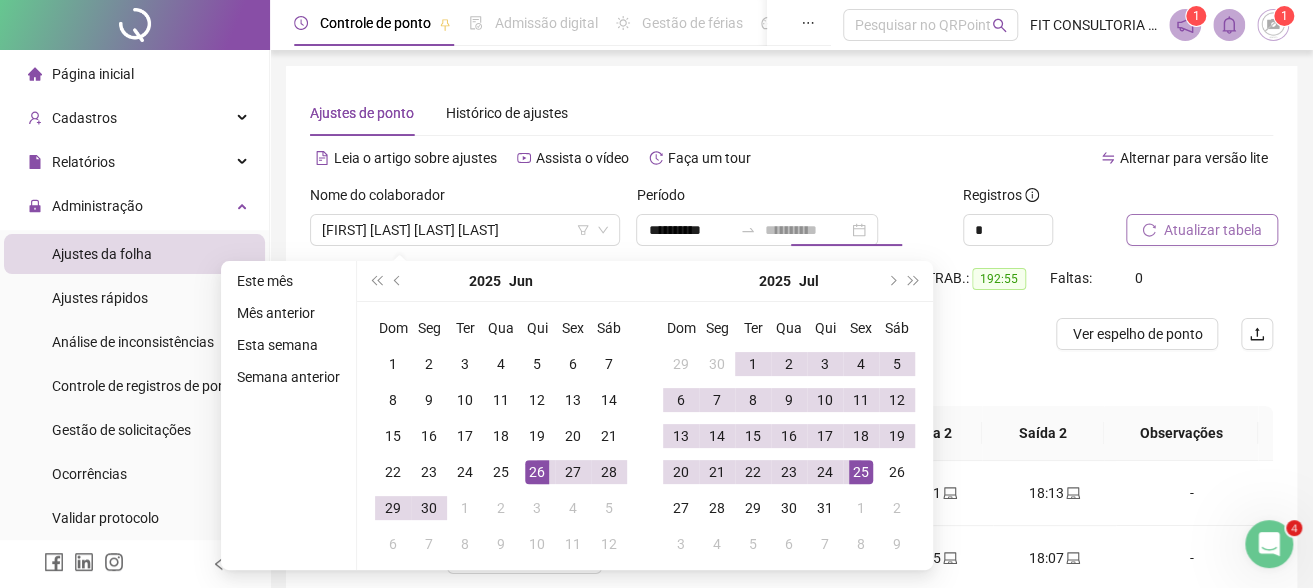 click on "25" at bounding box center (861, 472) 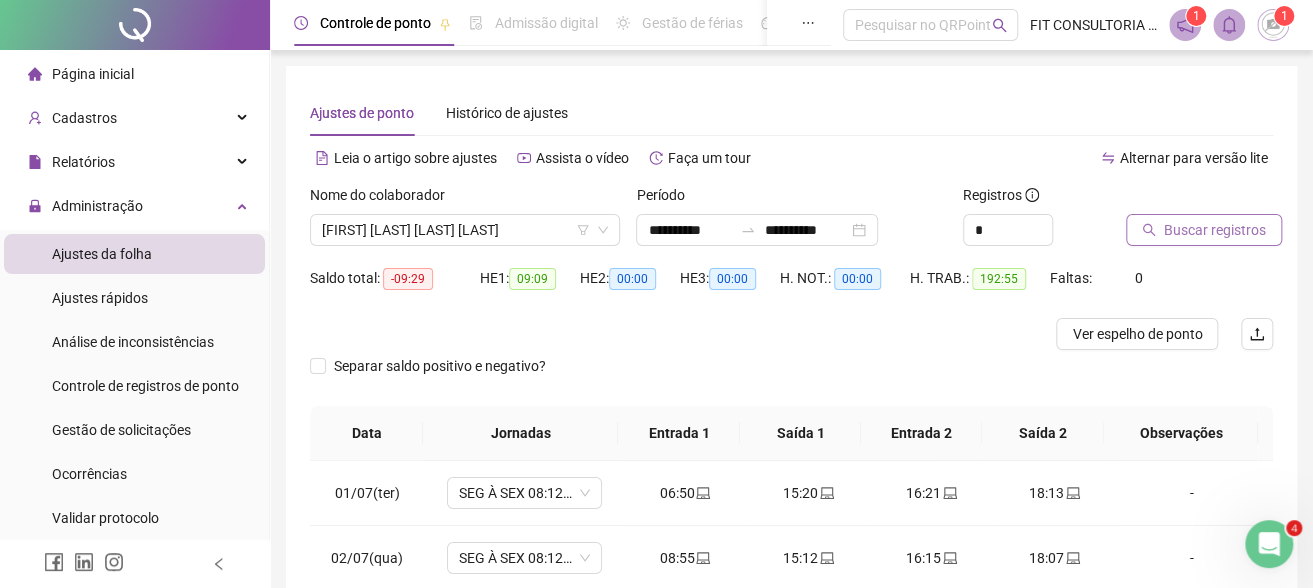 click on "Buscar registros" at bounding box center (1215, 230) 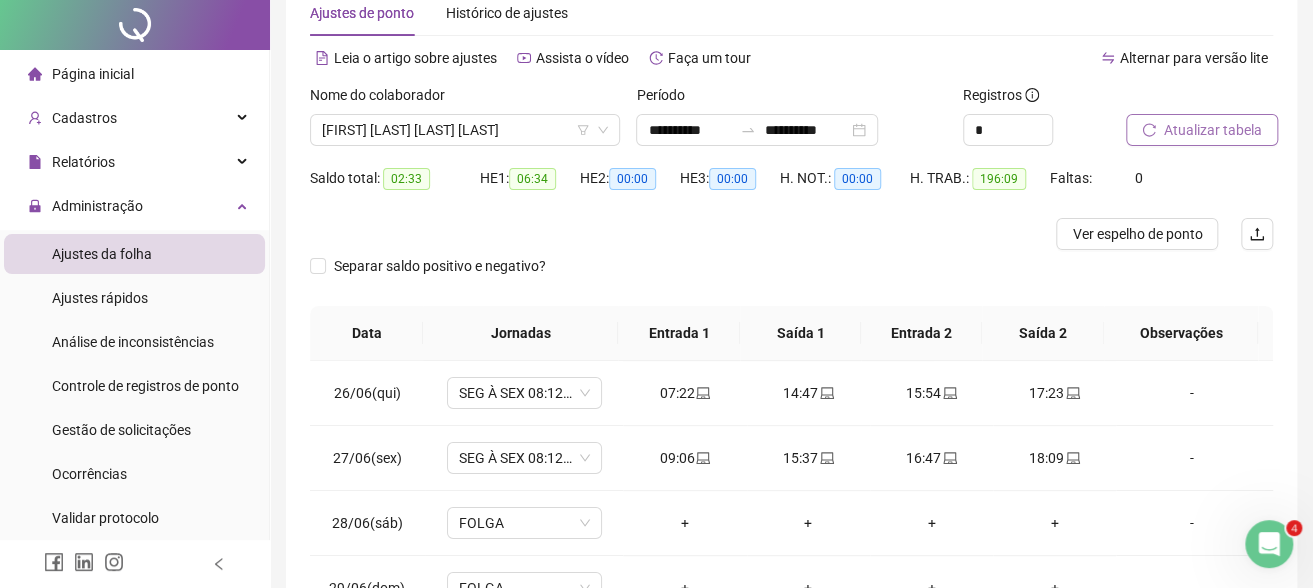 scroll, scrollTop: 200, scrollLeft: 0, axis: vertical 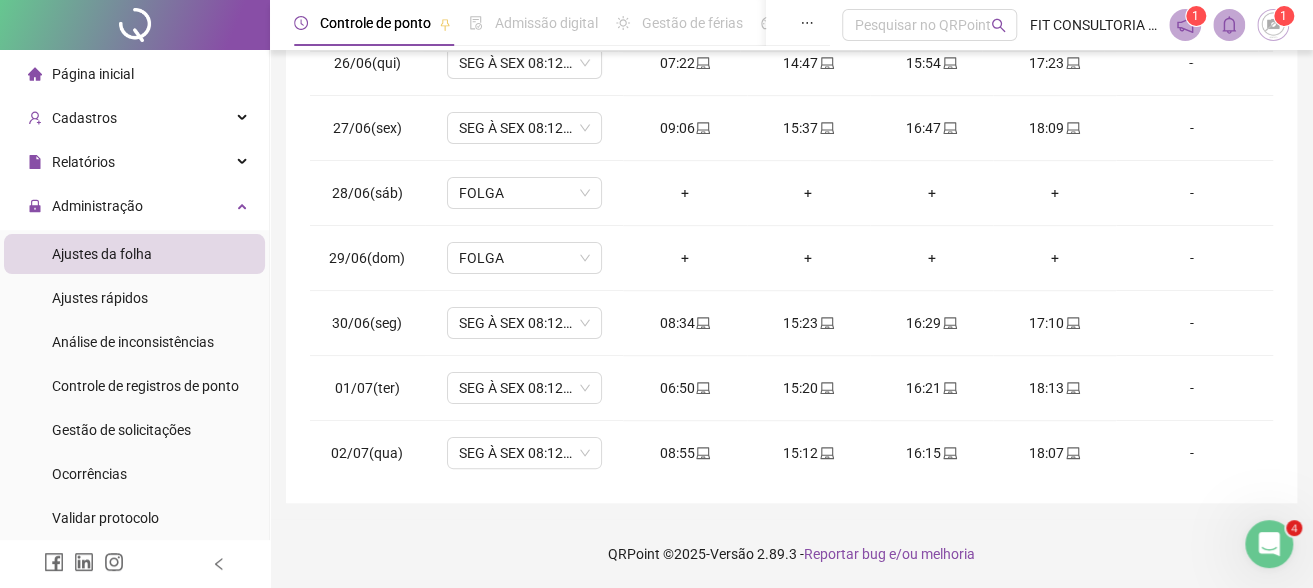 drag, startPoint x: 96, startPoint y: 83, endPoint x: 85, endPoint y: 86, distance: 11.401754 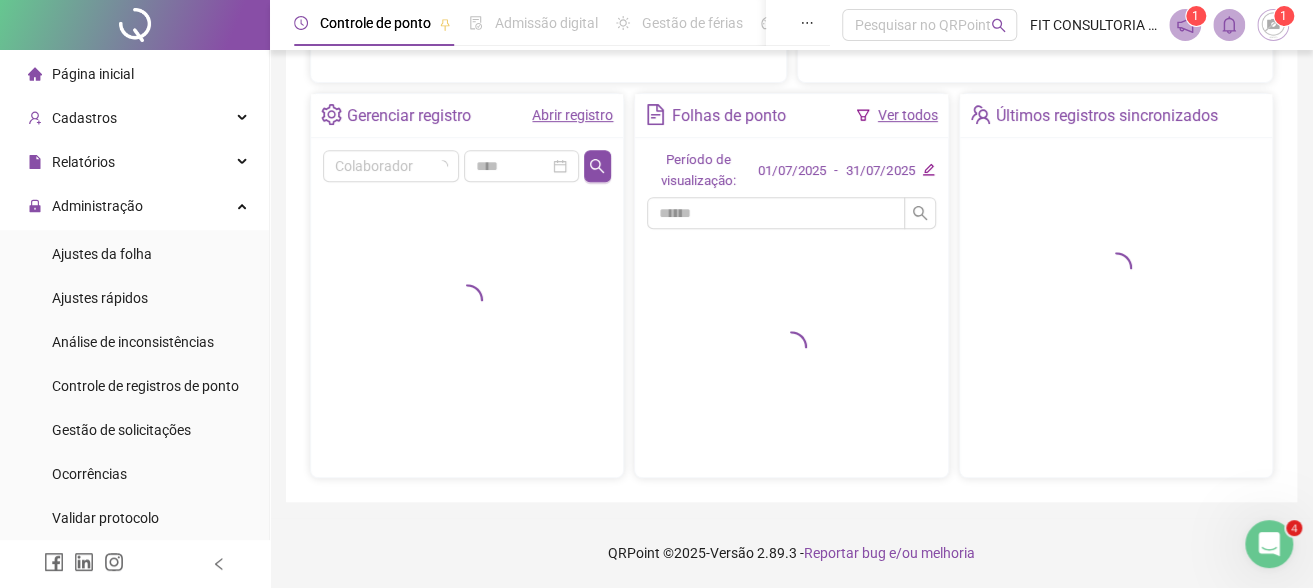 scroll, scrollTop: 394, scrollLeft: 0, axis: vertical 